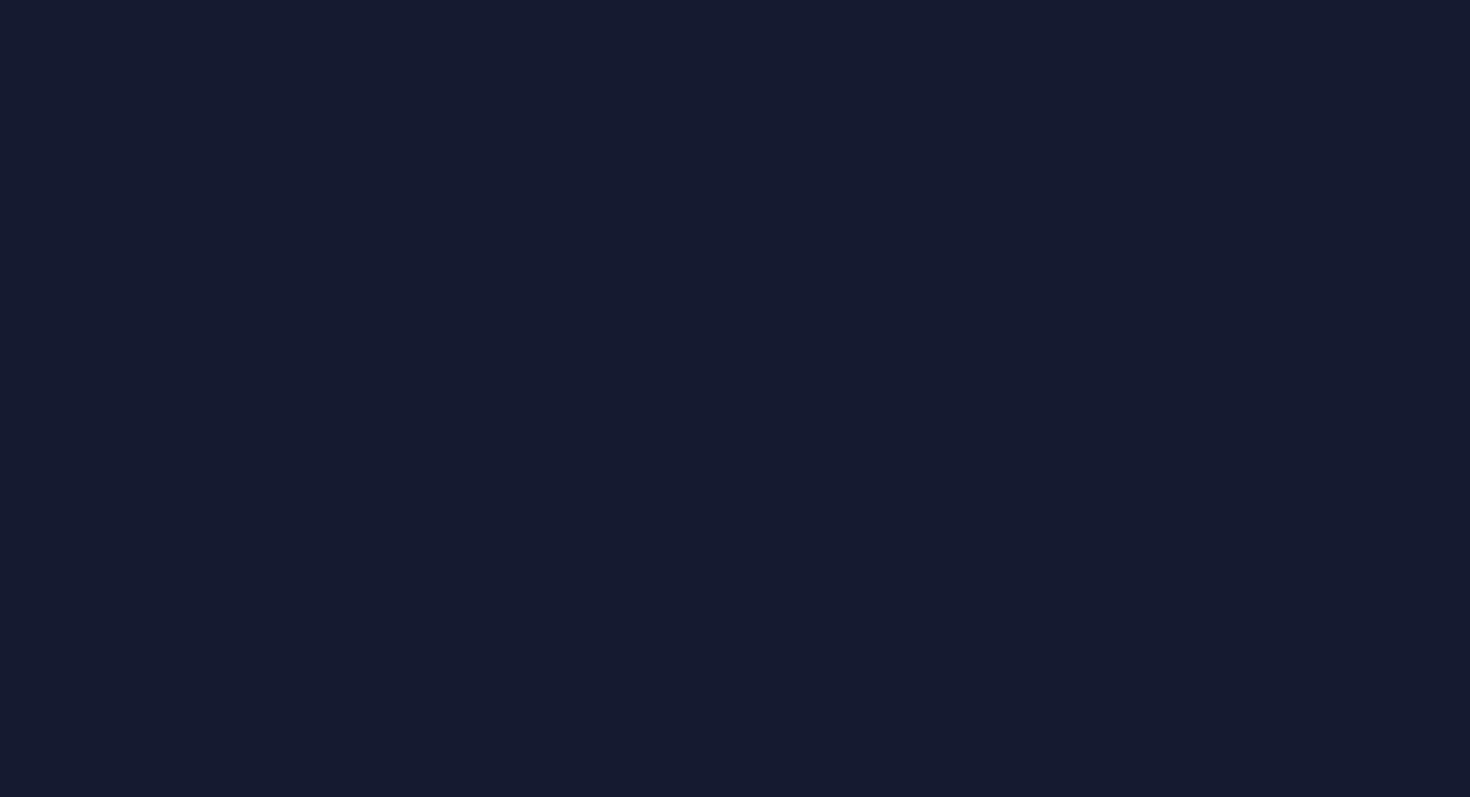 scroll, scrollTop: 0, scrollLeft: 0, axis: both 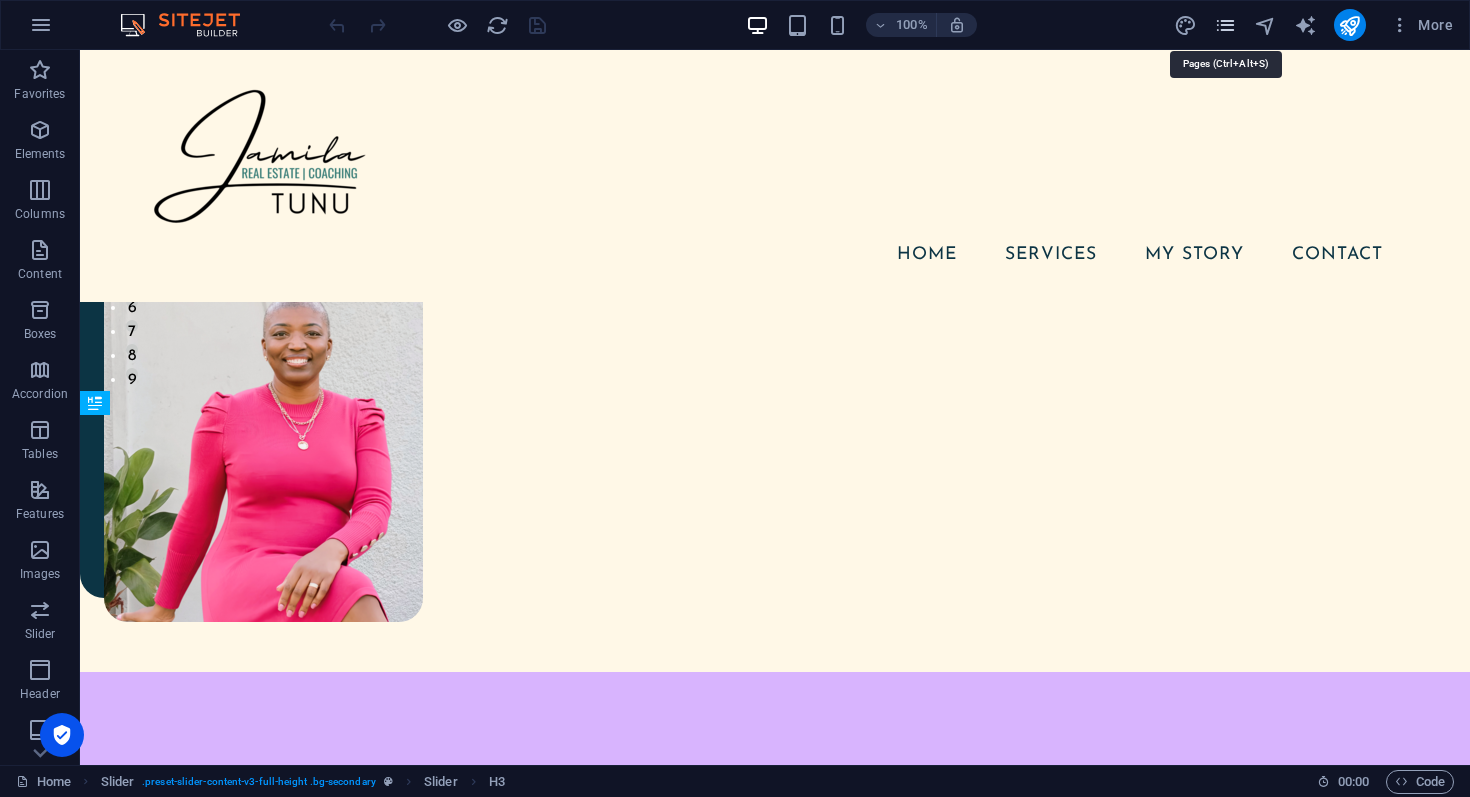 click at bounding box center [1225, 25] 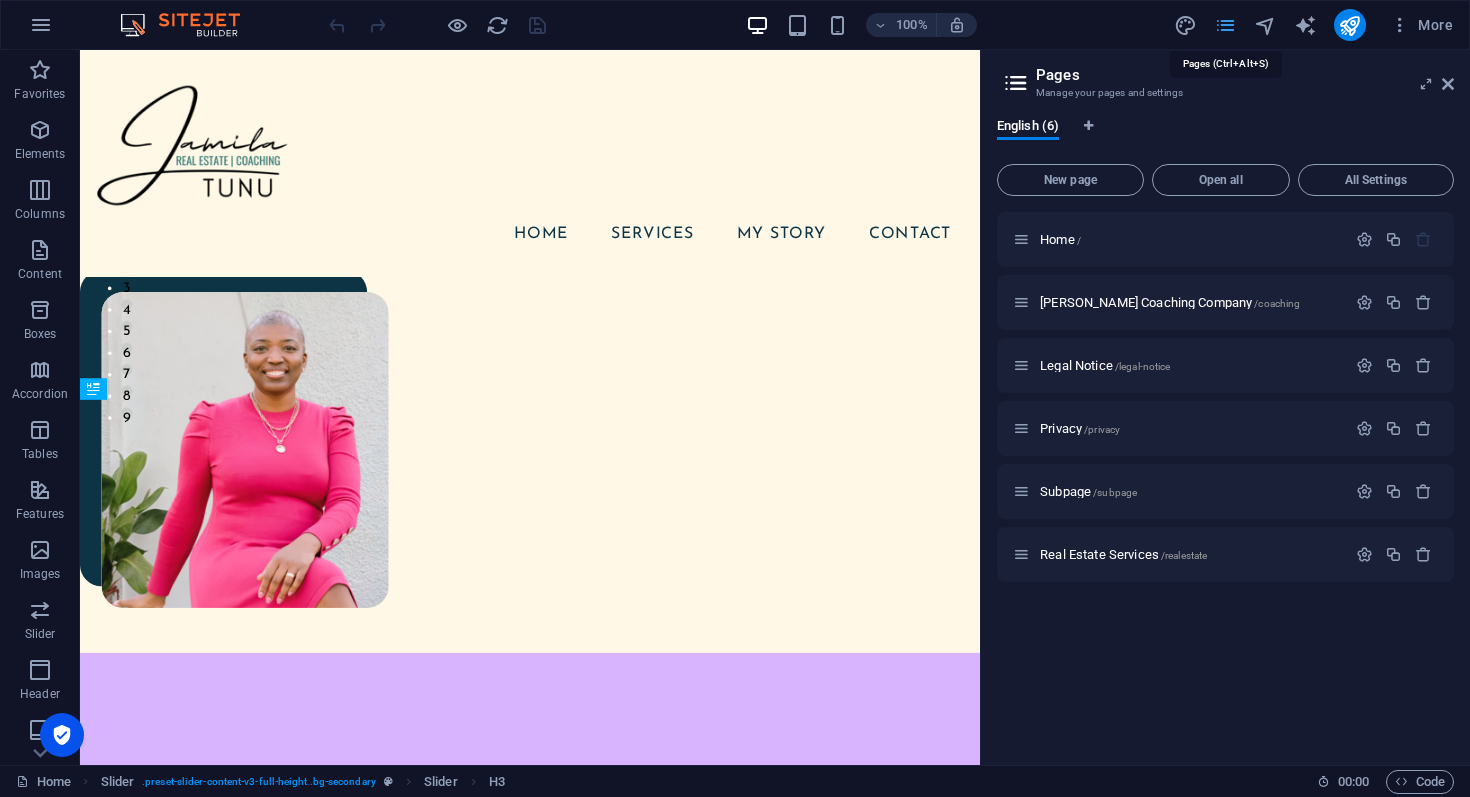 scroll, scrollTop: 377, scrollLeft: 0, axis: vertical 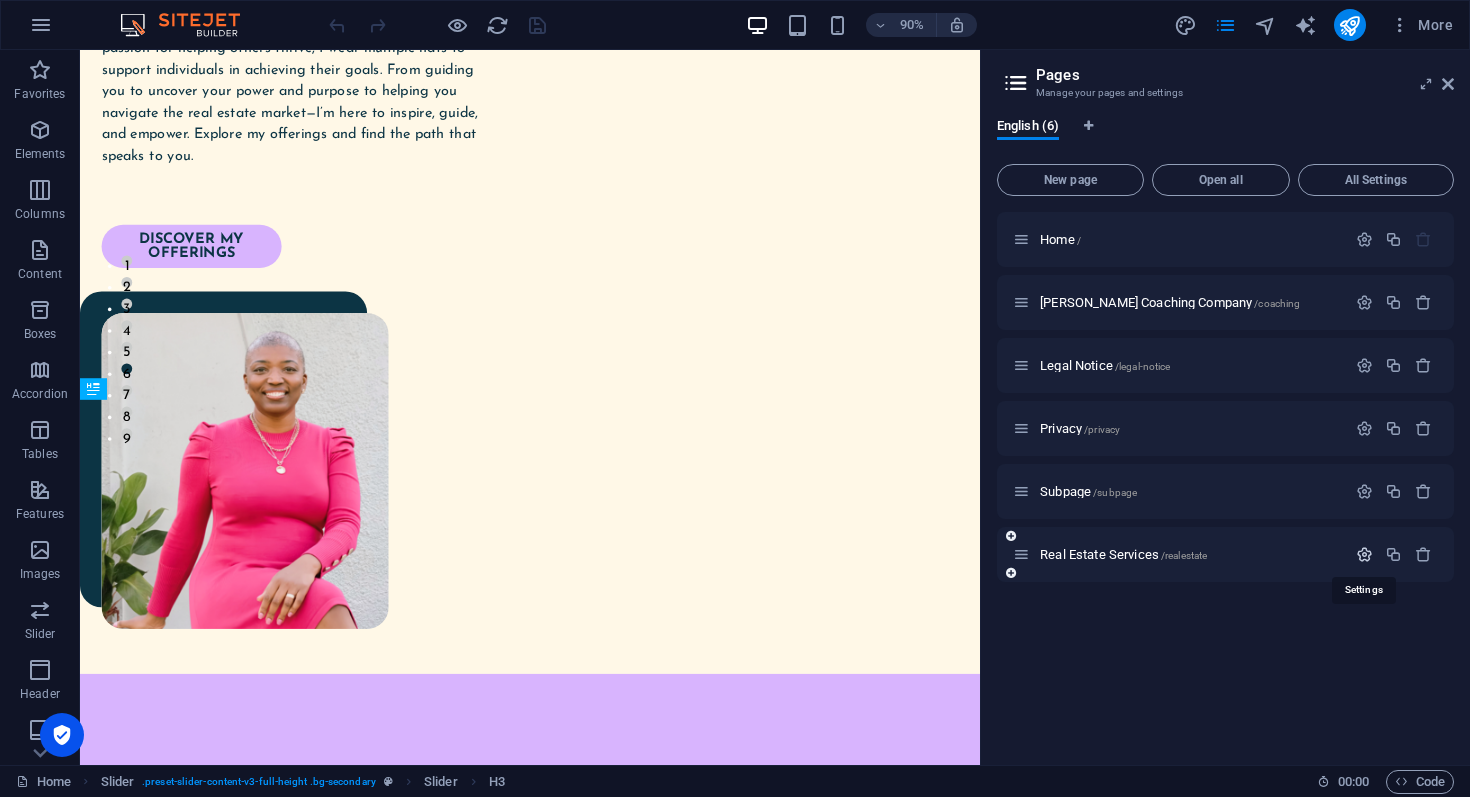 click at bounding box center (1364, 554) 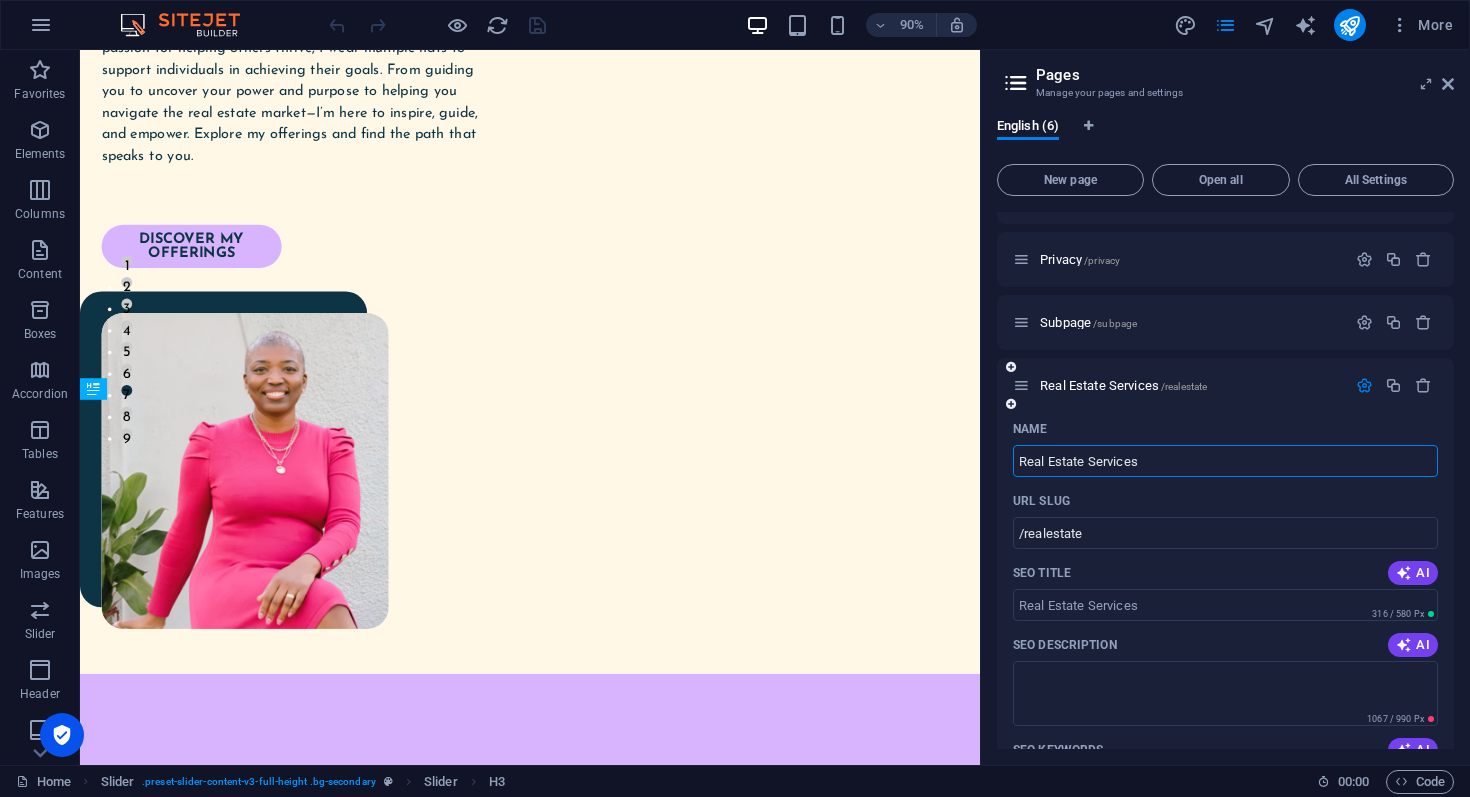 scroll, scrollTop: 173, scrollLeft: 0, axis: vertical 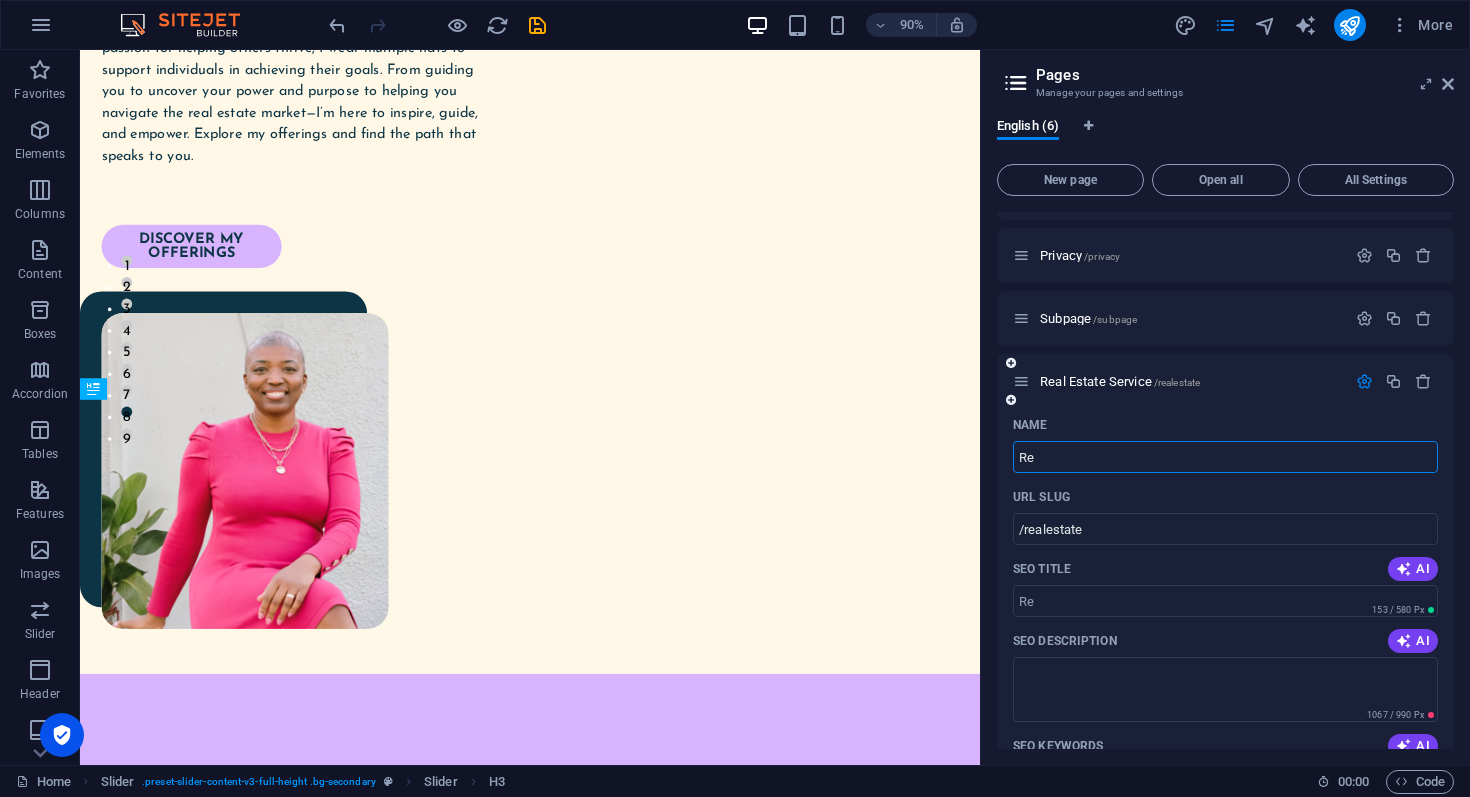 type on "R" 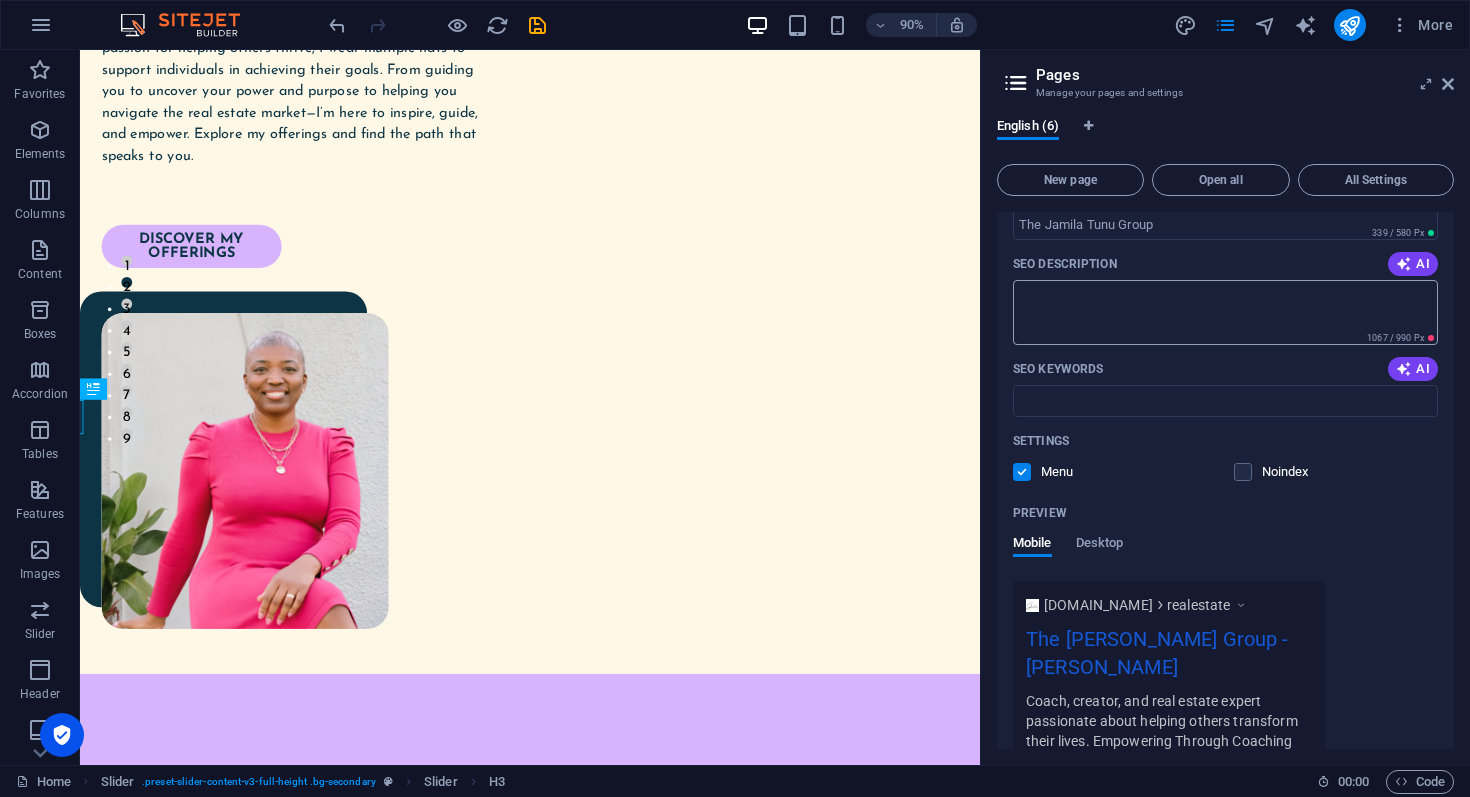 scroll, scrollTop: 561, scrollLeft: 0, axis: vertical 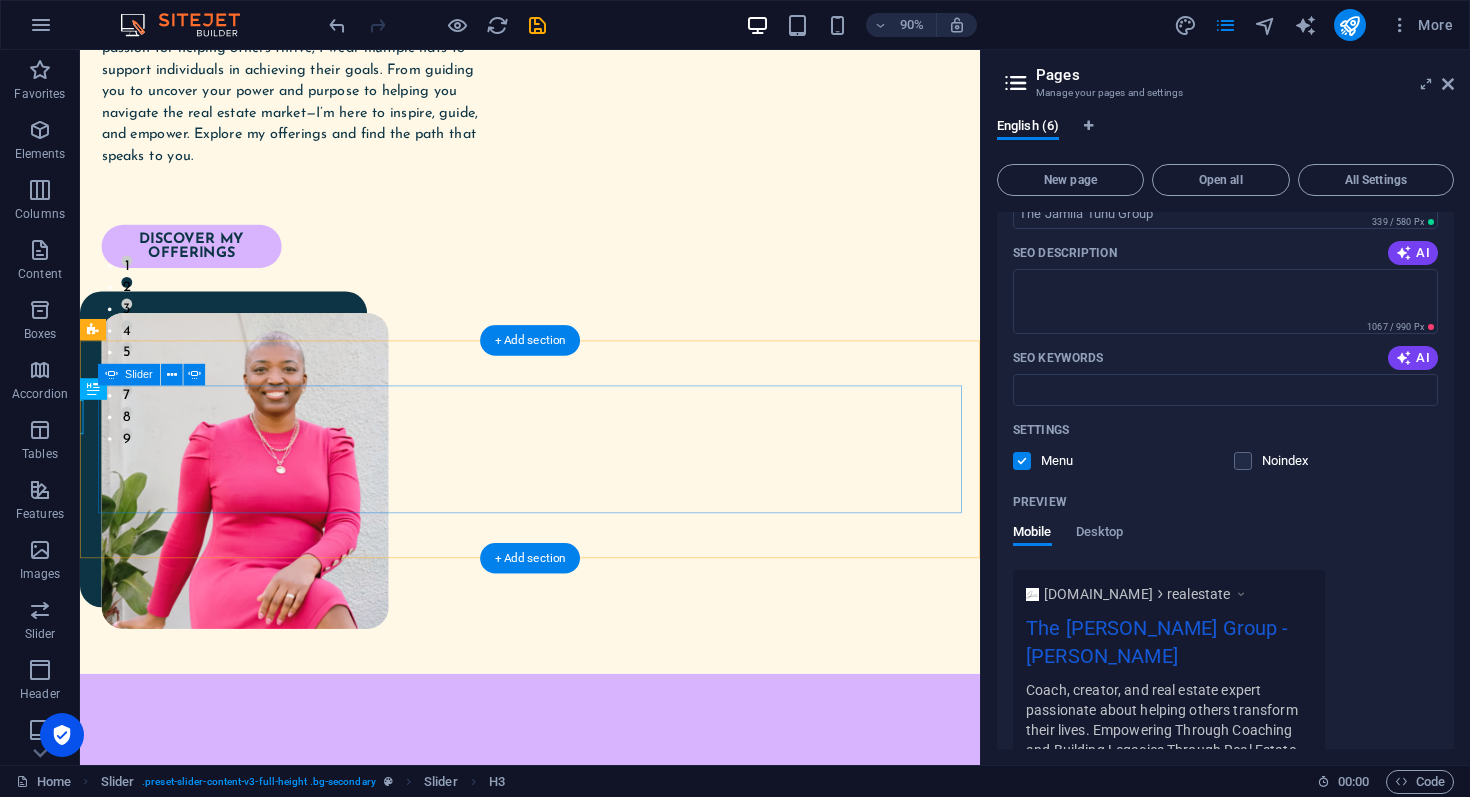 type on "The [PERSON_NAME] Group" 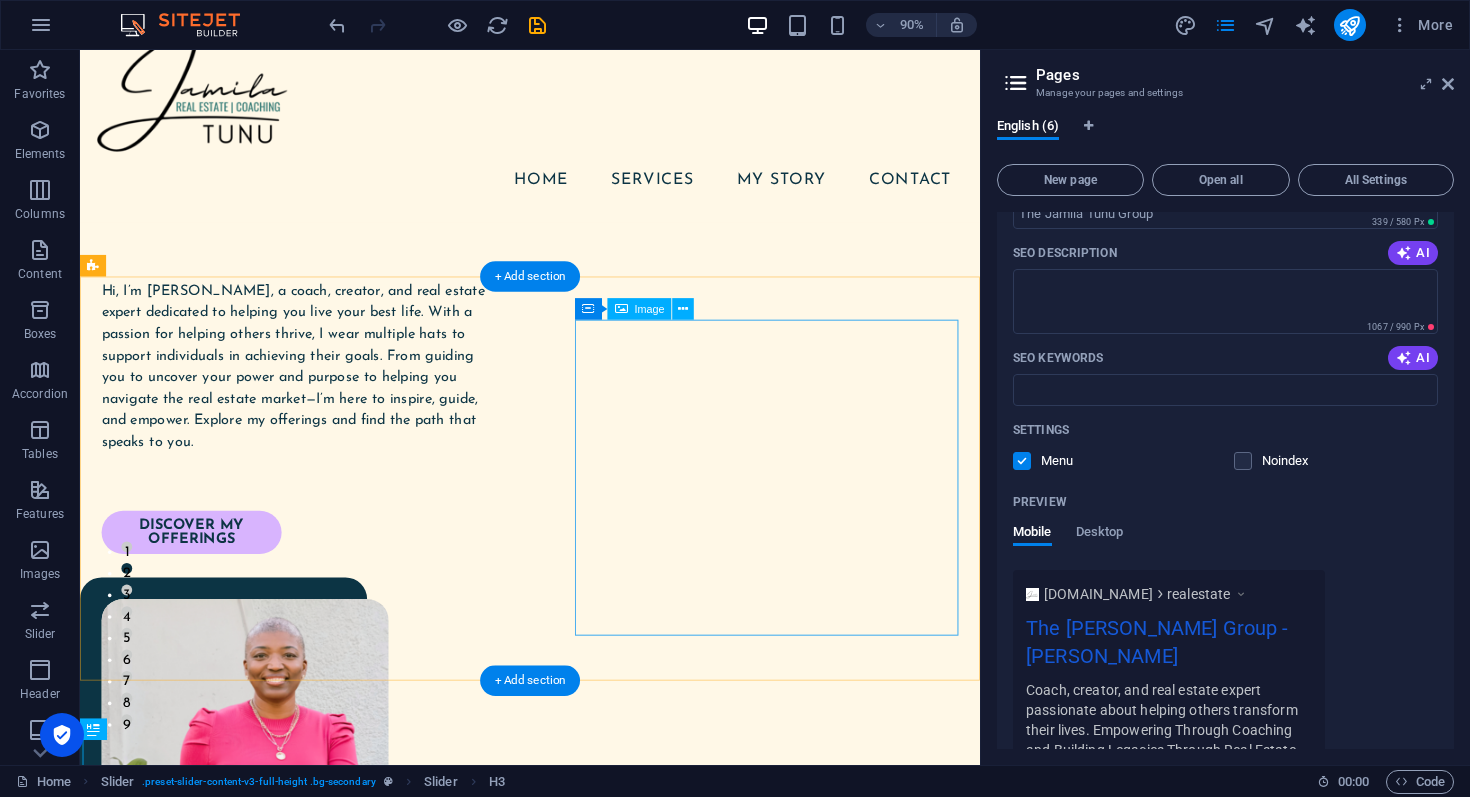 scroll, scrollTop: 0, scrollLeft: 0, axis: both 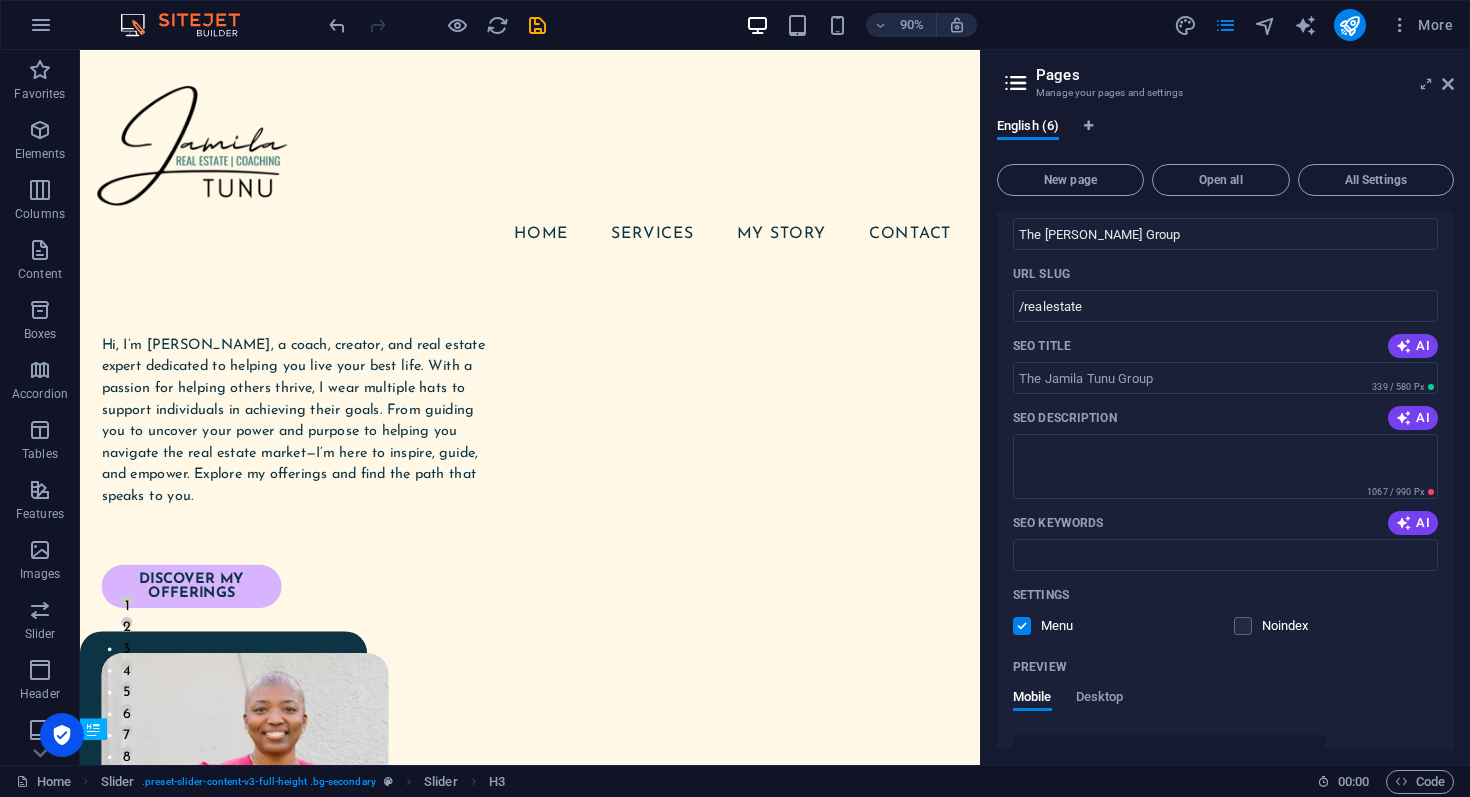 click on "SEO Description AI" at bounding box center [1225, 418] 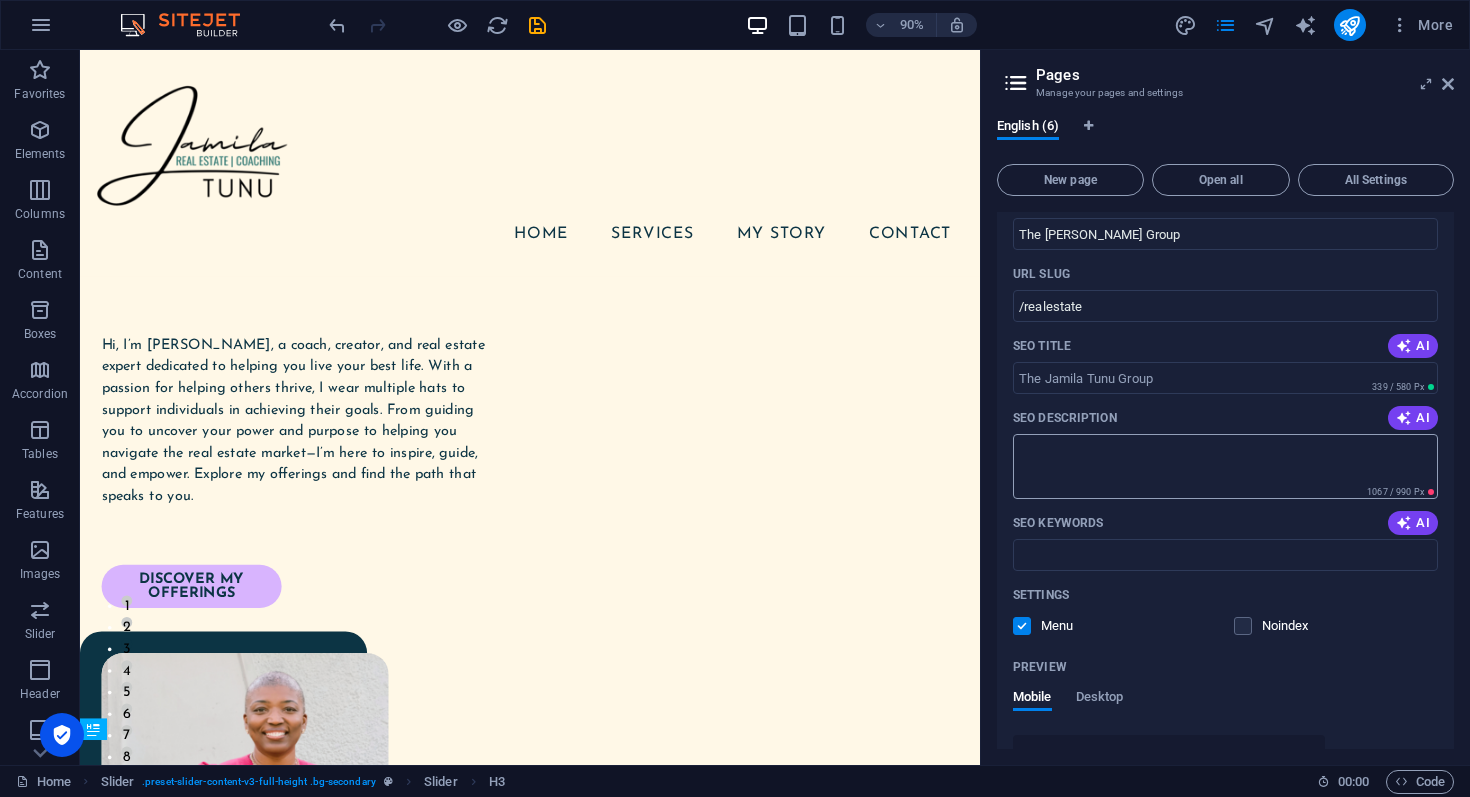 click on "SEO Description" at bounding box center (1225, 466) 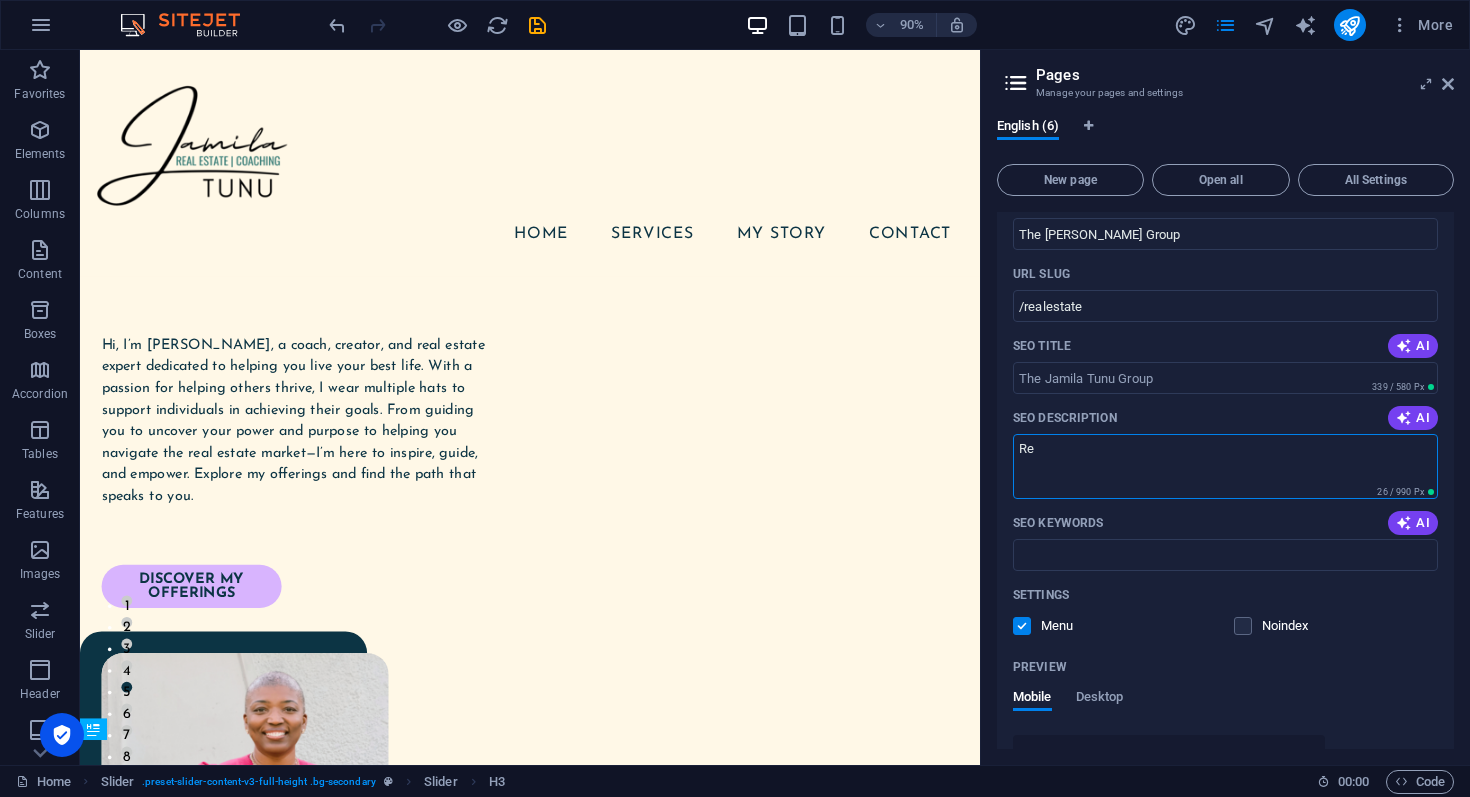type on "R" 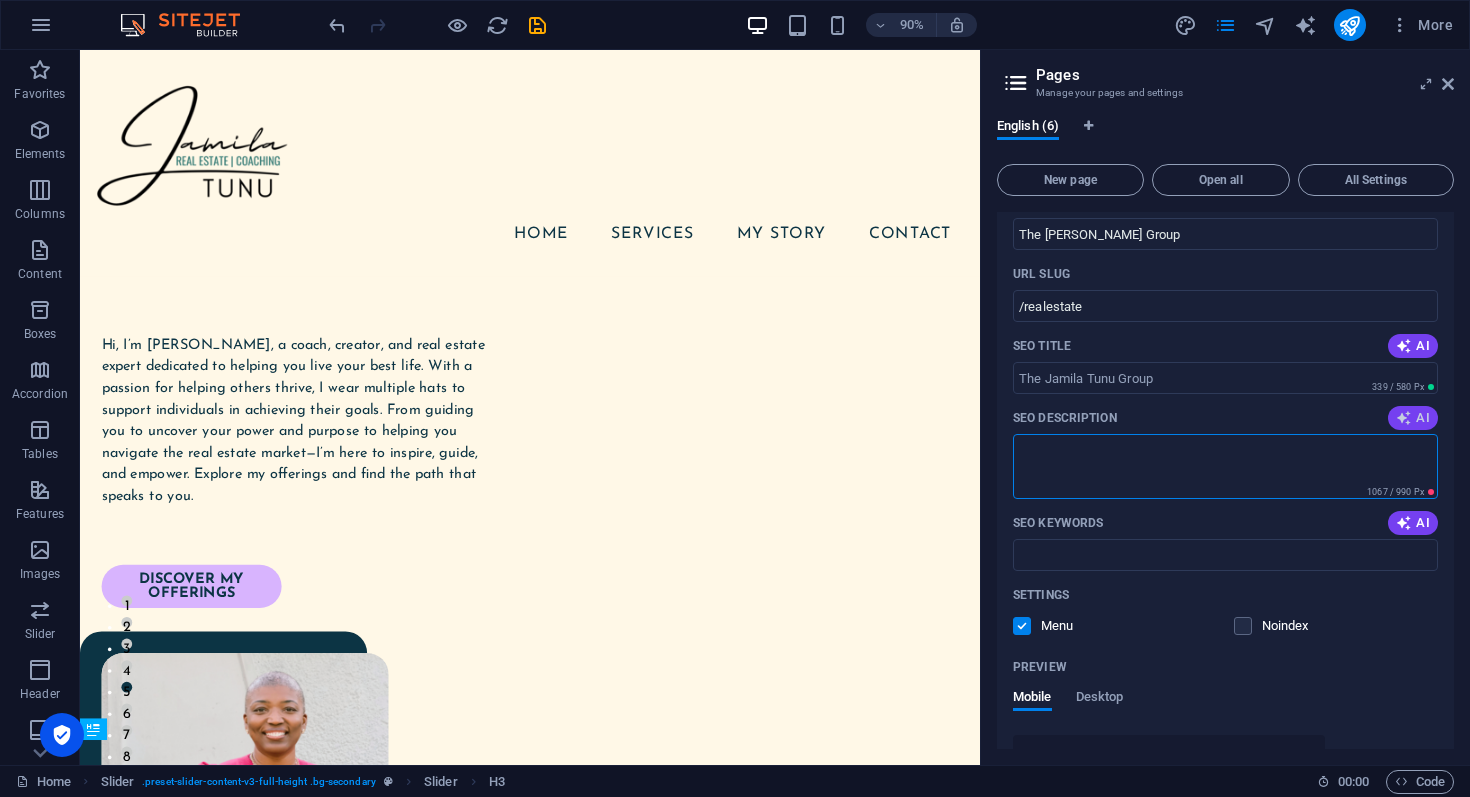 click on "AI" at bounding box center (1413, 418) 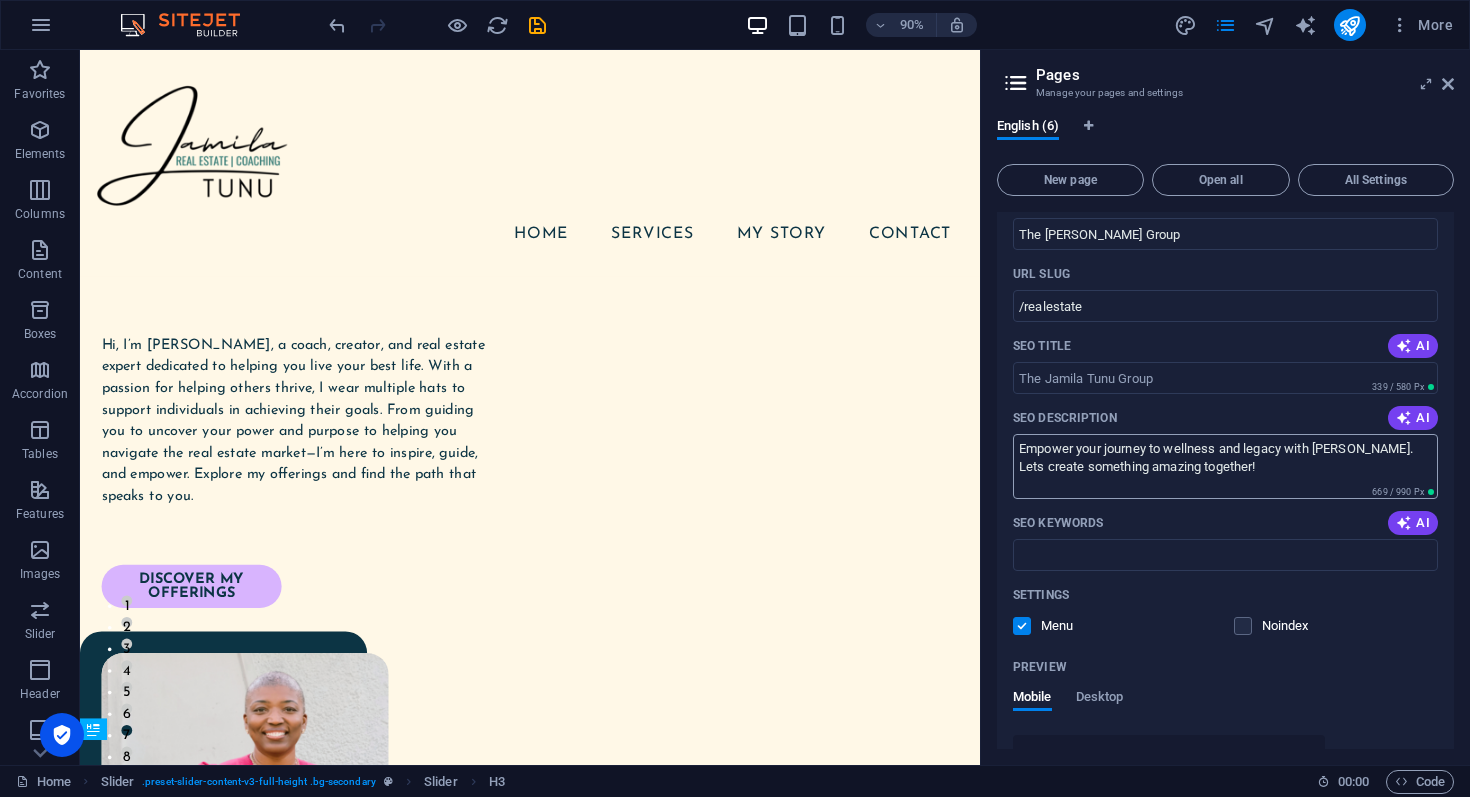 click on "Empower your journey to wellness and legacy with [PERSON_NAME]. Lets create something amazing together!" at bounding box center (1225, 466) 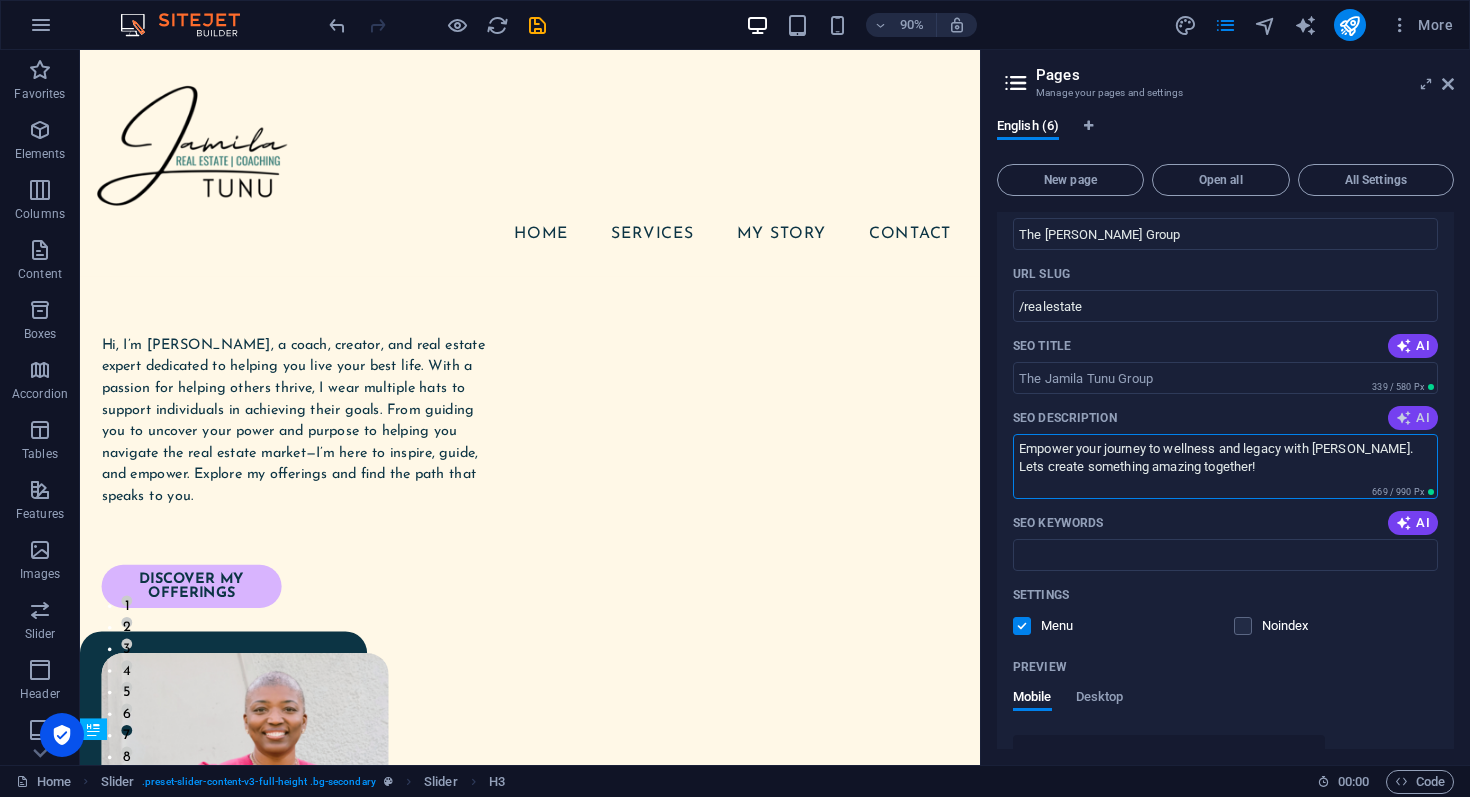 click at bounding box center (1404, 418) 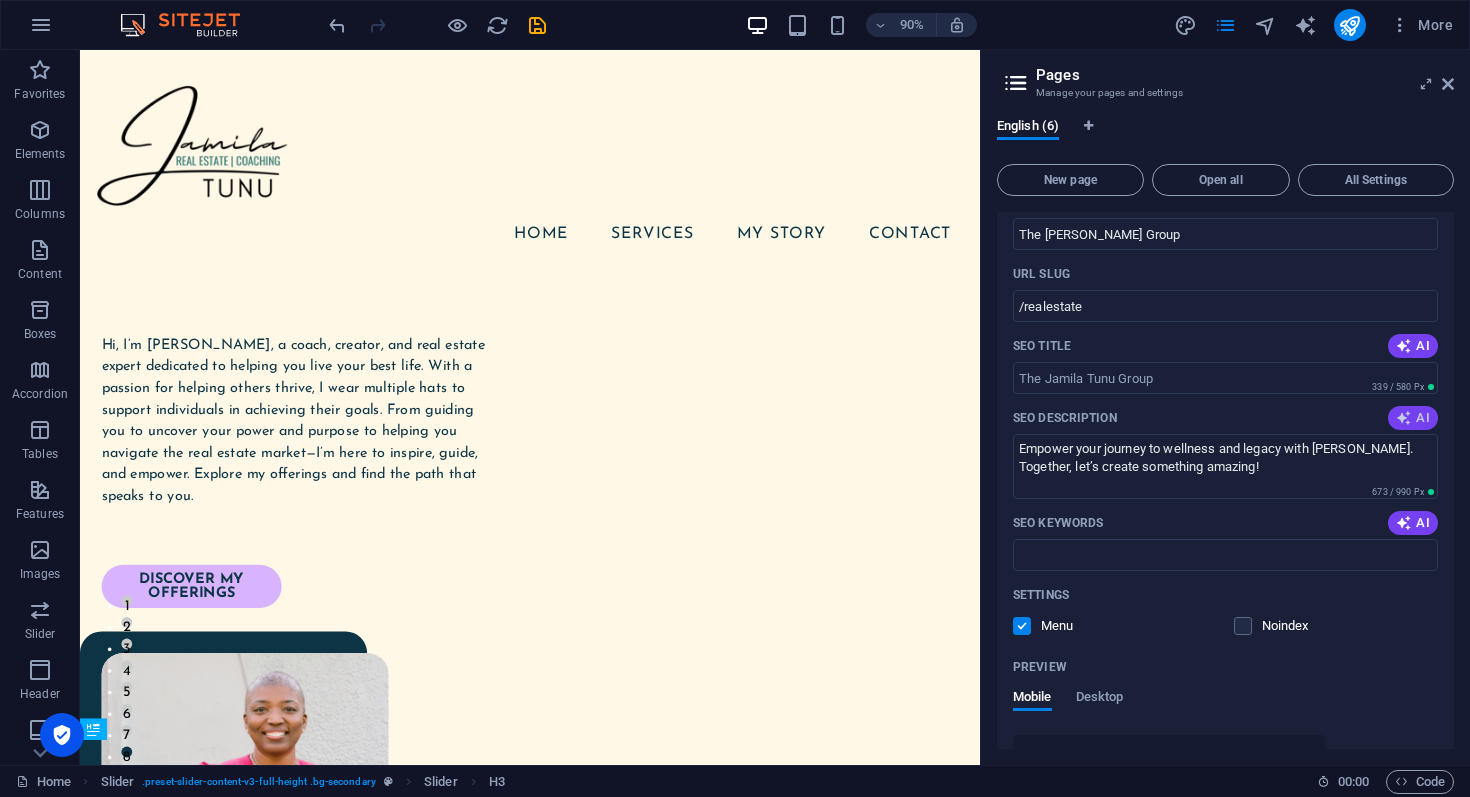 click at bounding box center [1404, 418] 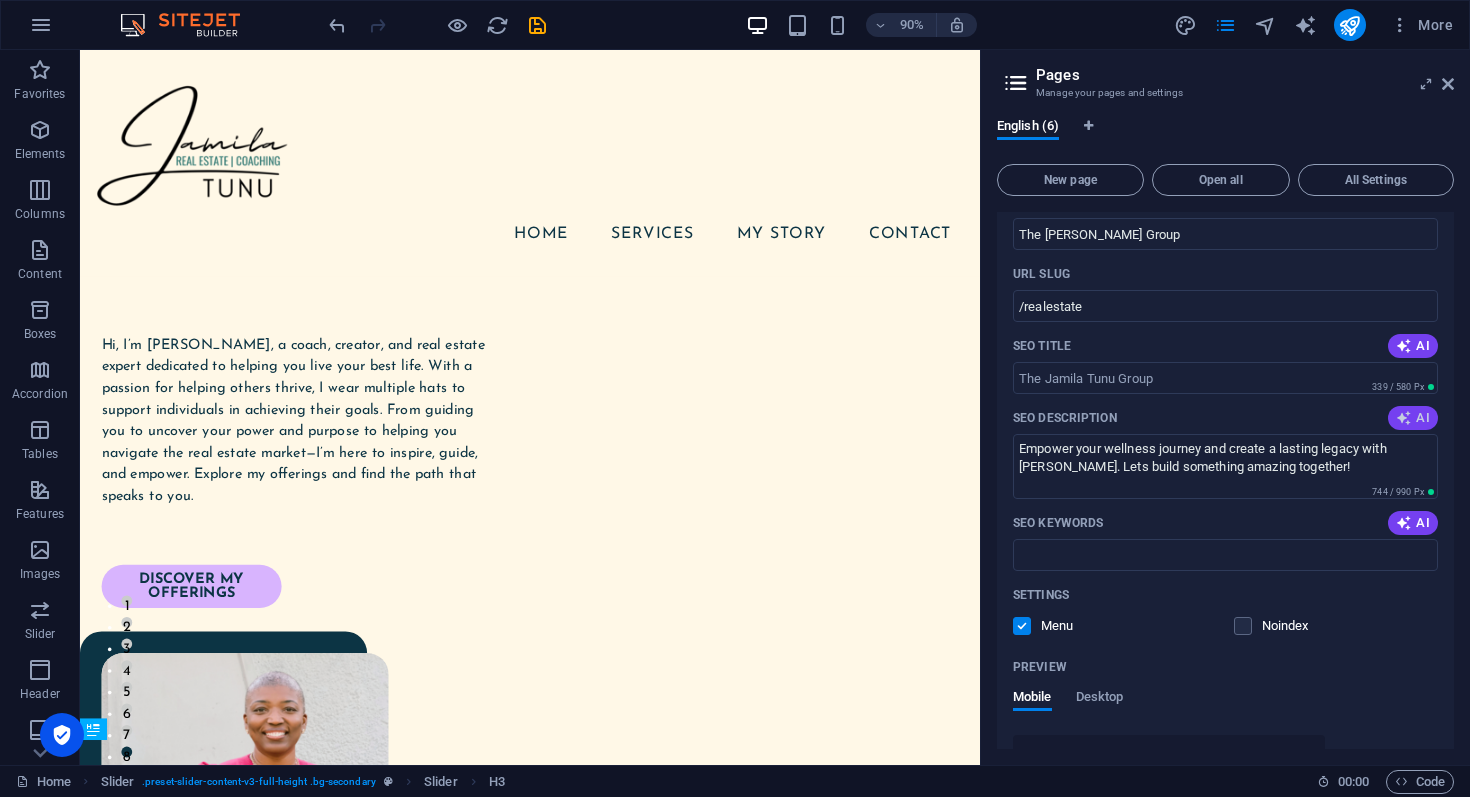 click at bounding box center (1404, 418) 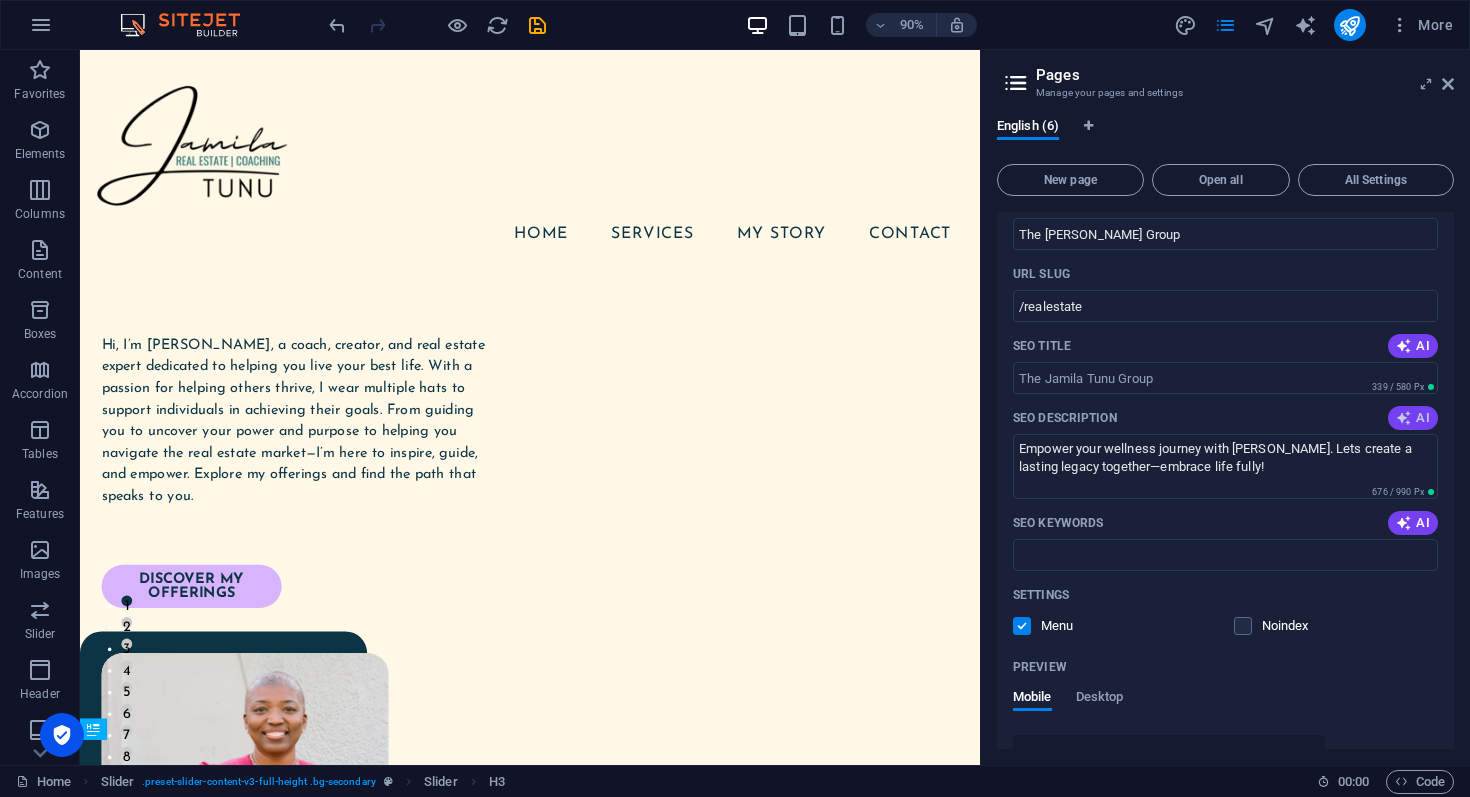 click at bounding box center [1404, 418] 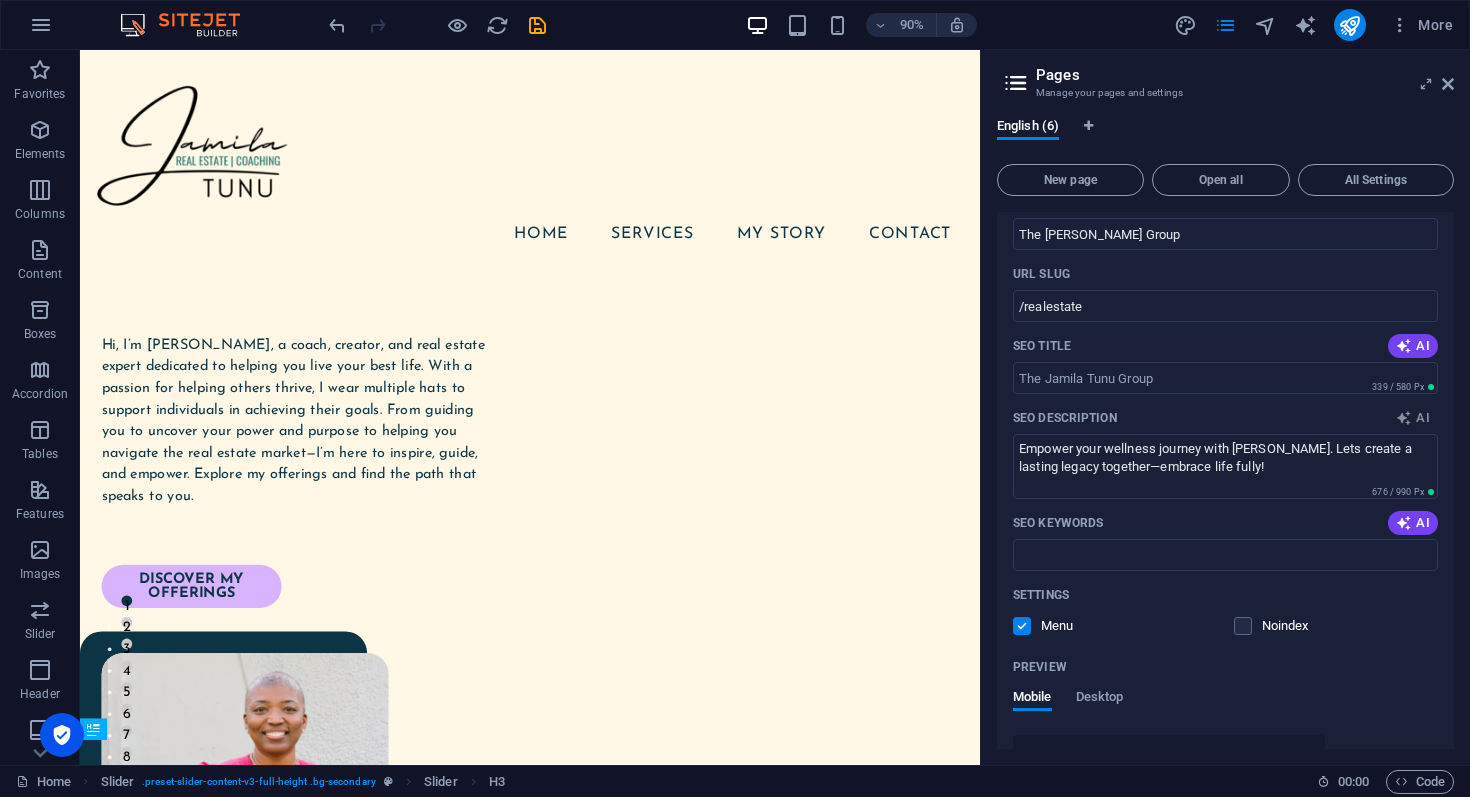 type on "Empower your wellness journey and create a lasting legacy with [PERSON_NAME]. Lets build something amazing together!" 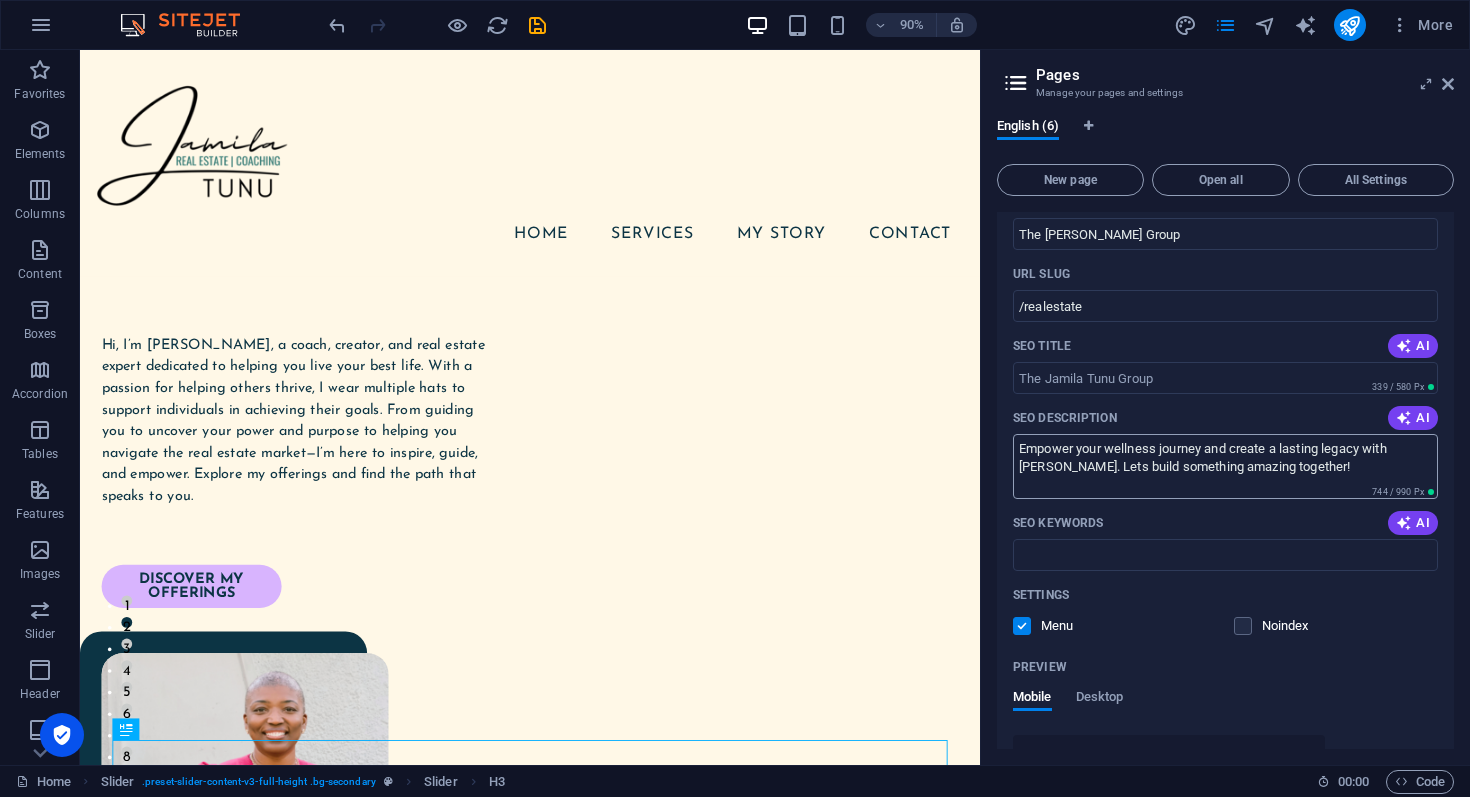click on "Empower your wellness journey and create a lasting legacy with [PERSON_NAME]. Lets build something amazing together!" at bounding box center [1225, 466] 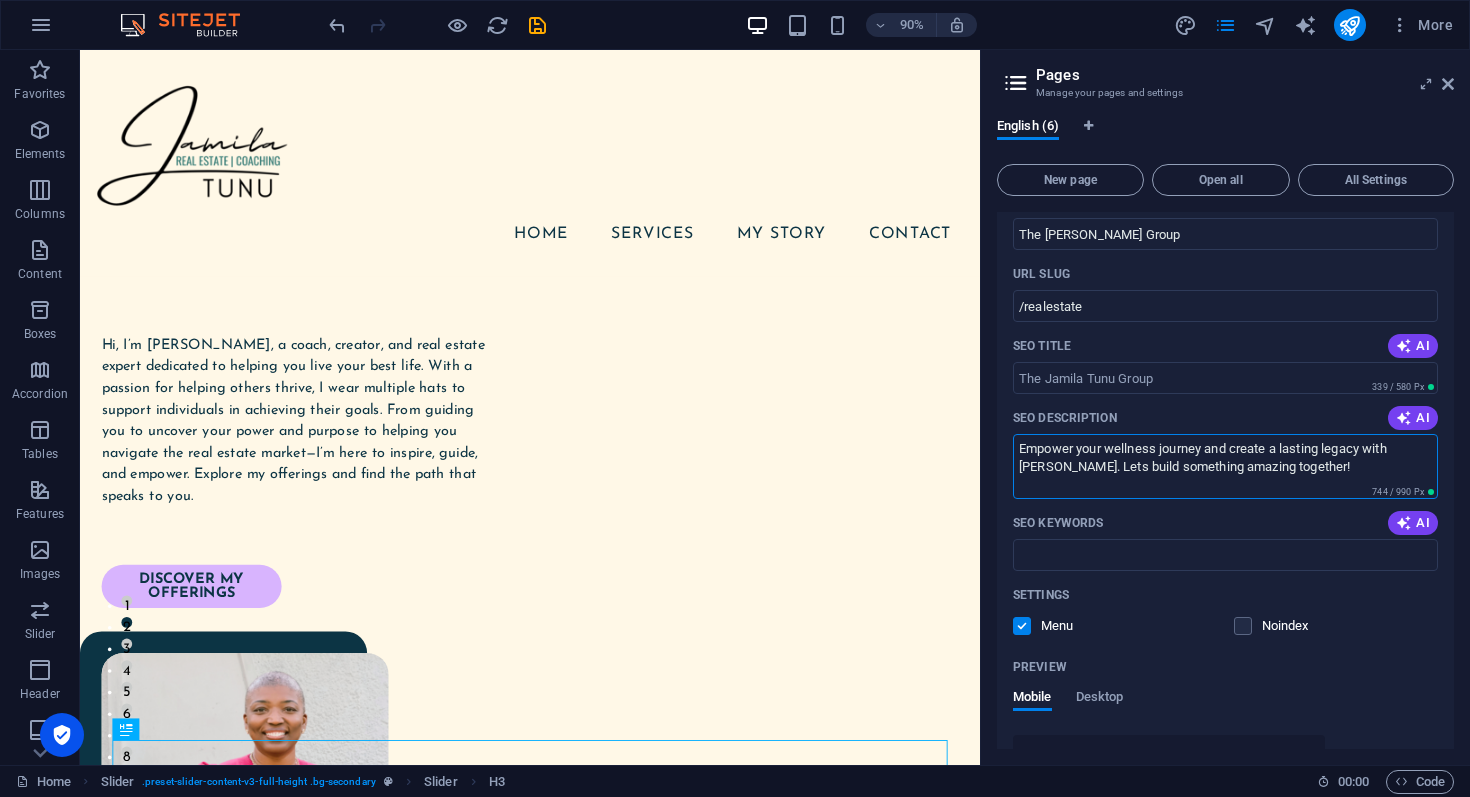 click on "Empower your wellness journey and create a lasting legacy with [PERSON_NAME]. Lets build something amazing together!" at bounding box center (1225, 466) 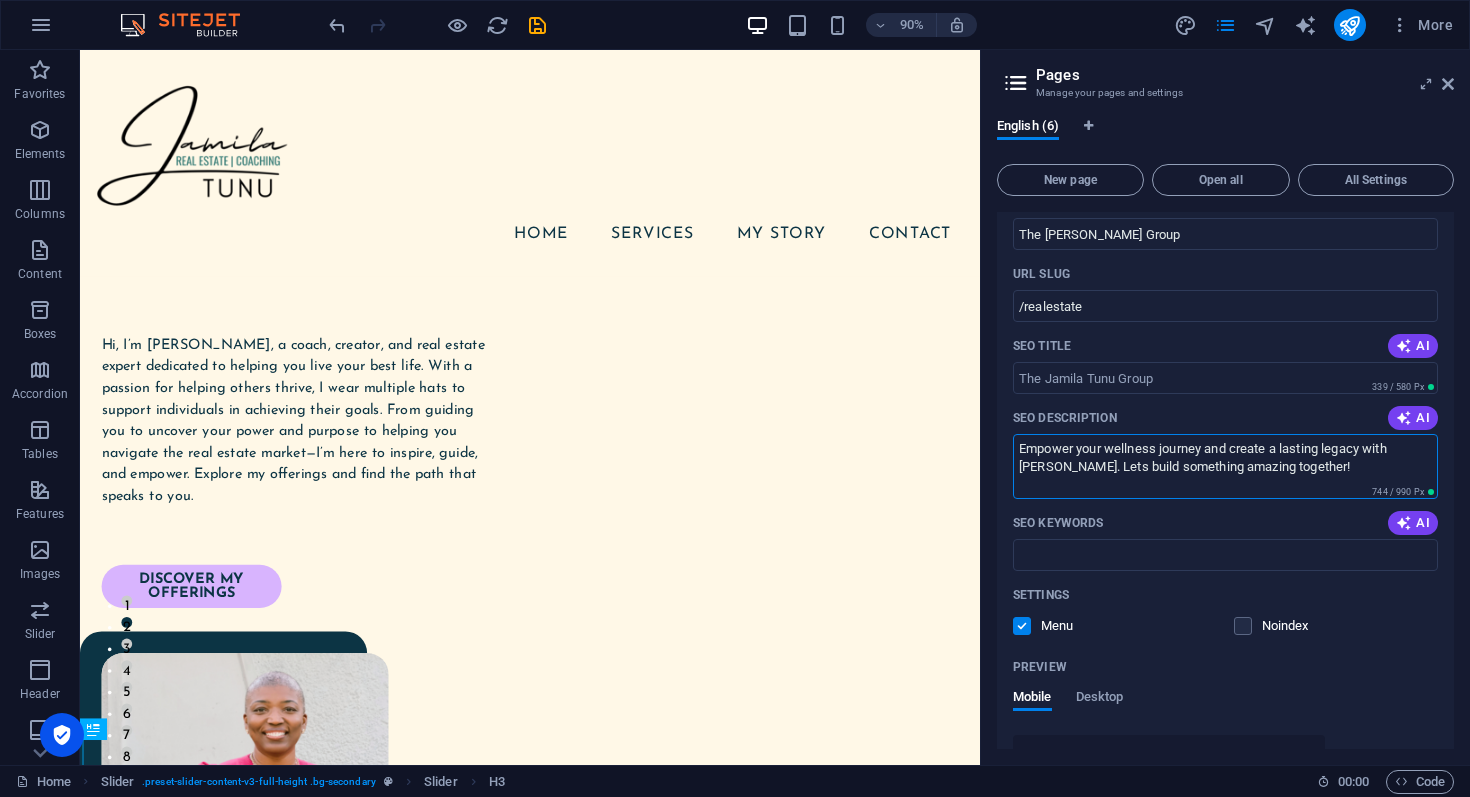 click on "Empower your wellness journey and create a lasting legacy with [PERSON_NAME]. Lets build something amazing together!" at bounding box center [1225, 466] 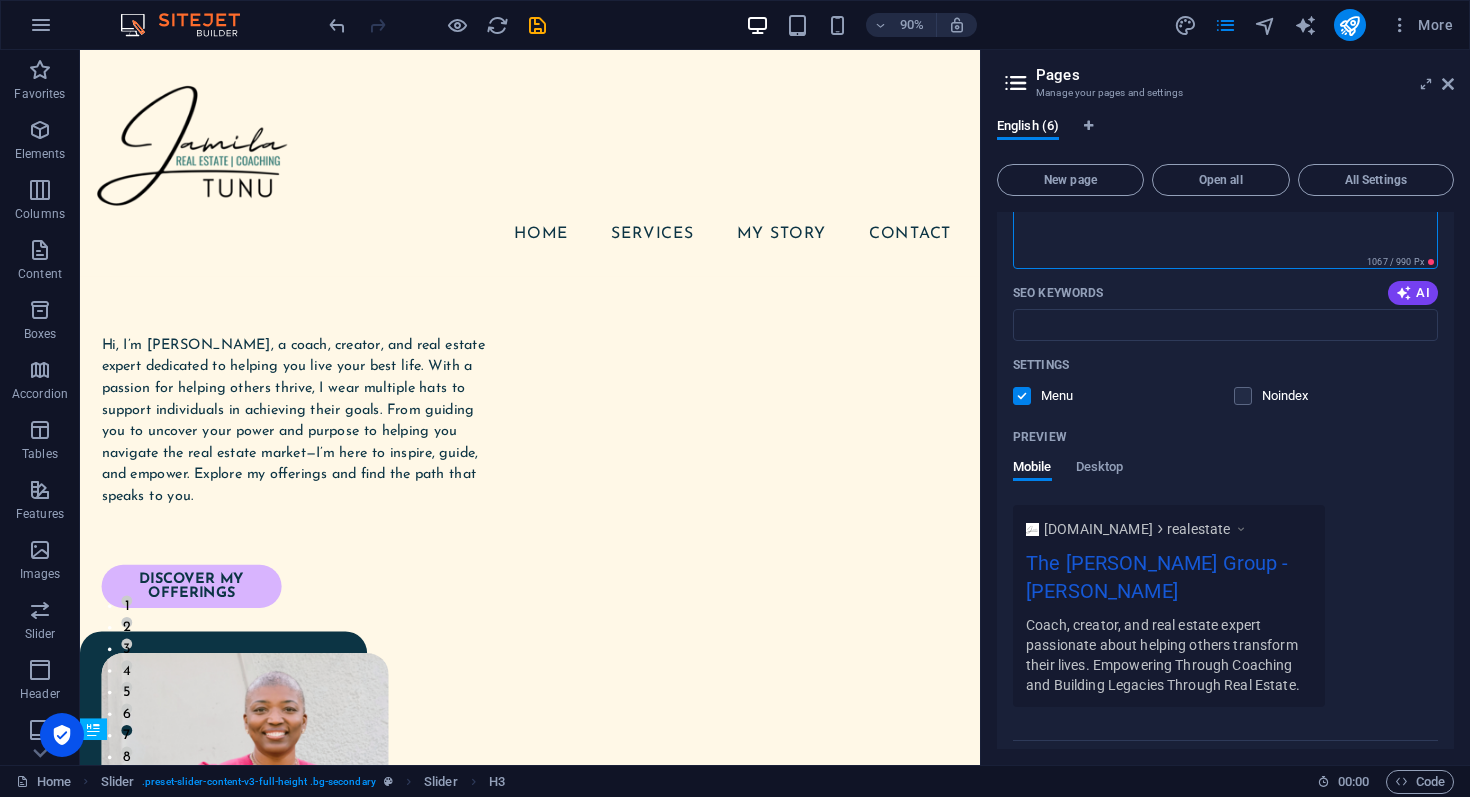 scroll, scrollTop: 674, scrollLeft: 0, axis: vertical 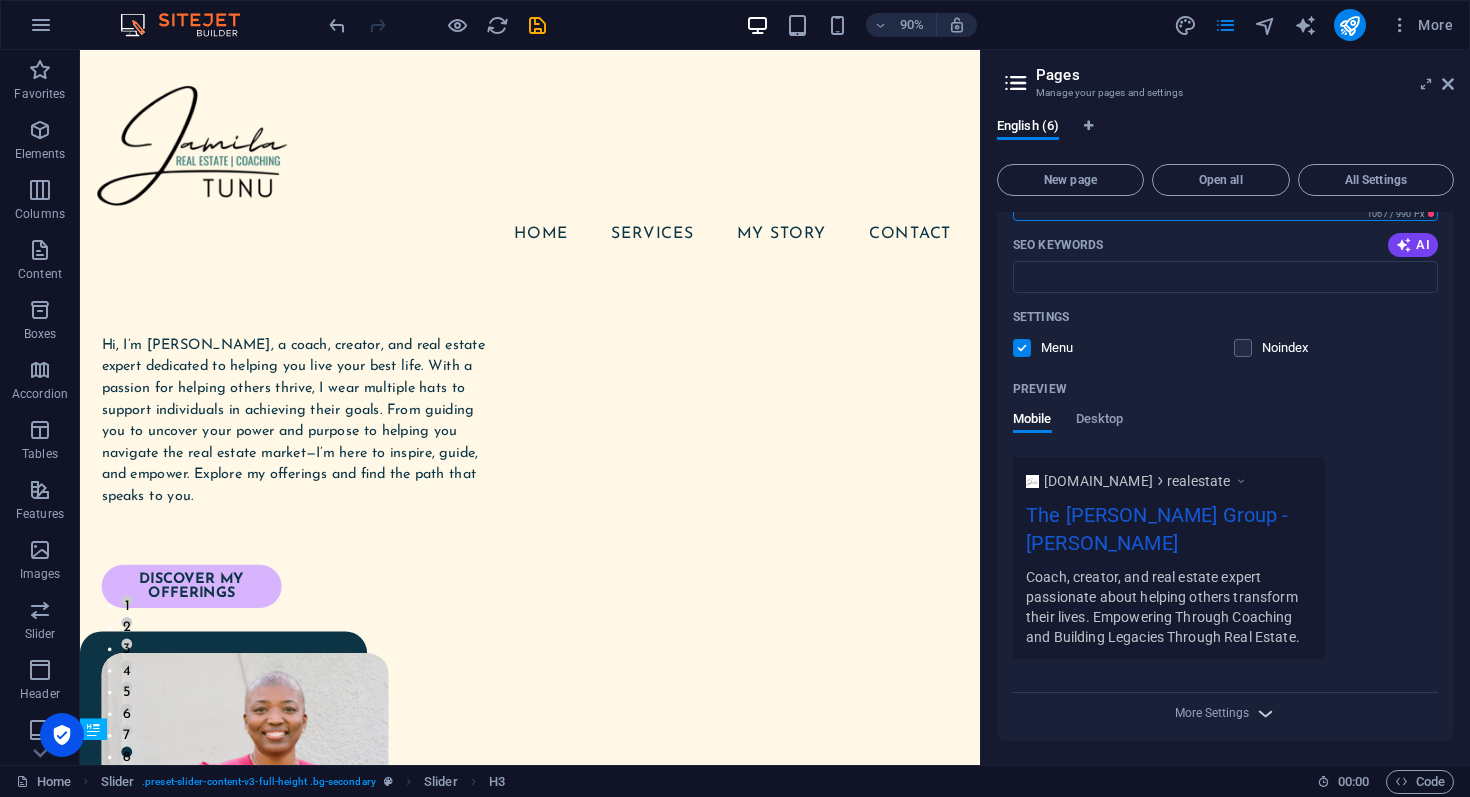 type 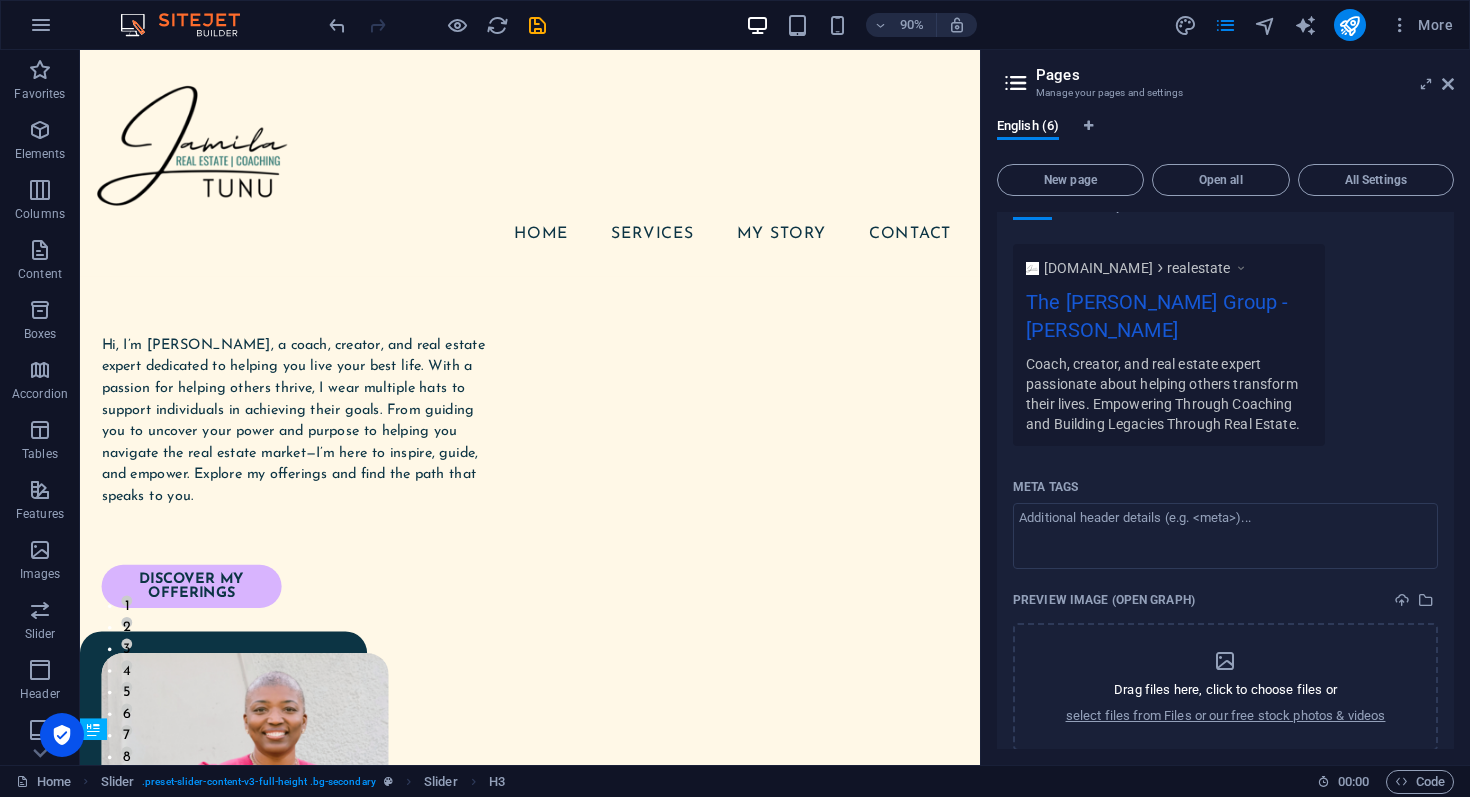 scroll, scrollTop: 962, scrollLeft: 0, axis: vertical 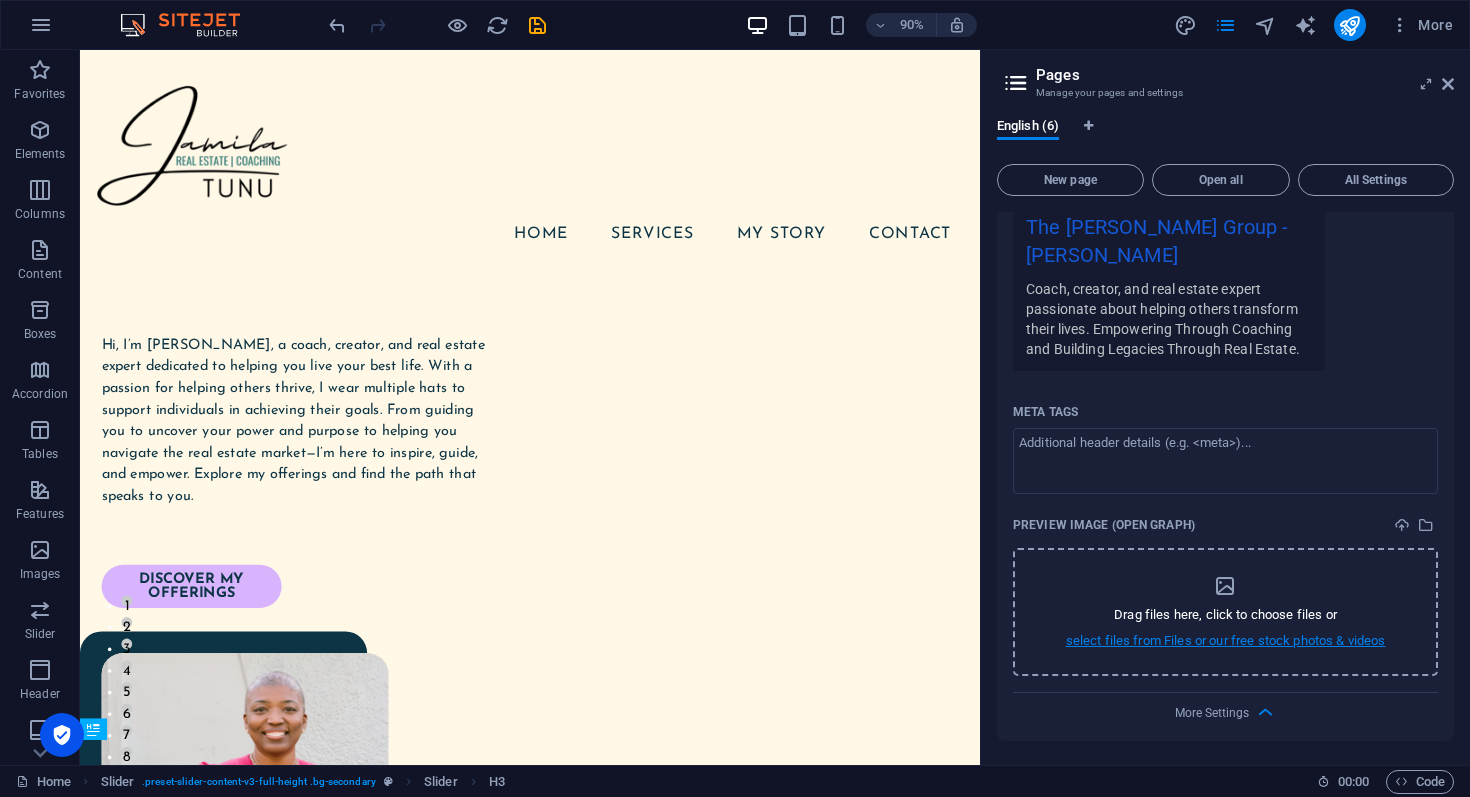 click on "select files from Files or our free stock photos & videos" at bounding box center [1226, 641] 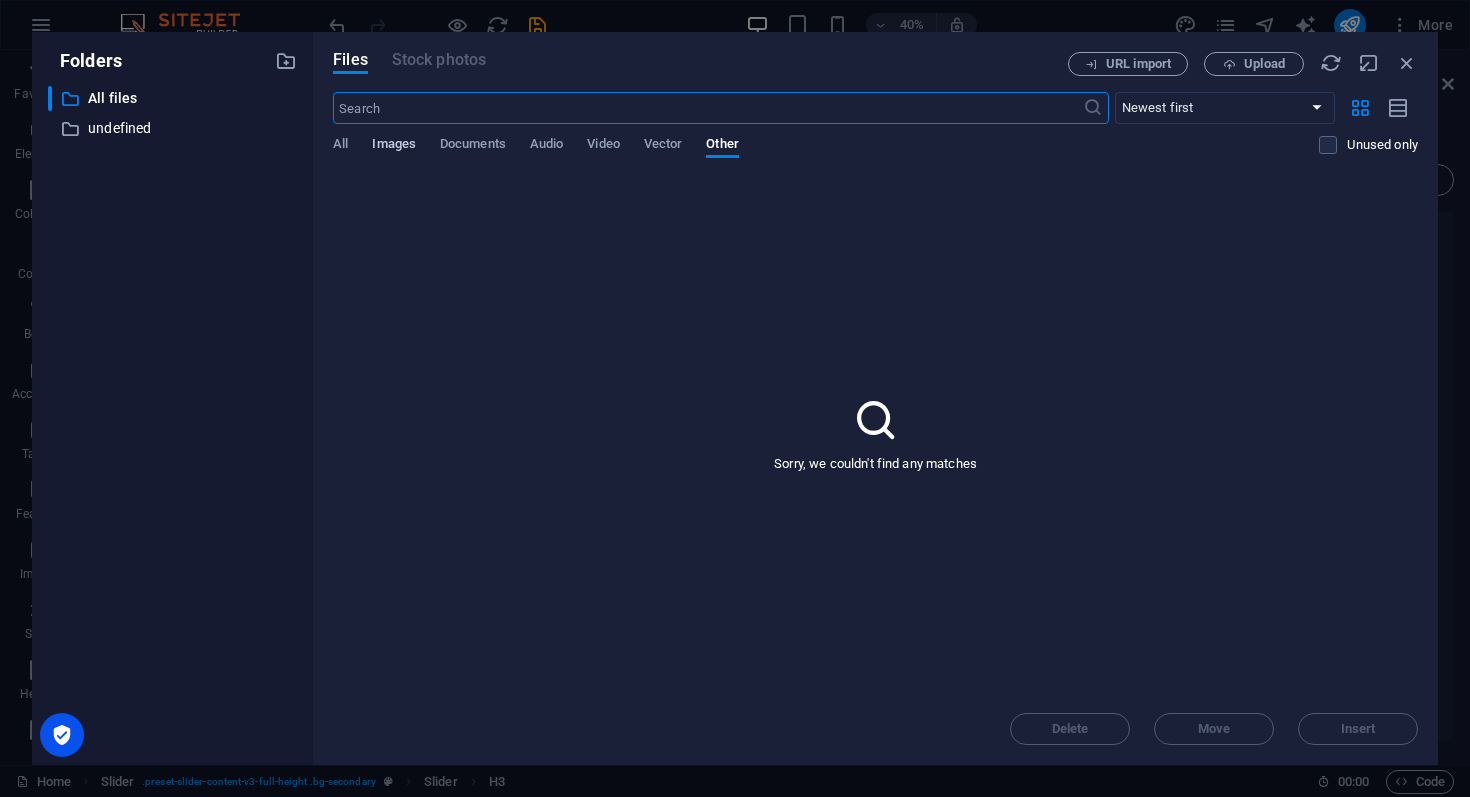 click on "Images" at bounding box center (394, 146) 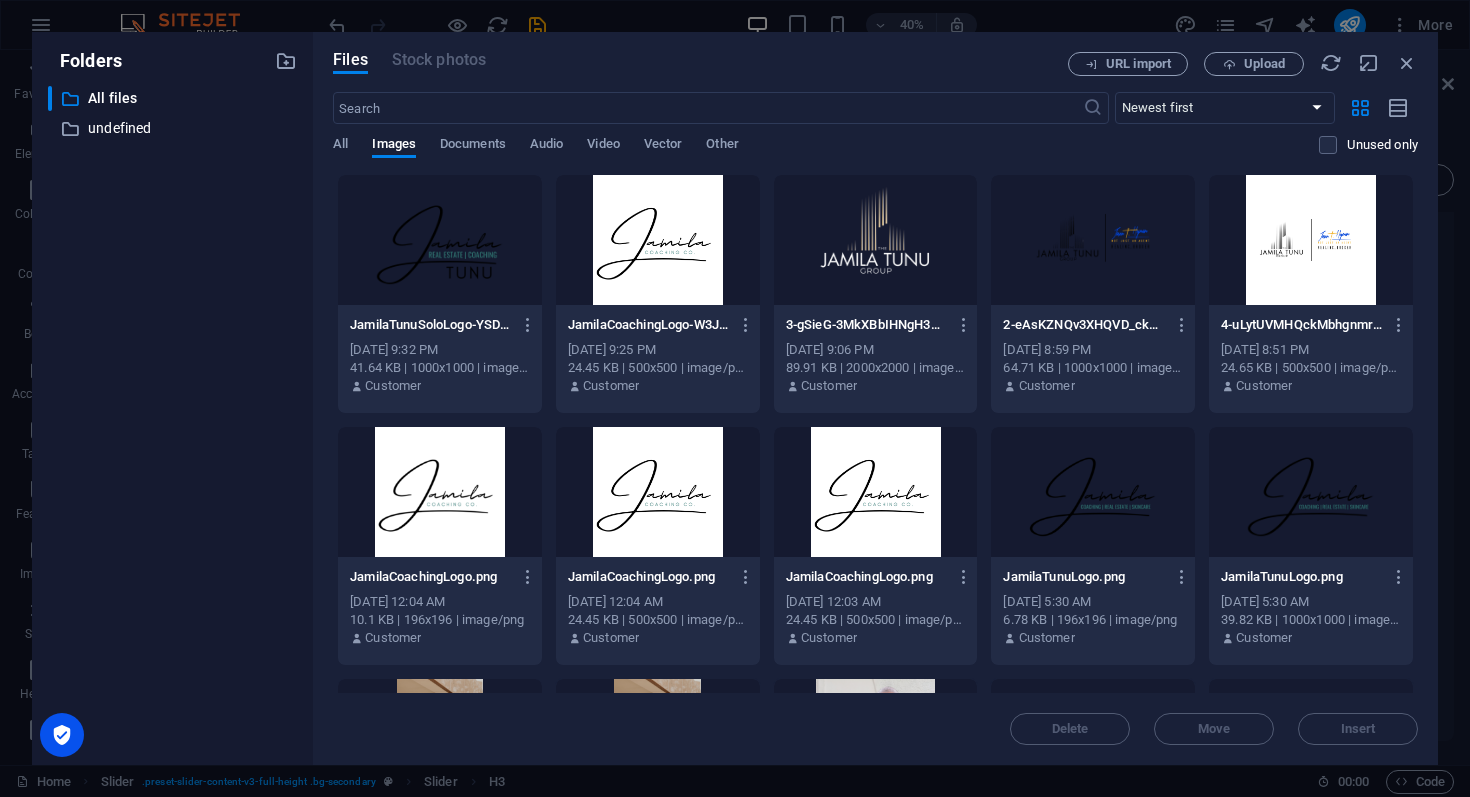 click at bounding box center (876, 240) 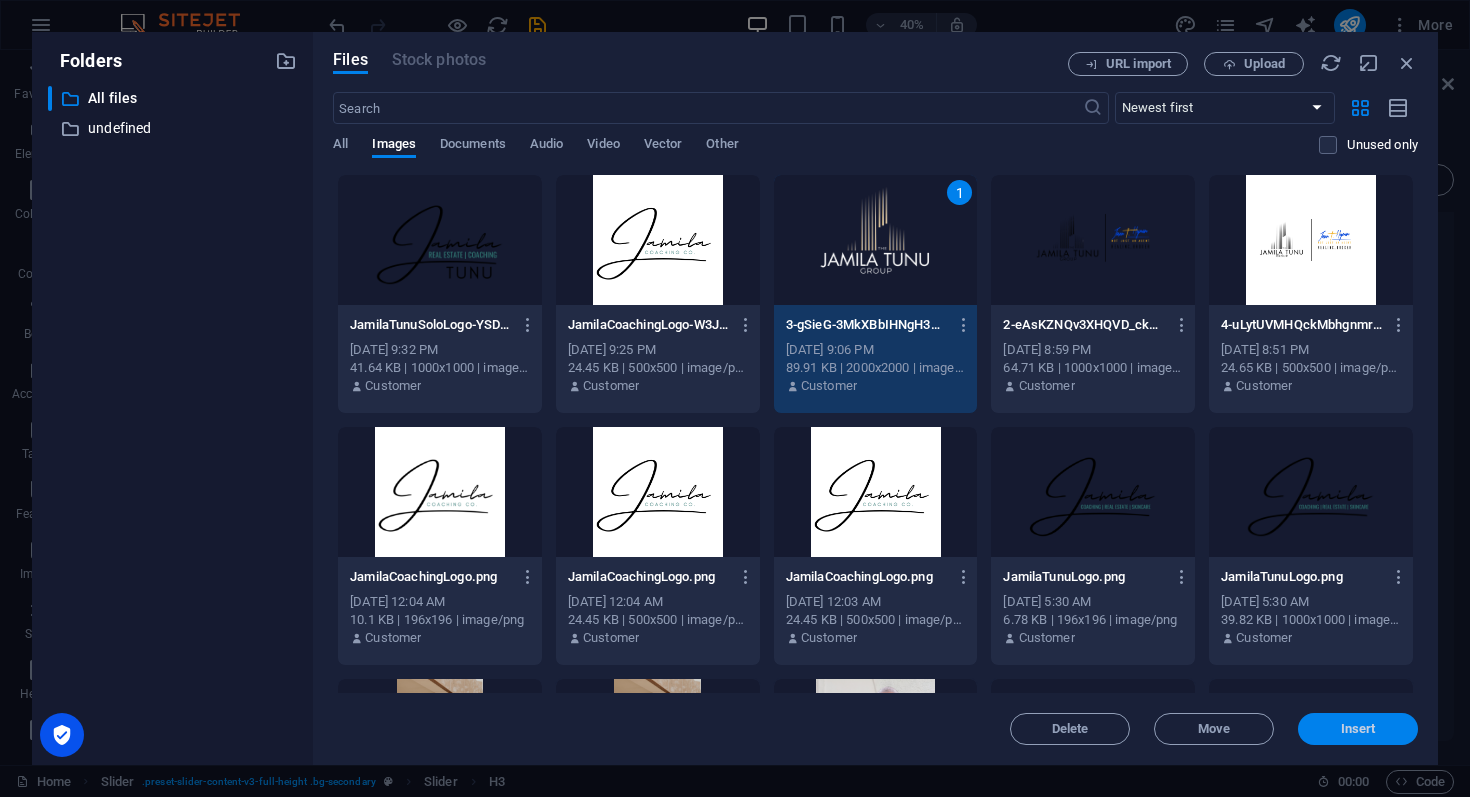 click on "Insert" at bounding box center (1358, 729) 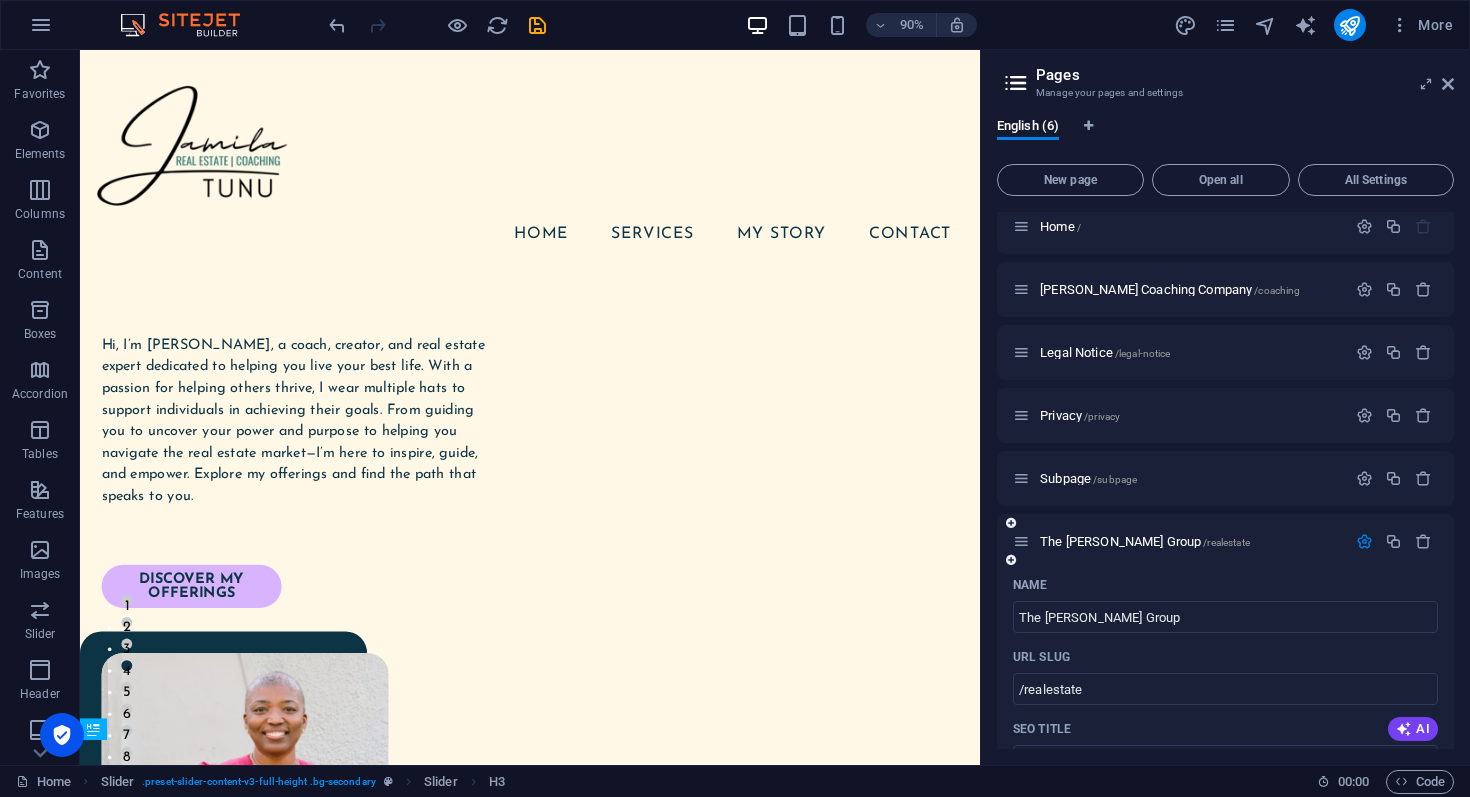 scroll, scrollTop: 0, scrollLeft: 0, axis: both 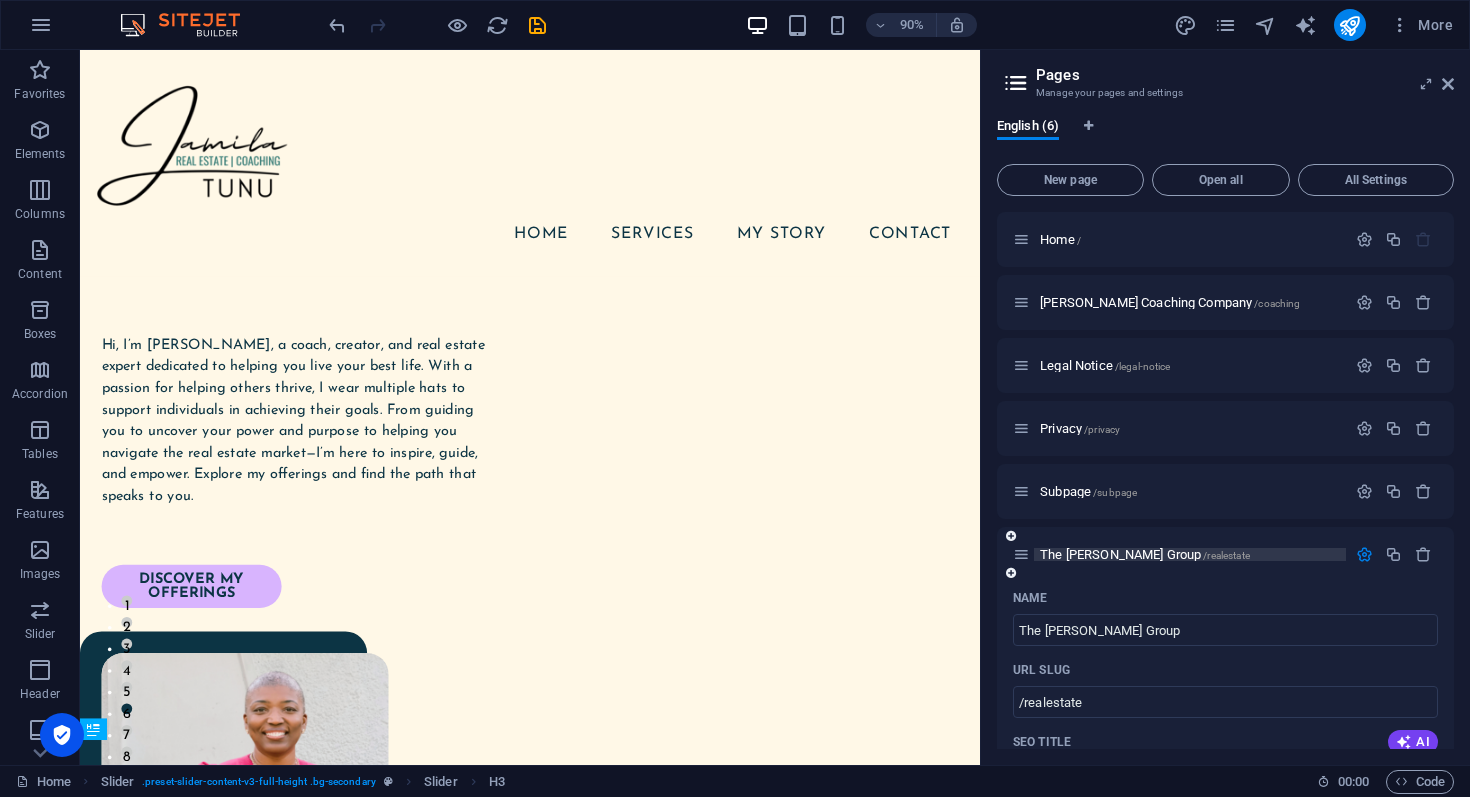 click on "The [PERSON_NAME] Group /realestate" at bounding box center (1145, 554) 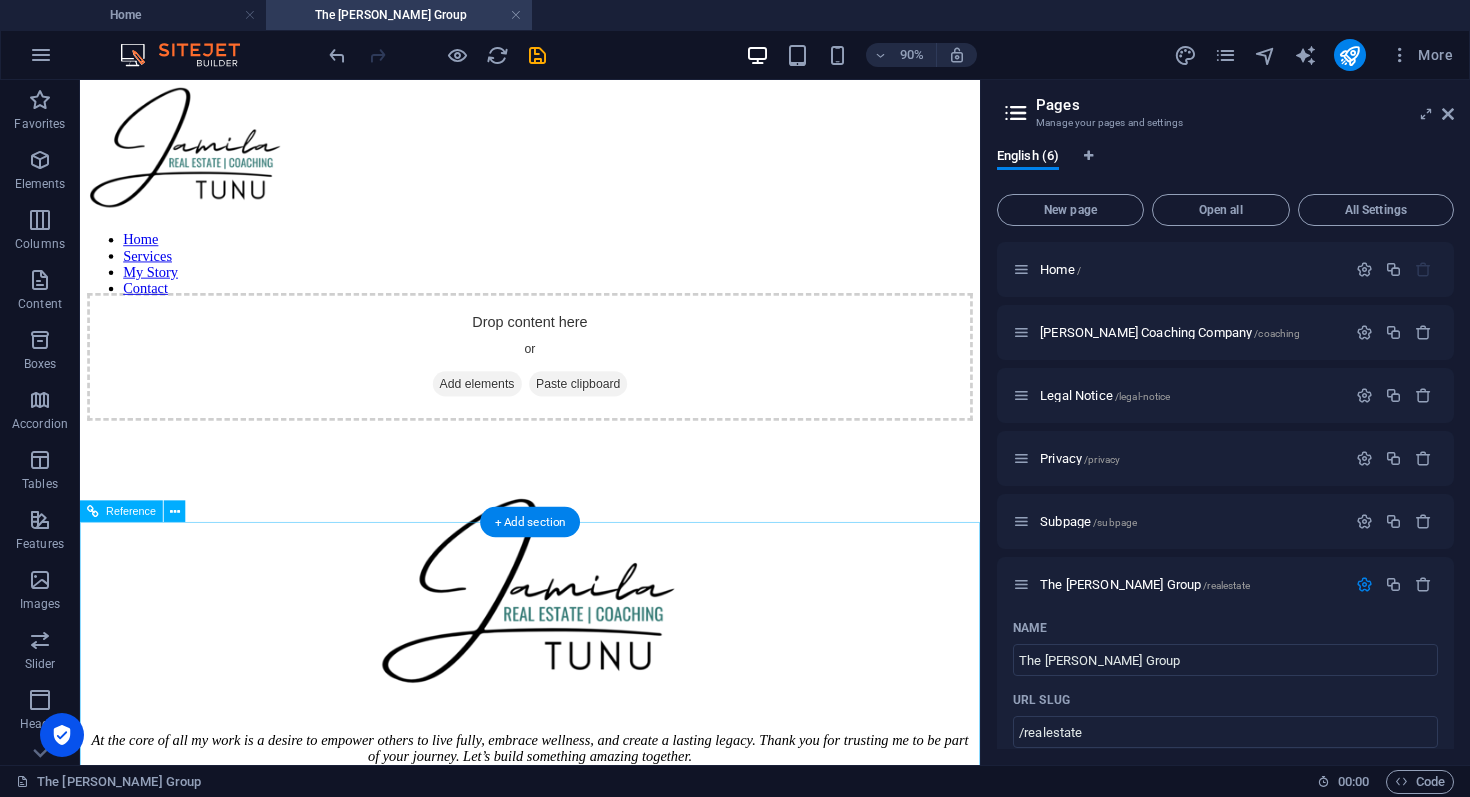 scroll, scrollTop: 0, scrollLeft: 0, axis: both 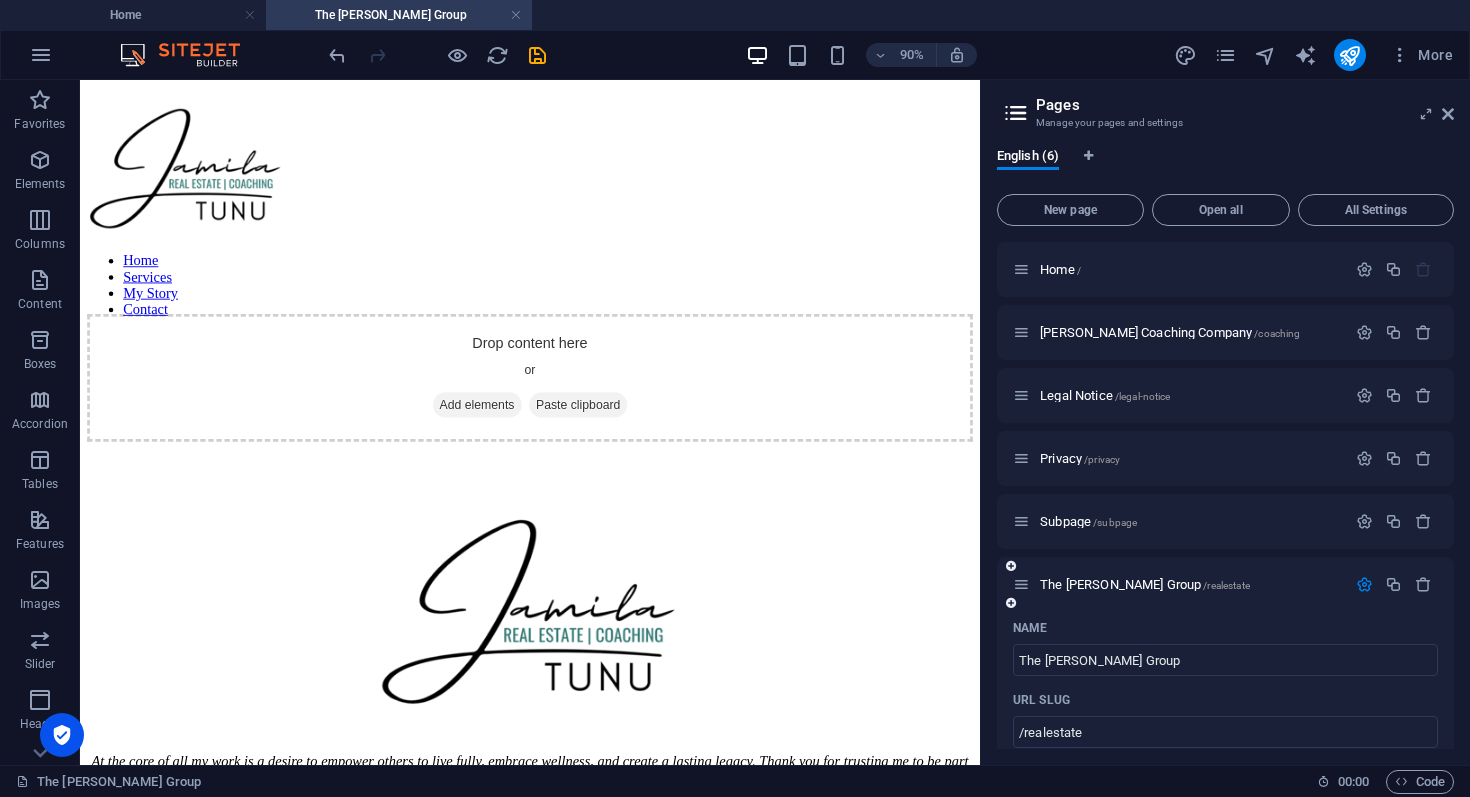 click at bounding box center [1364, 584] 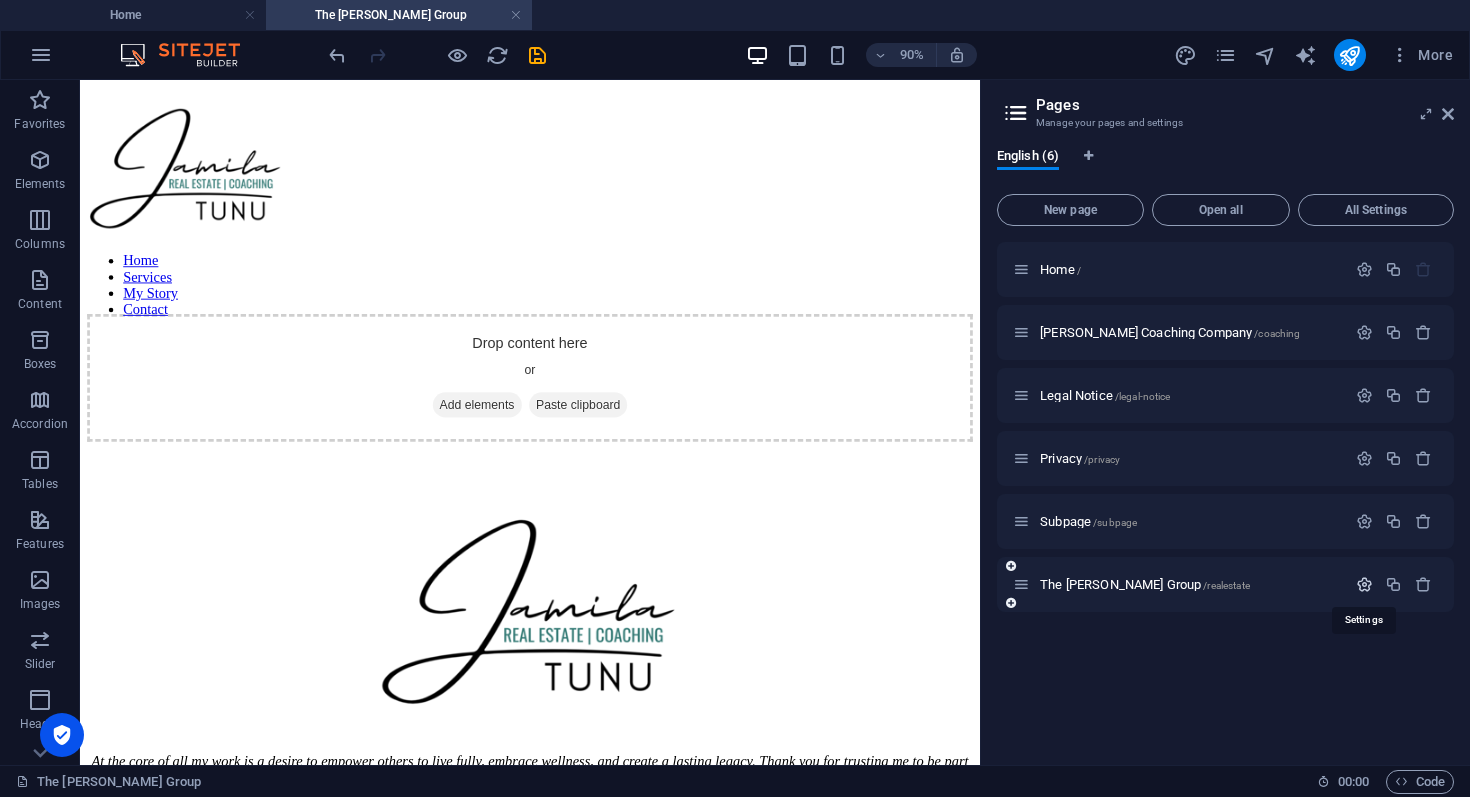 click at bounding box center (1364, 584) 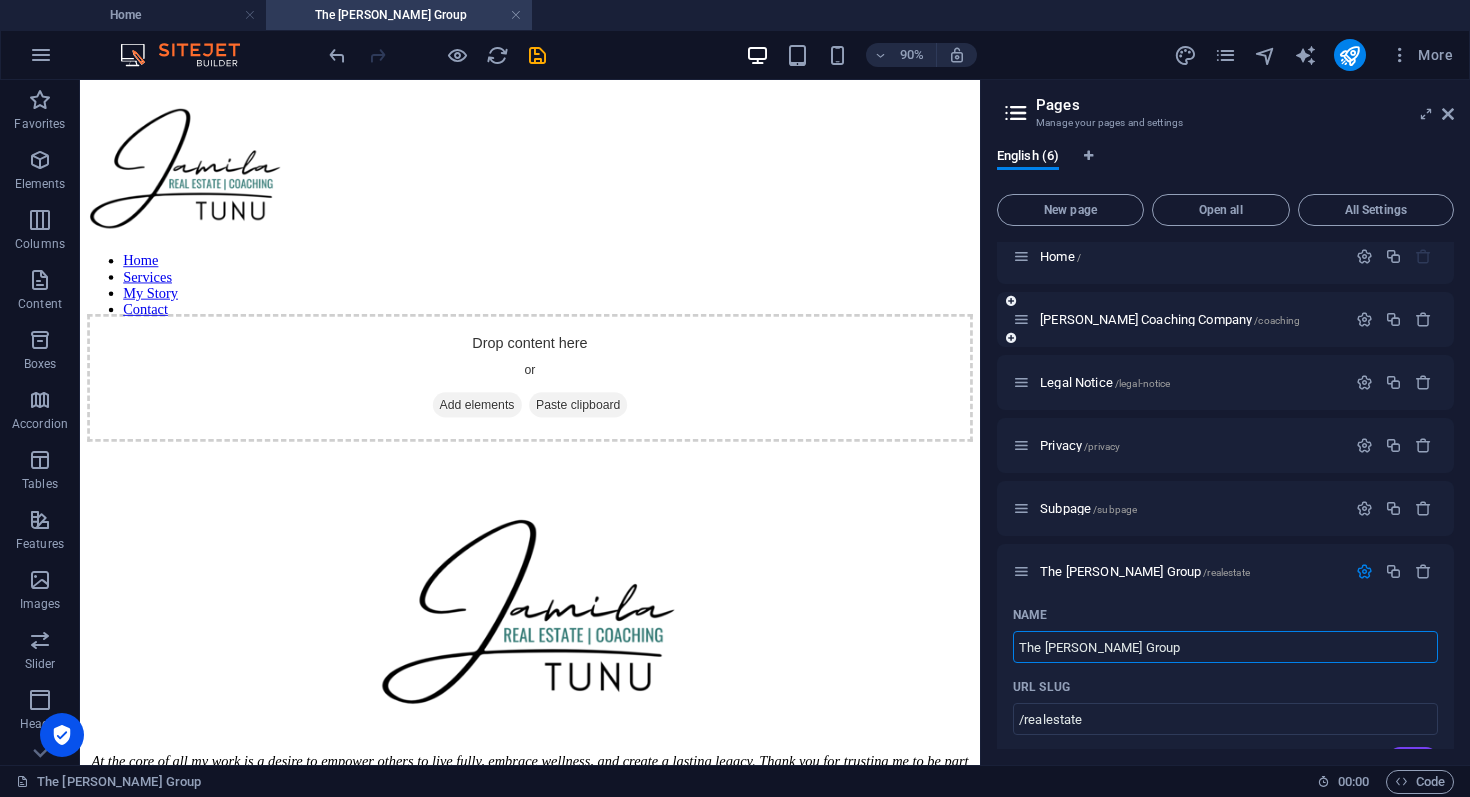 scroll, scrollTop: 12, scrollLeft: 0, axis: vertical 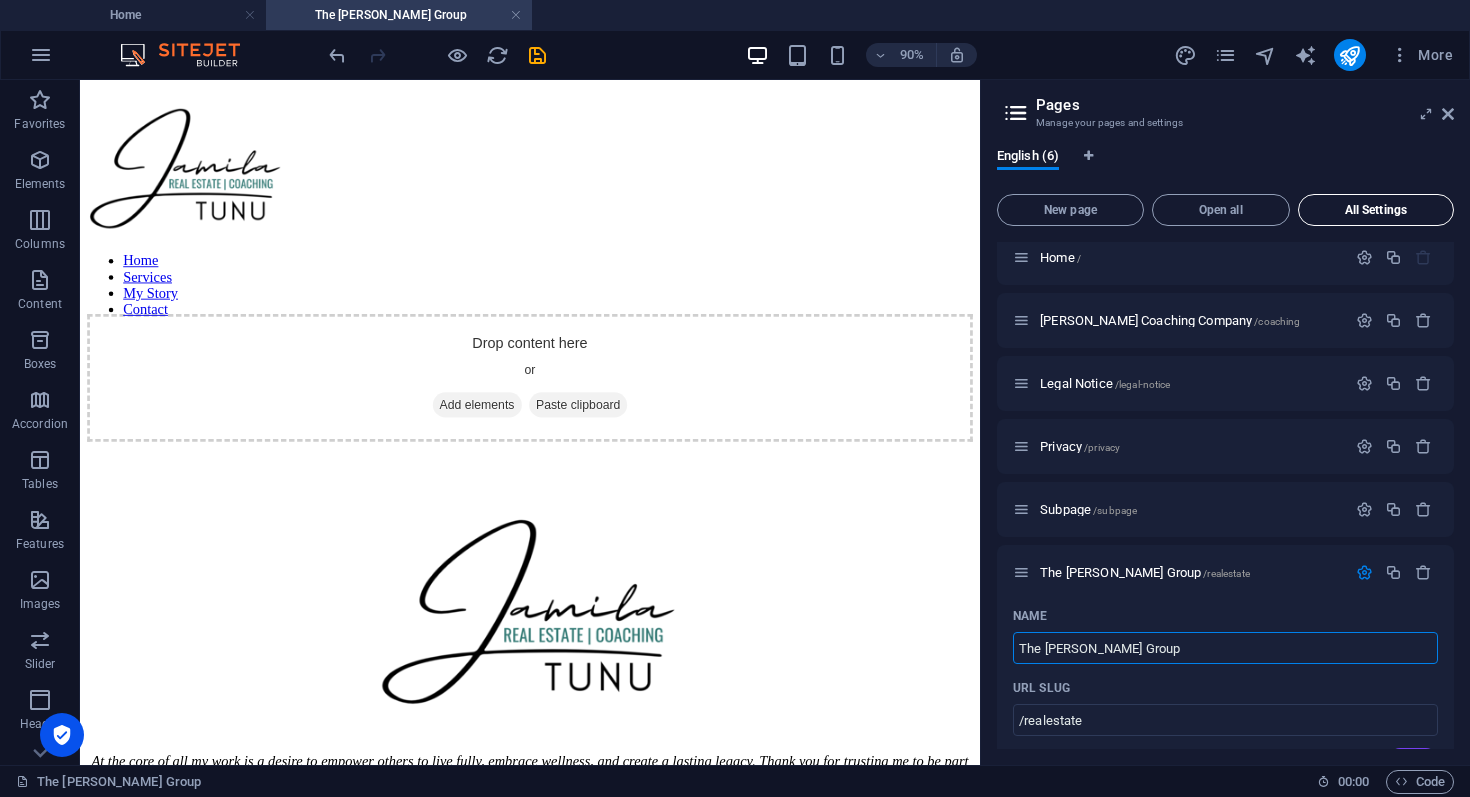 click on "All Settings" at bounding box center [1376, 210] 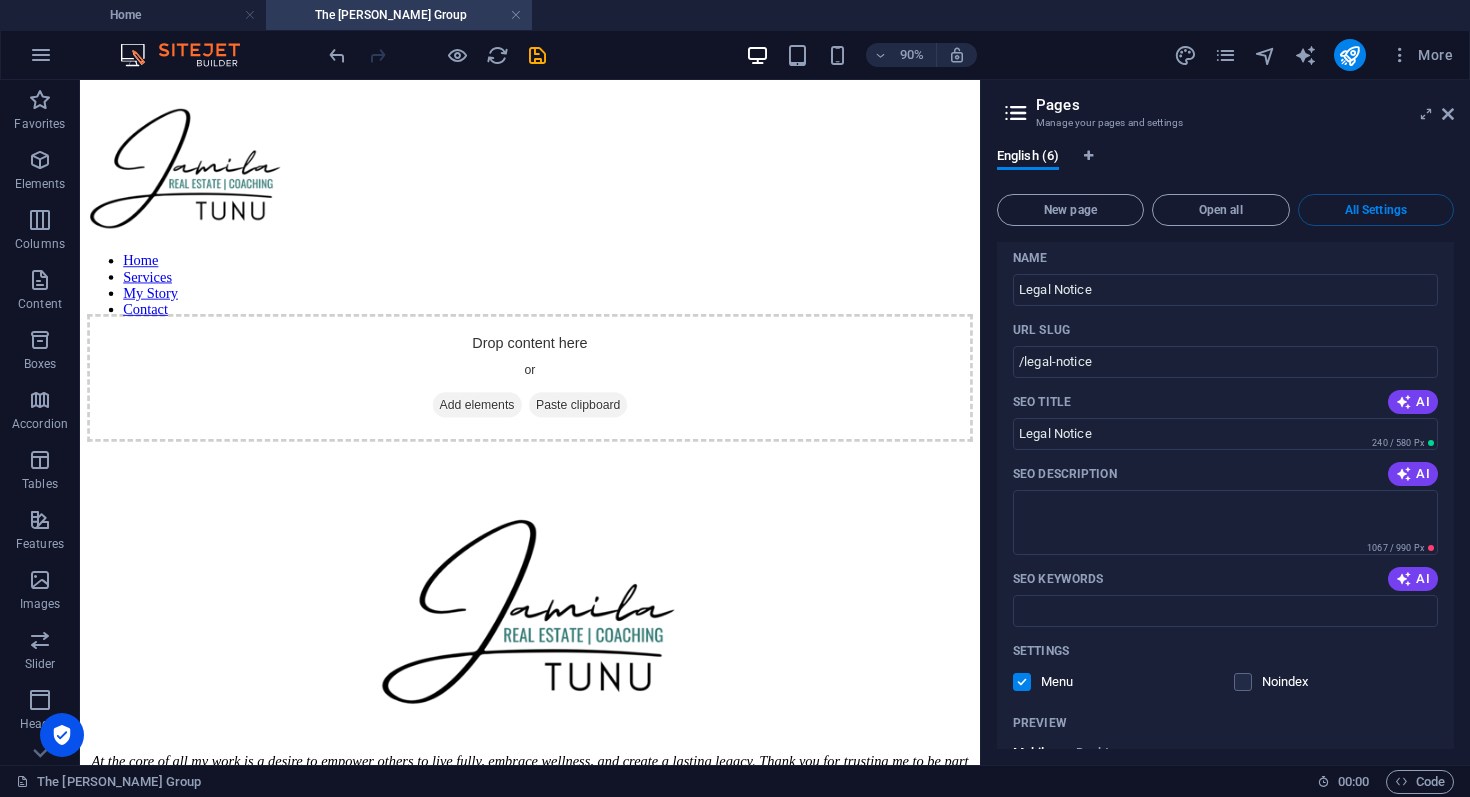 scroll, scrollTop: 1790, scrollLeft: 0, axis: vertical 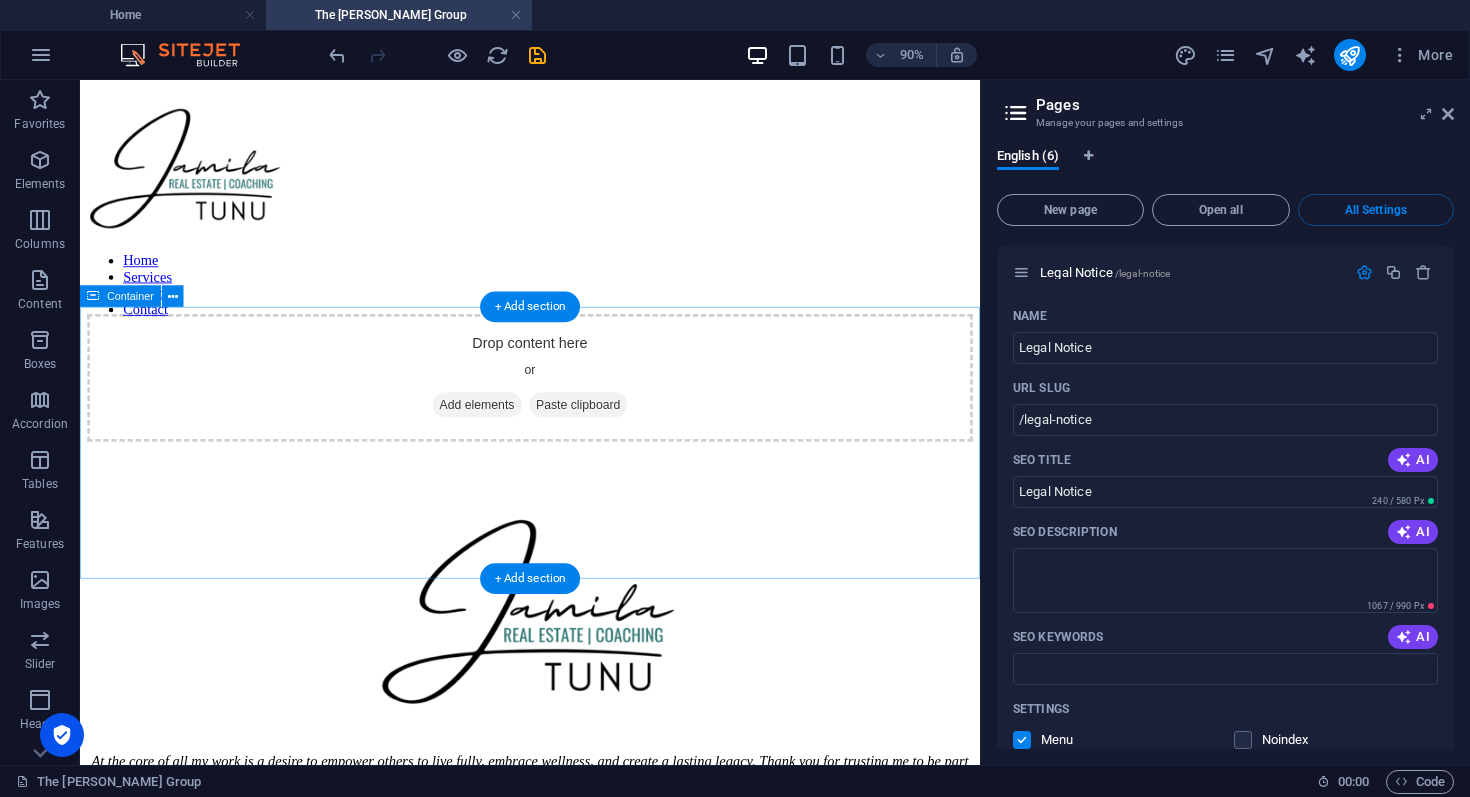 click on "Add elements" at bounding box center [521, 441] 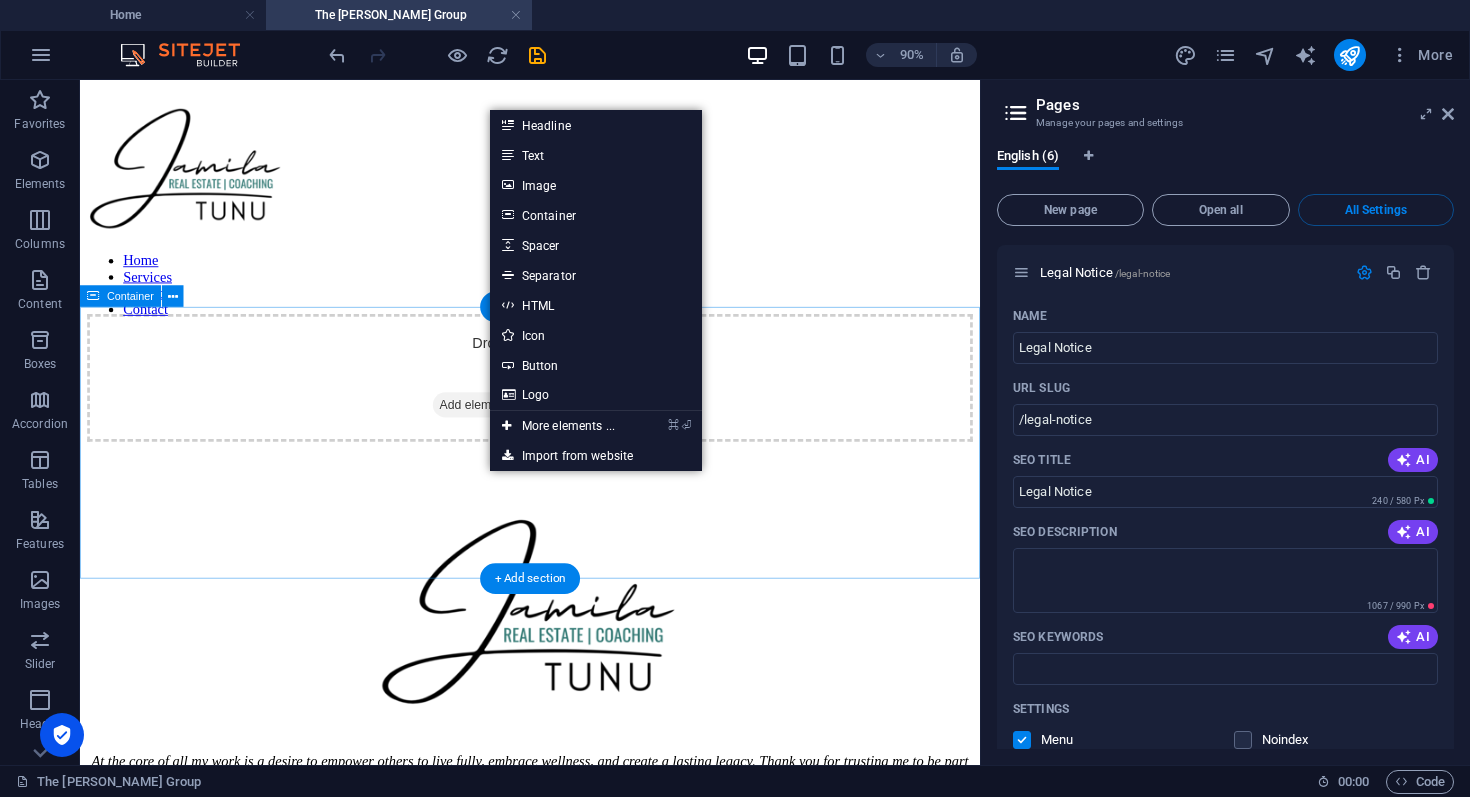 click on "Drop content here or  Add elements  Paste clipboard" at bounding box center (580, 411) 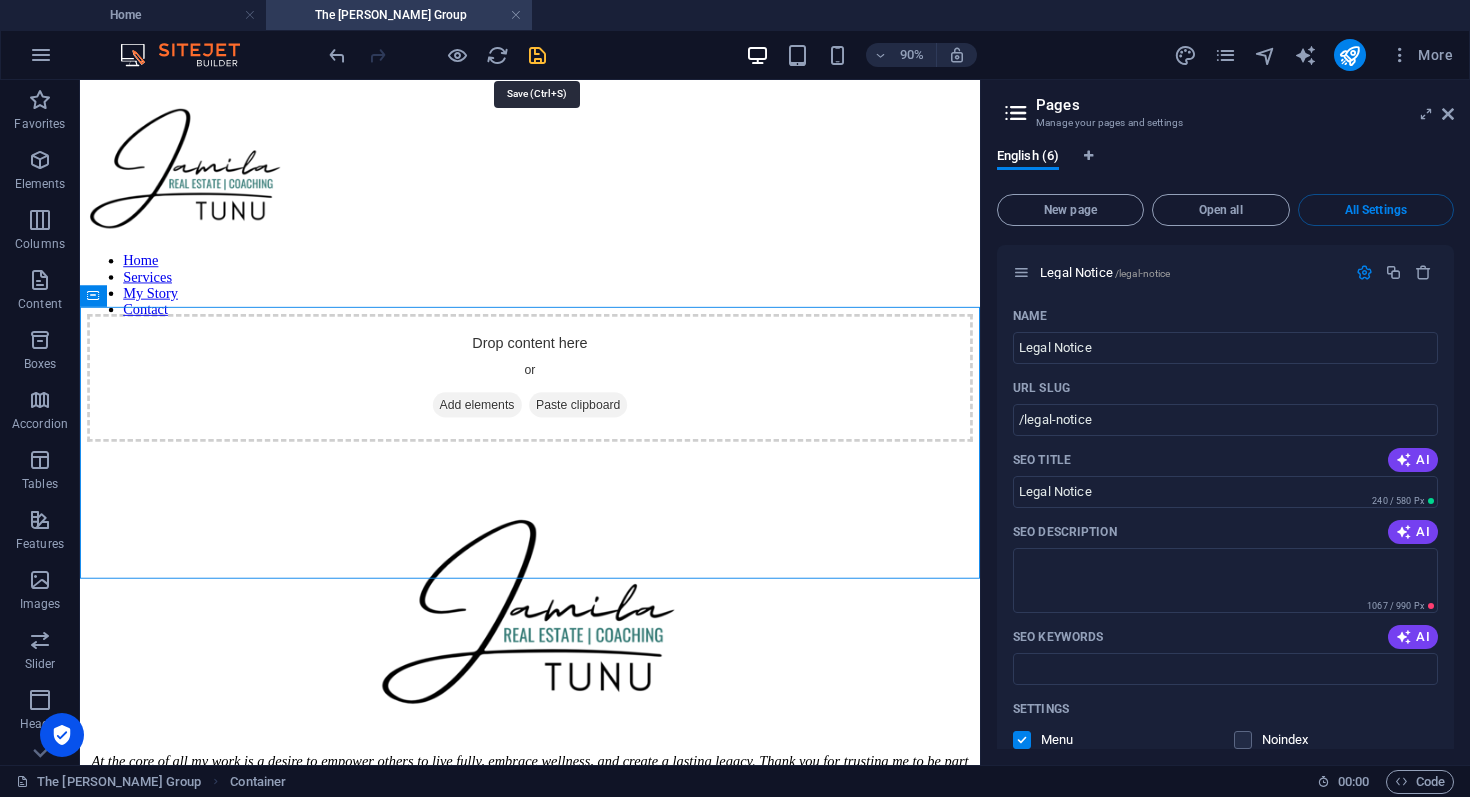 click at bounding box center [537, 55] 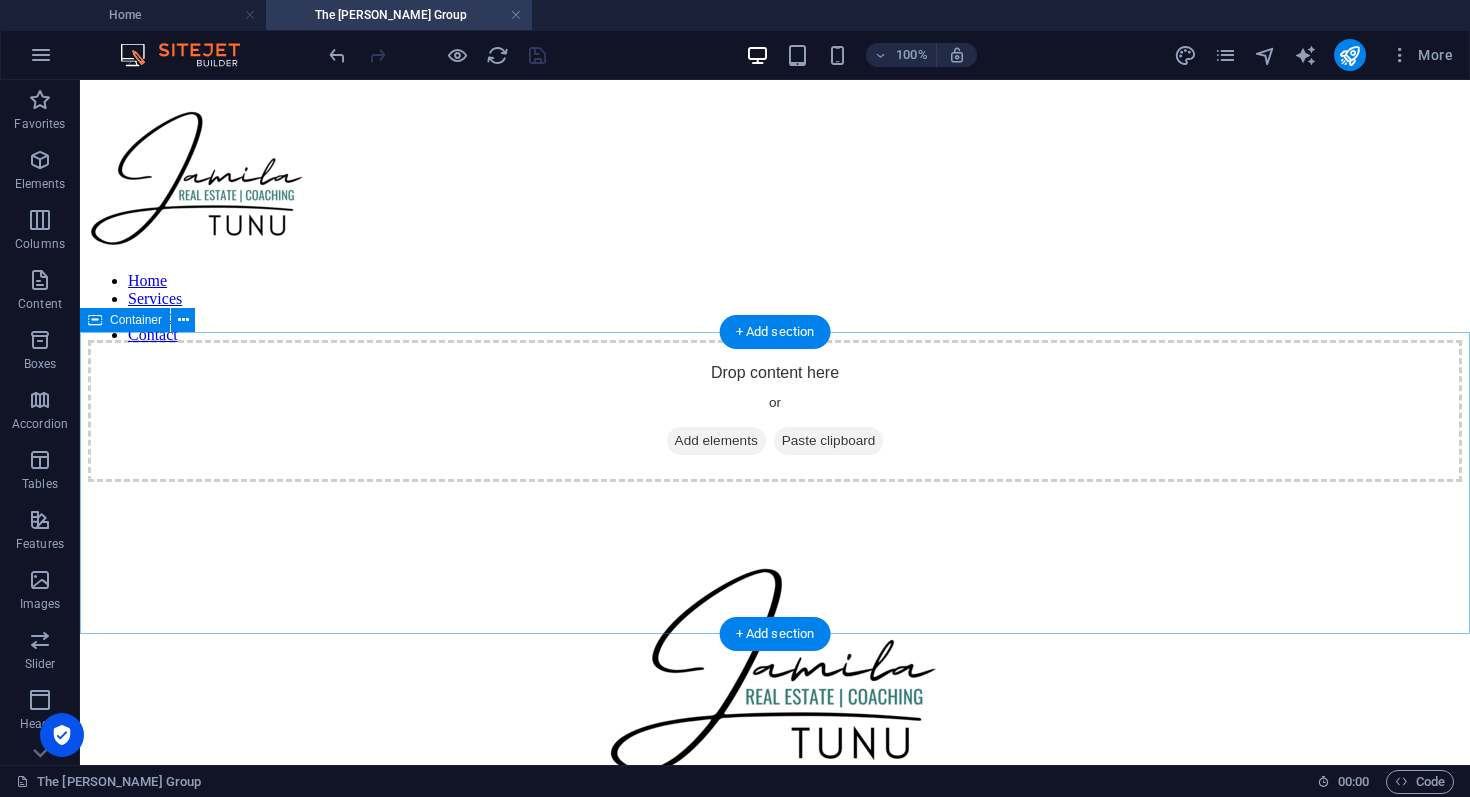 click on "Add elements" at bounding box center [716, 441] 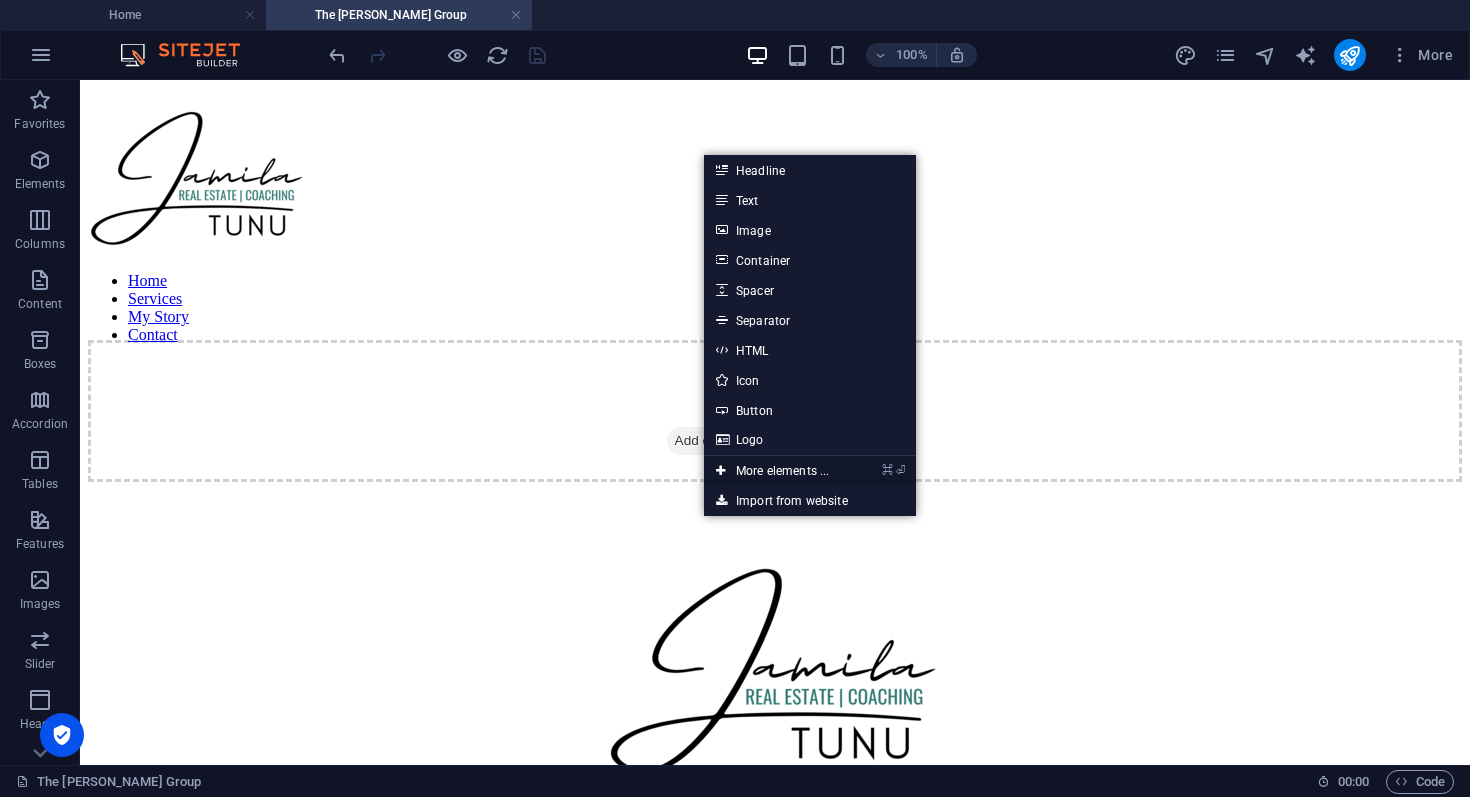click on "⌘ ⏎  More elements ..." at bounding box center (772, 471) 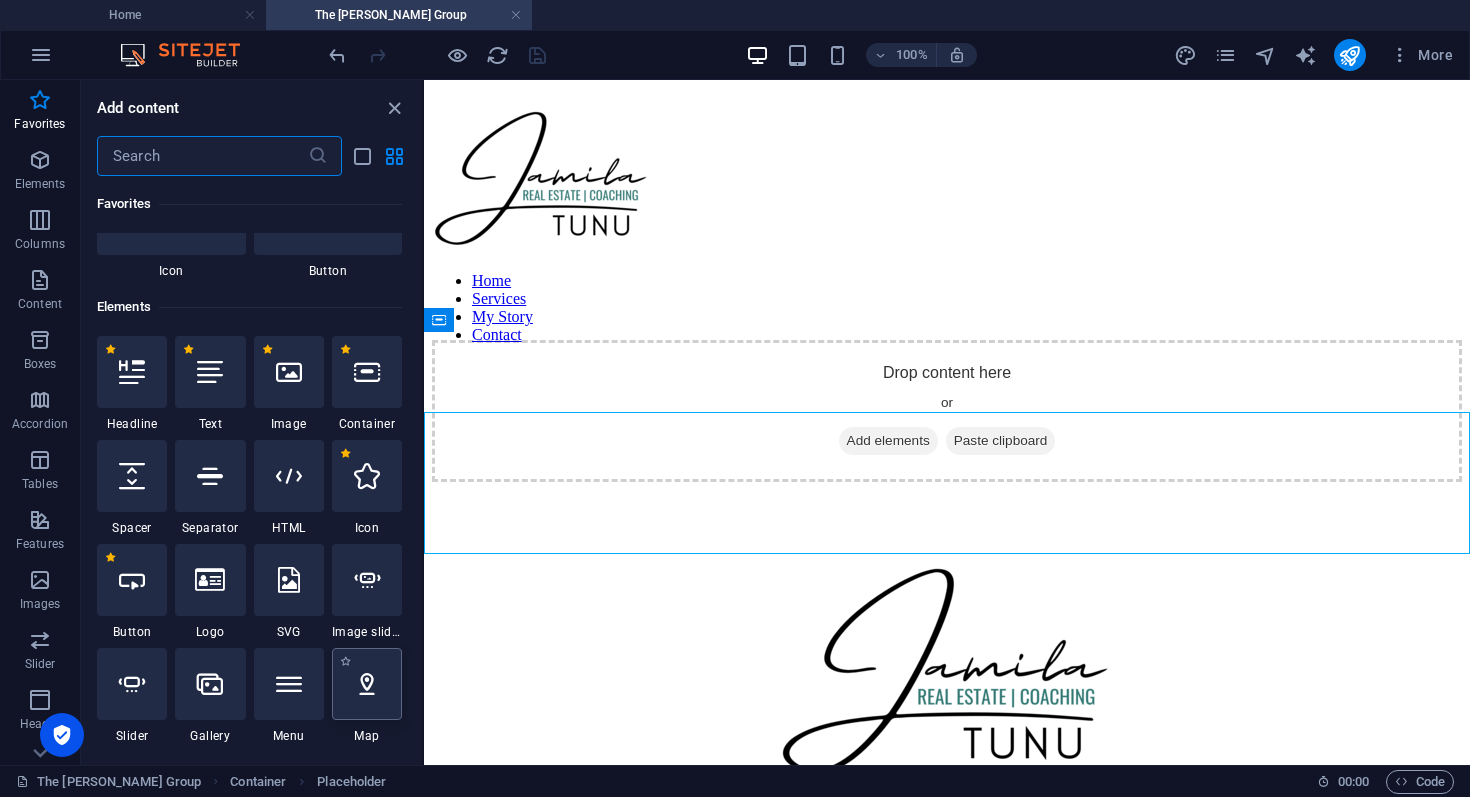 scroll, scrollTop: 443, scrollLeft: 0, axis: vertical 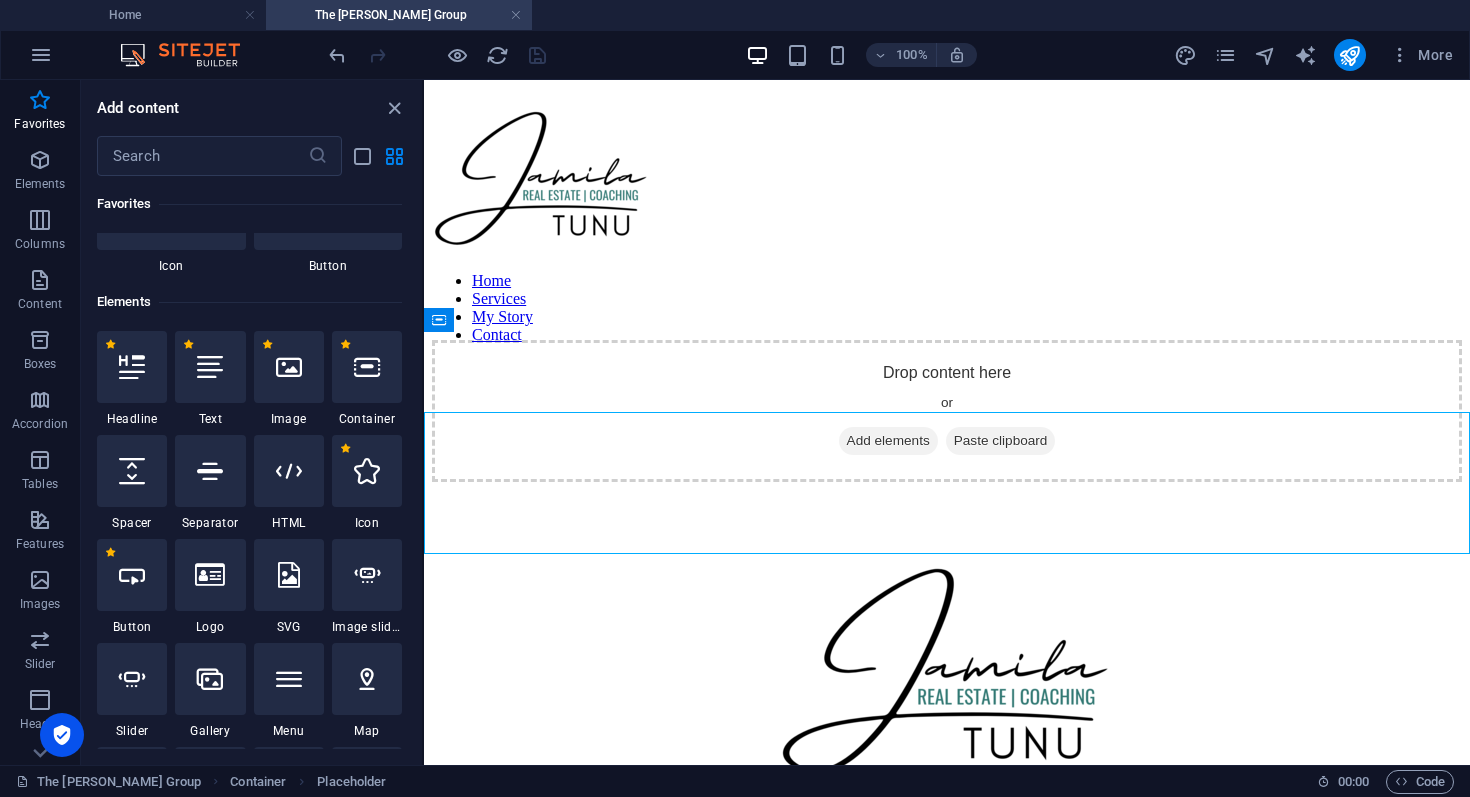 drag, startPoint x: 161, startPoint y: 52, endPoint x: 745, endPoint y: 24, distance: 584.67084 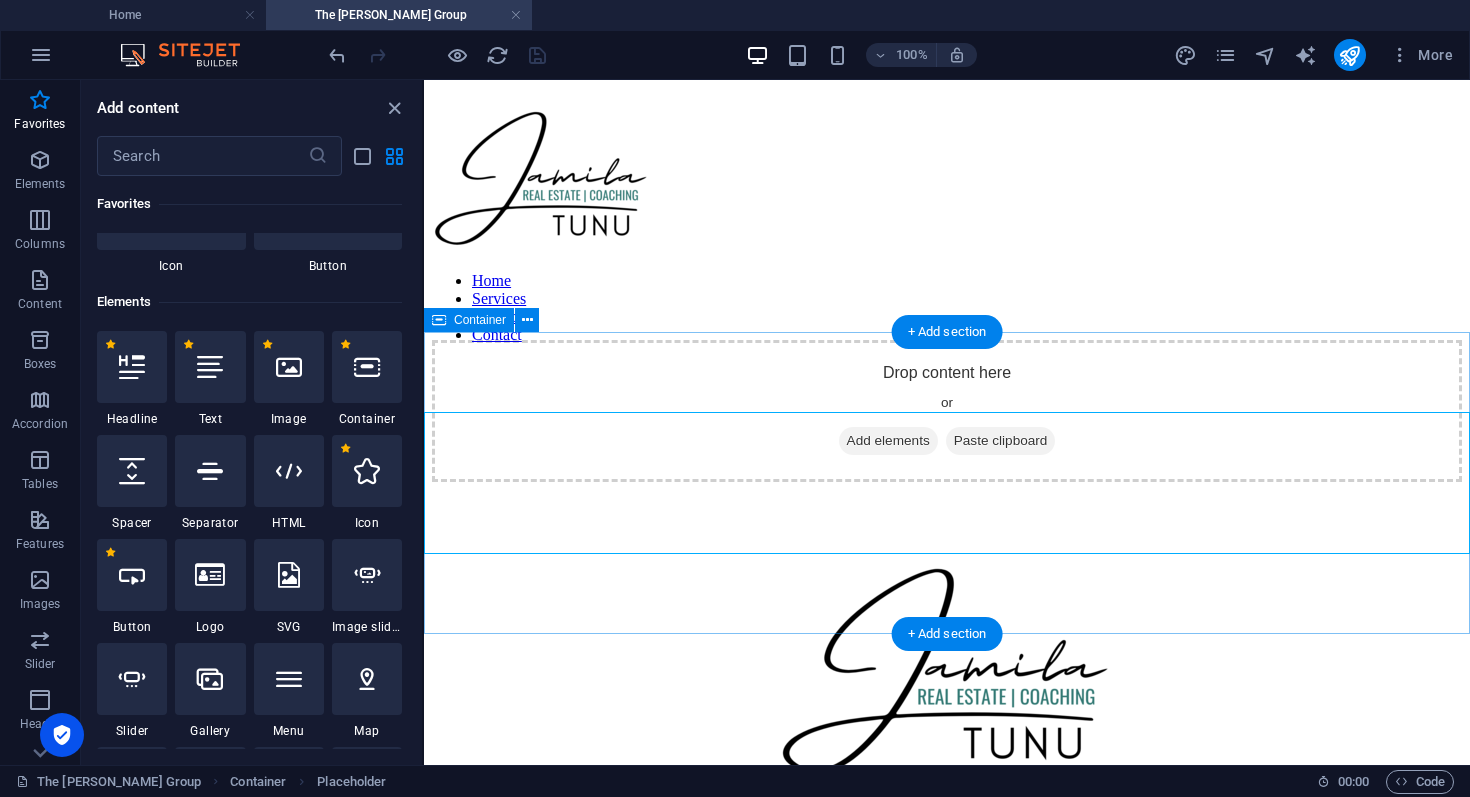 click on "Add elements" at bounding box center [888, 441] 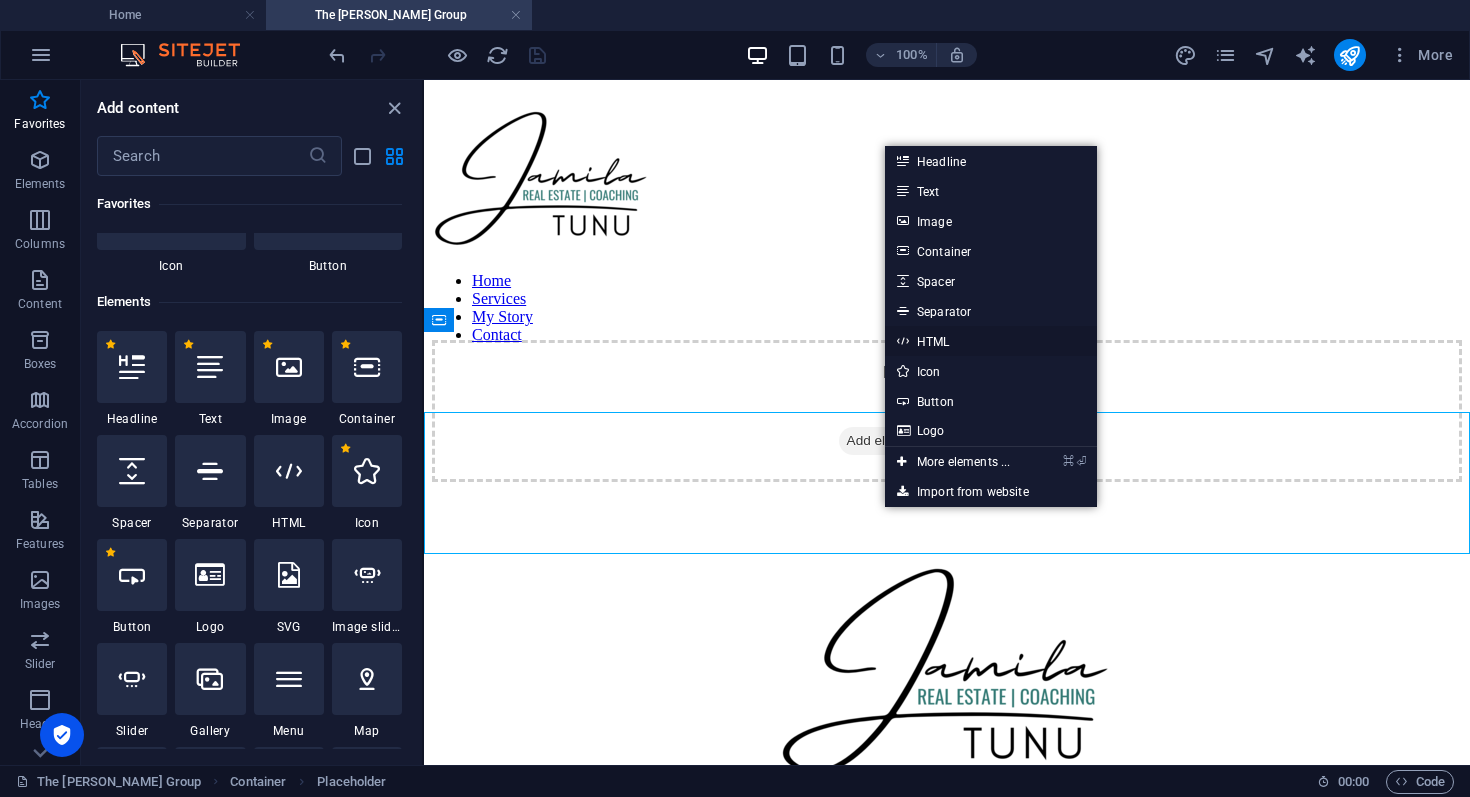 click on "HTML" at bounding box center [991, 341] 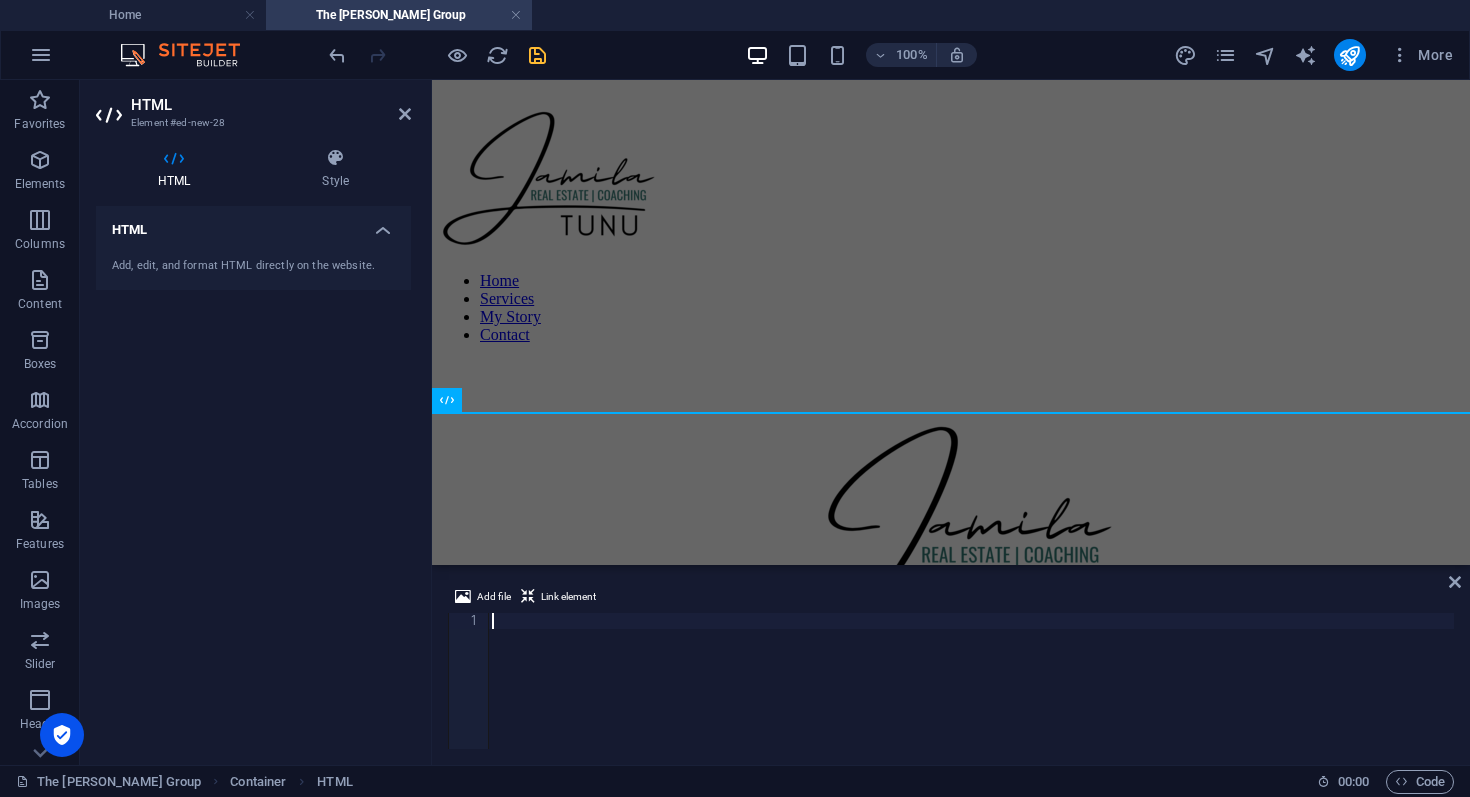 click on "Add, edit, and format HTML directly on the website." at bounding box center (253, 266) 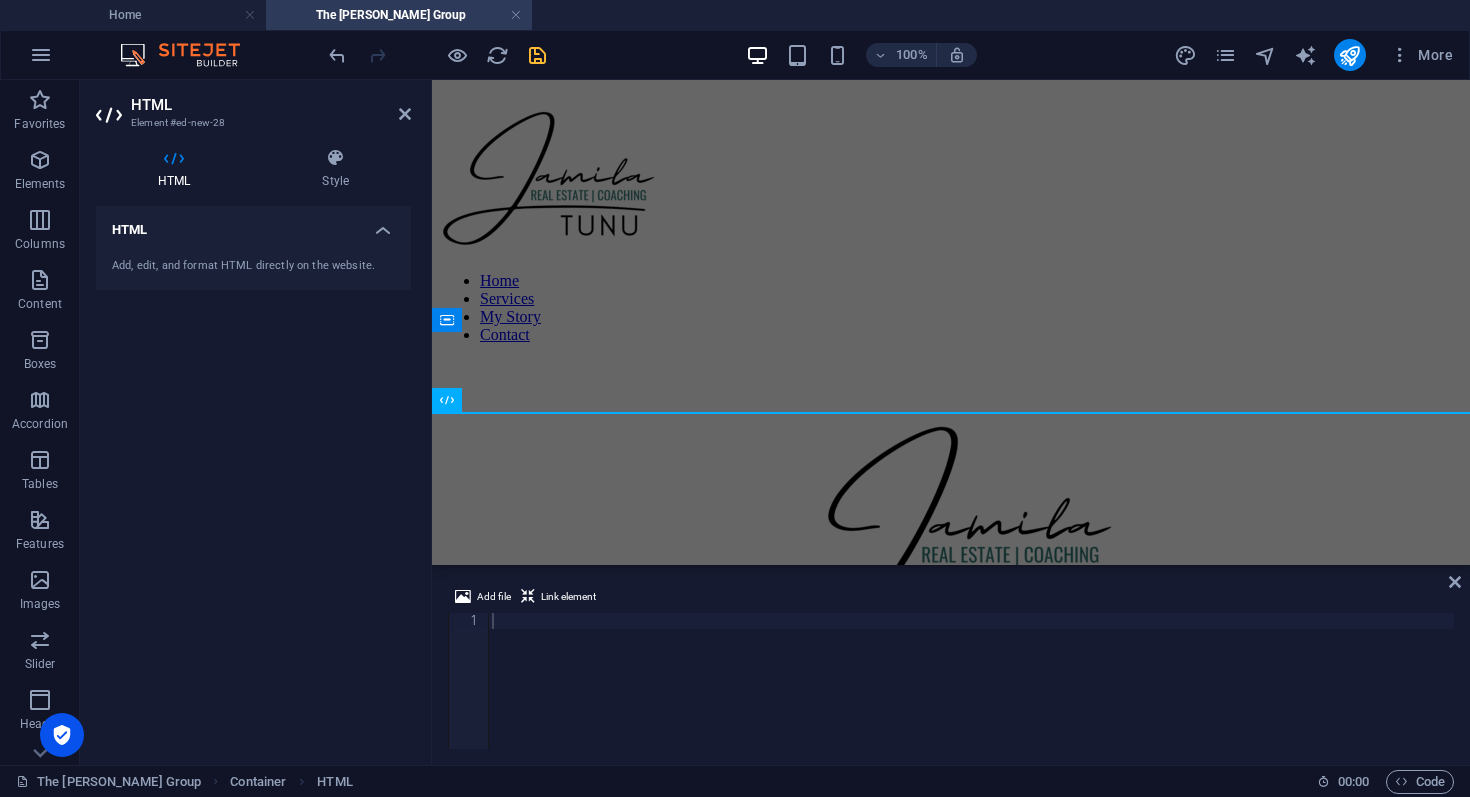 click at bounding box center [971, 697] 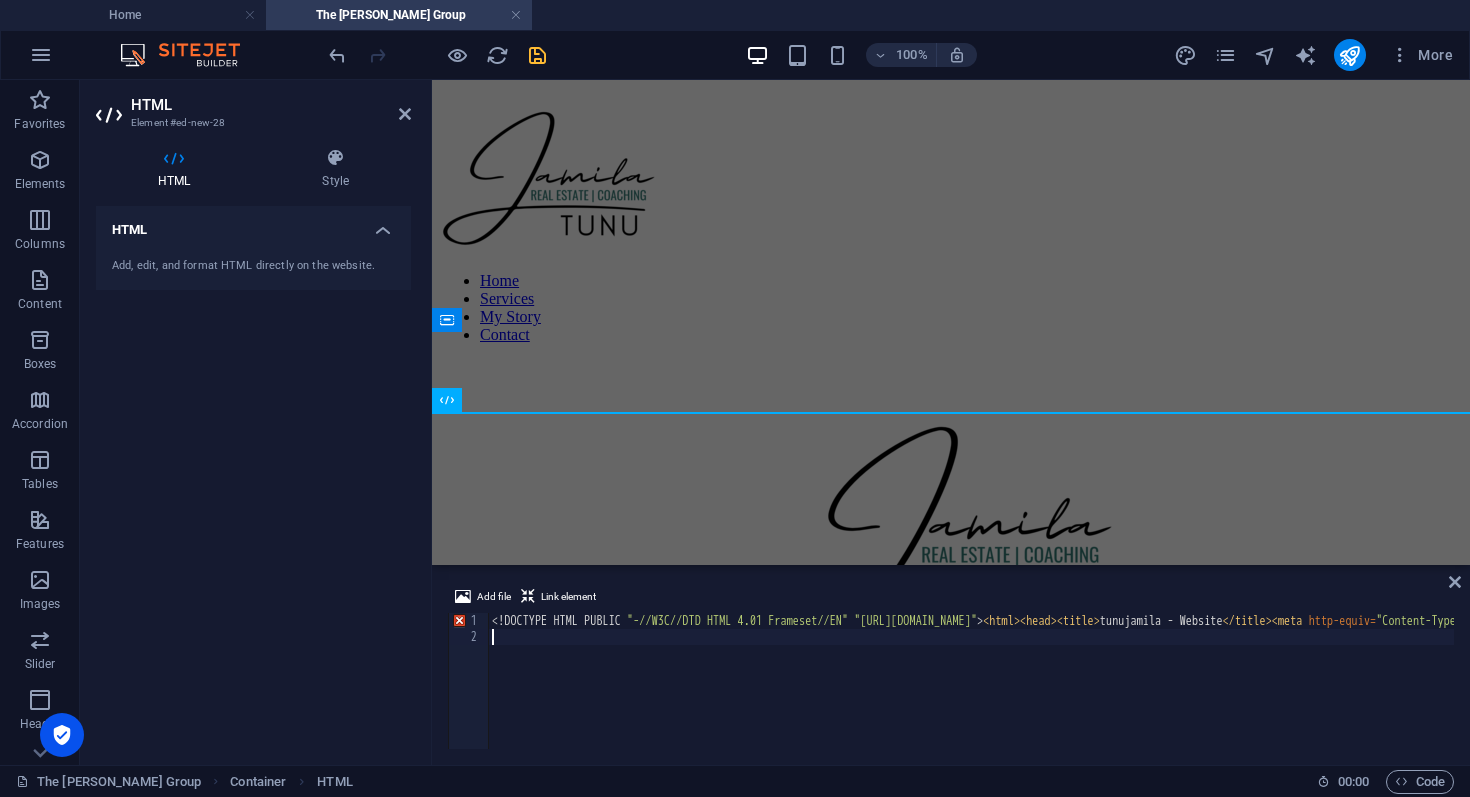 click on "<! DOCTYPE   HTML   PUBLIC   "-//W3C//DTD HTML 4.01 Frameset//EN"   "[URL][DOMAIN_NAME]" > < html > < head > < title > tunujamila - Website </ title > < meta   http-equiv = "Content-Type"   content = "text/html; charset=iso-8859-1" > </ head > < frameset   rows = "0,*"   frameborder = "NO"   border = "0"   framespacing = "0" > < frame   src = "#"   name = "emptyFrame" > < frame   src = "[URL][DOMAIN_NAME]"   name = "topFrame"   scrolling = "YES" > </ frameset > < noframes > </ html >" at bounding box center (2084, 697) 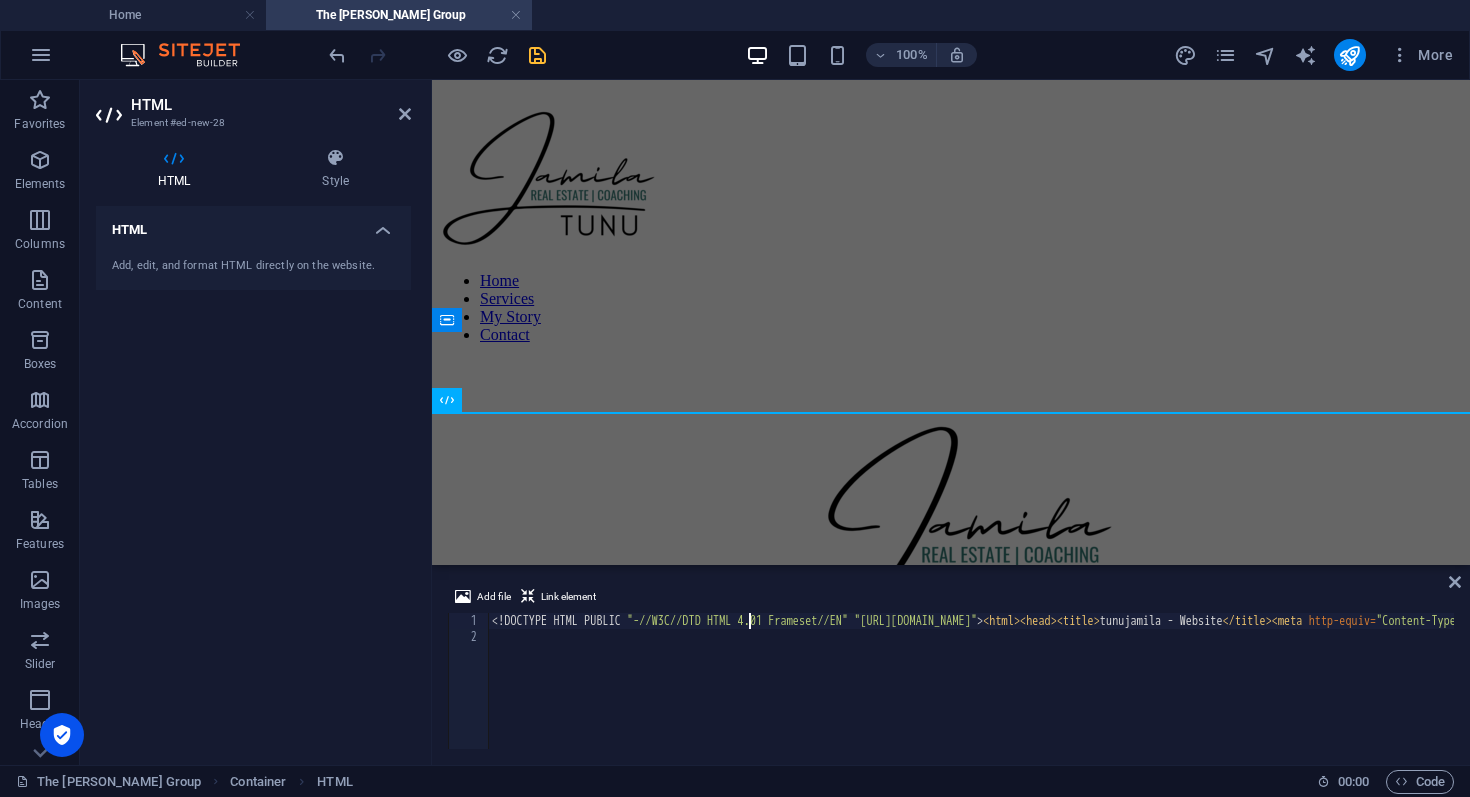 click on "<! DOCTYPE   HTML   PUBLIC   "-//W3C//DTD HTML 4.01 Frameset//EN"   "[URL][DOMAIN_NAME]" > < html > < head > < title > tunujamila - Website </ title > < meta   http-equiv = "Content-Type"   content = "text/html; charset=iso-8859-1" > </ head > < frameset   rows = "0,*"   frameborder = "NO"   border = "0"   framespacing = "0" > < frame   src = "#"   name = "emptyFrame" > < frame   src = "[URL][DOMAIN_NAME]"   name = "topFrame"   scrolling = "YES" > </ frameset > < noframes > </ html >" at bounding box center (2084, 697) 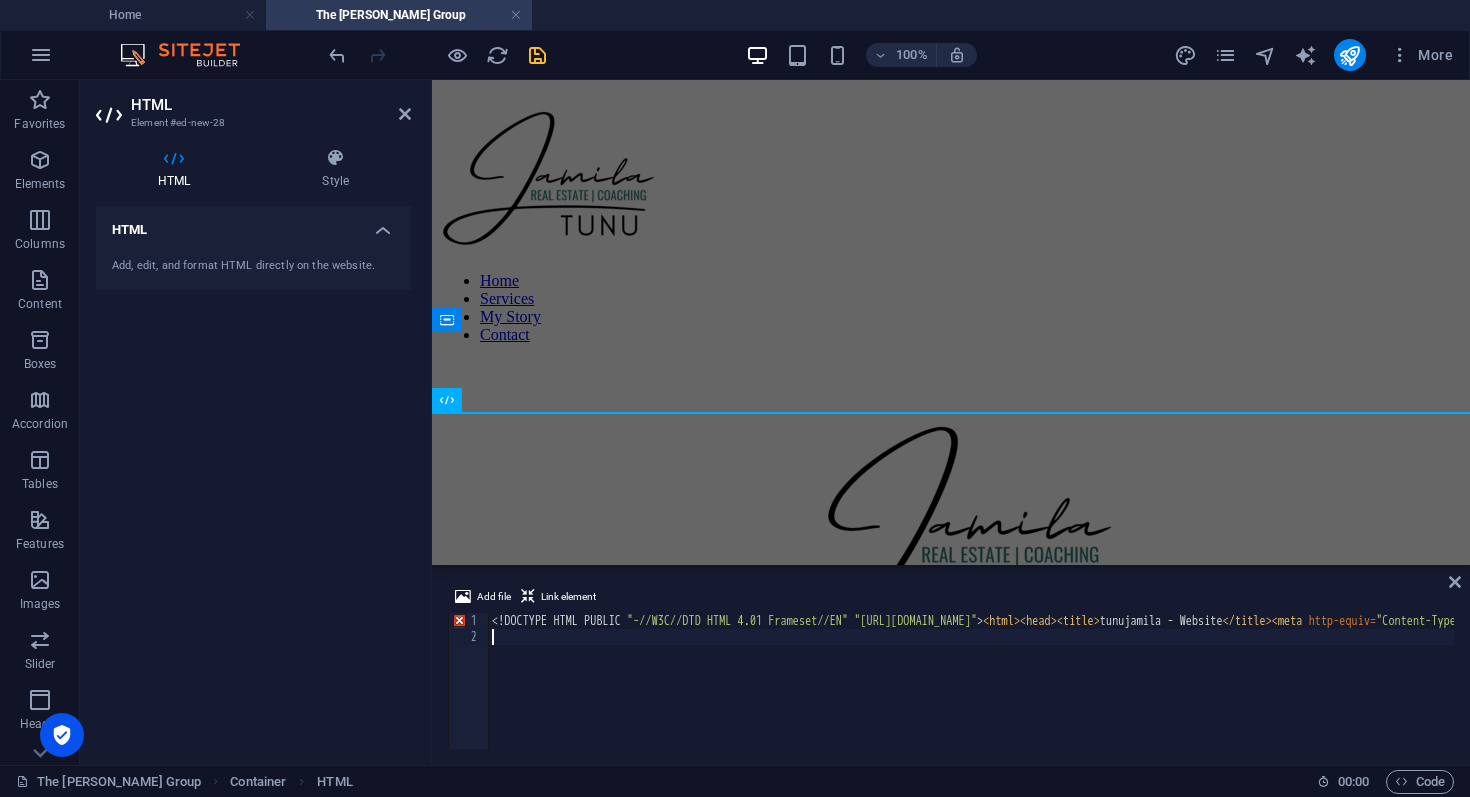 type on "<!DOCTYPE HTML PUBLIC "-//W3C//DTD HTML 4.01 Frameset//EN" "[URL][DOMAIN_NAME]"><html><head><title>tunujamila - Website</title><meta http-equiv="Content-Type" content="text/html; charset=iso-8859-1"></head><frameset rows="0,*" frameborder="NO" border="0" framespacing="0"><frame src="#" name="emptyFrame"><frame src="[URL][DOMAIN_NAME]" name="topFrame" scrolling=" 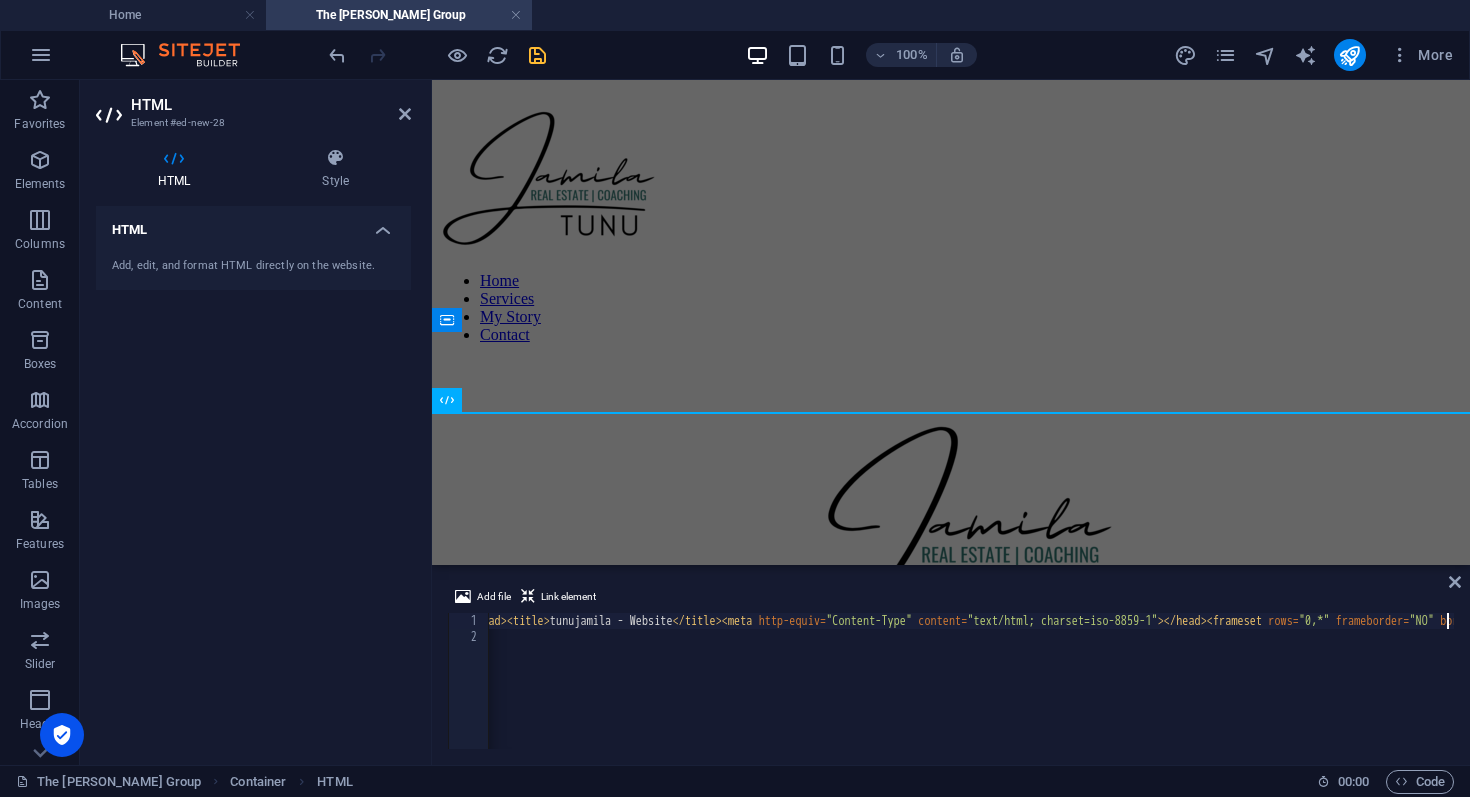 scroll, scrollTop: 0, scrollLeft: 558, axis: horizontal 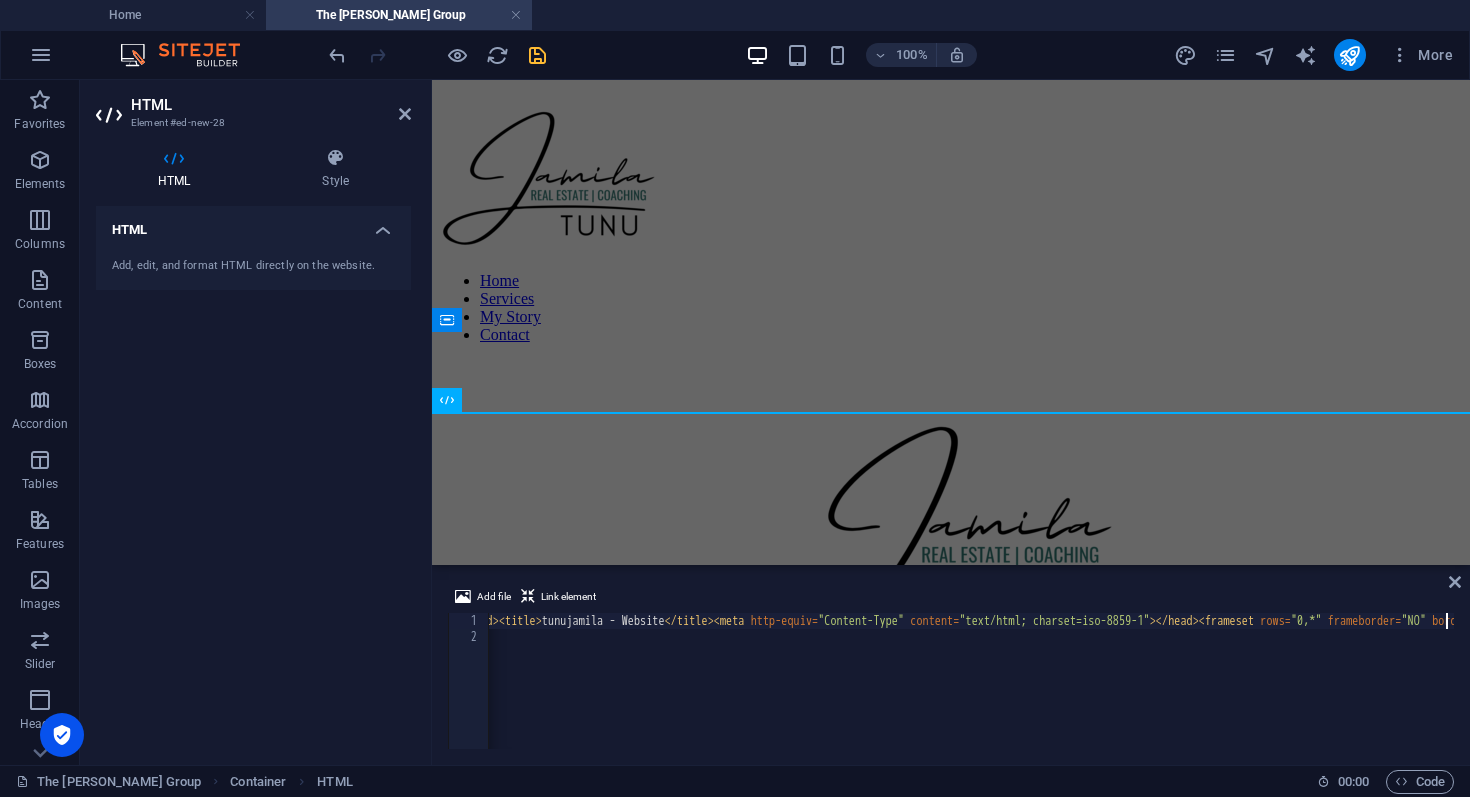 click on "<! DOCTYPE   HTML   PUBLIC   "-//W3C//DTD HTML 4.01 Frameset//EN"   "[URL][DOMAIN_NAME]" > < html > < head > < title > tunujamila - Website </ title > < meta   http-equiv = "Content-Type"   content = "text/html; charset=iso-8859-1" > </ head > < frameset   rows = "0,*"   frameborder = "NO"   border = "0"   framespacing = "0" > < frame   src = "#"   name = "emptyFrame" > < frame   src = "[URL][DOMAIN_NAME]"   name = "topFrame"   scrolling = "YES" > </ frameset > < noframes > </ html >" at bounding box center [1526, 695] 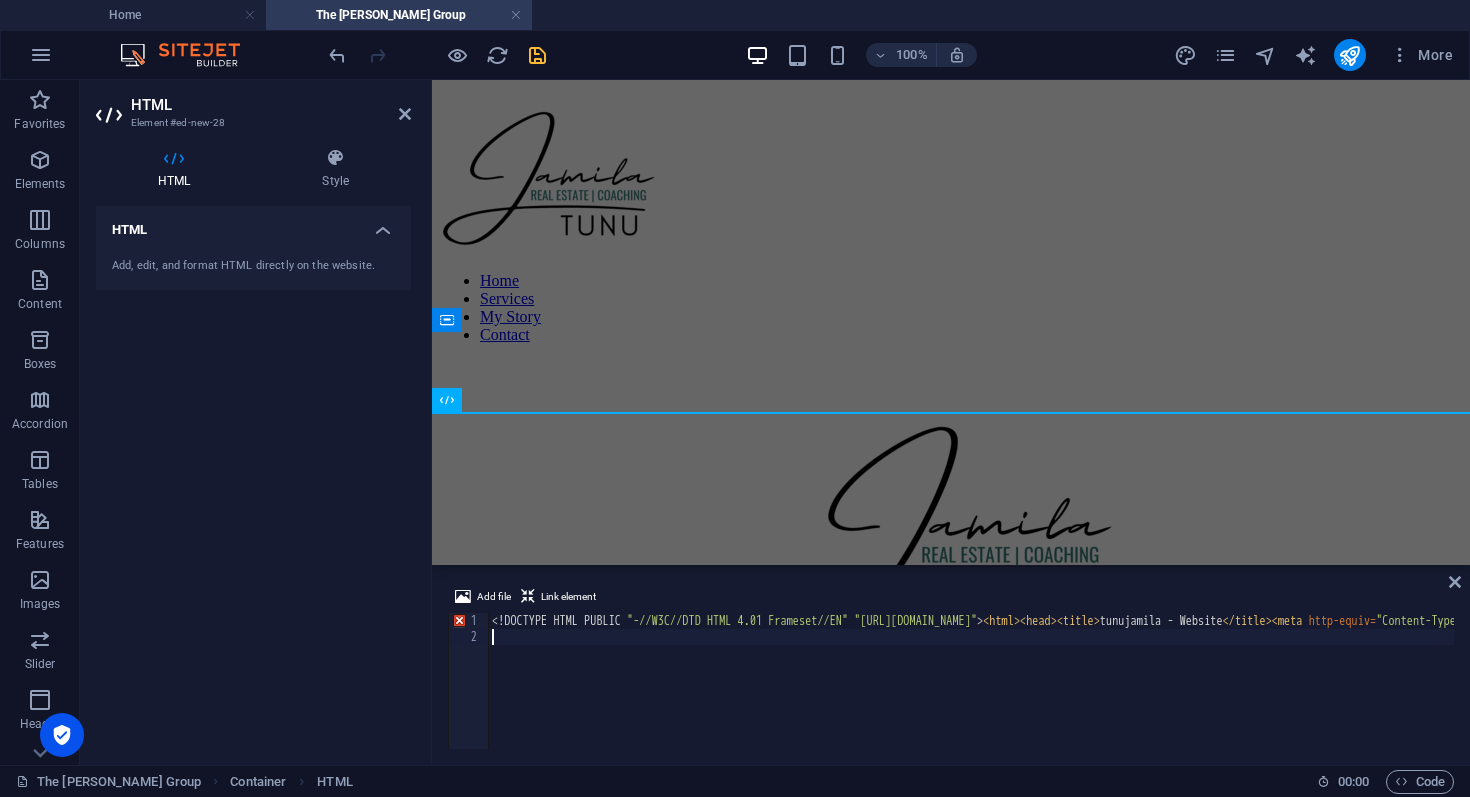 click on "HTML Add, edit, and format HTML directly on the website." at bounding box center (253, 477) 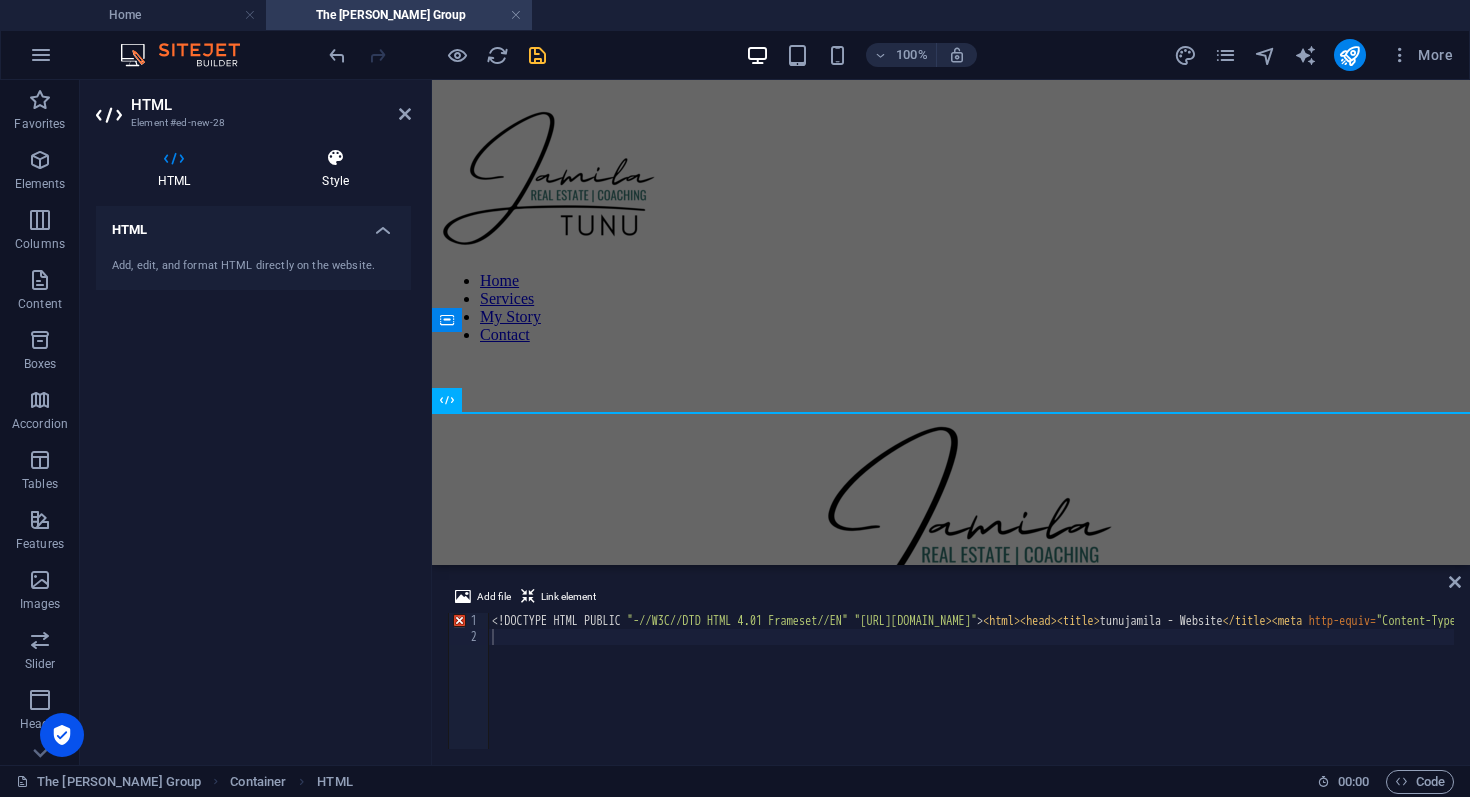 click at bounding box center (335, 158) 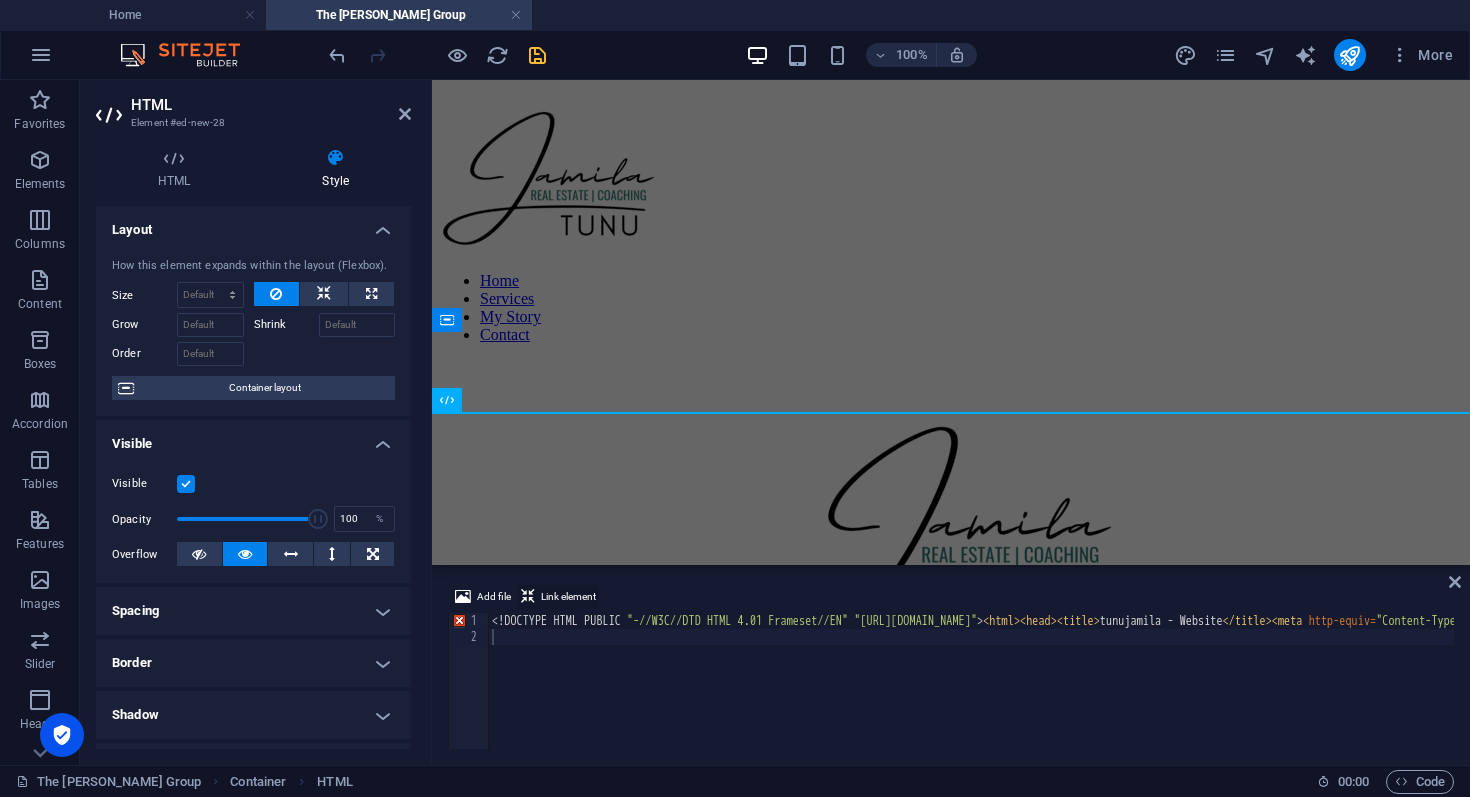 click at bounding box center (528, 597) 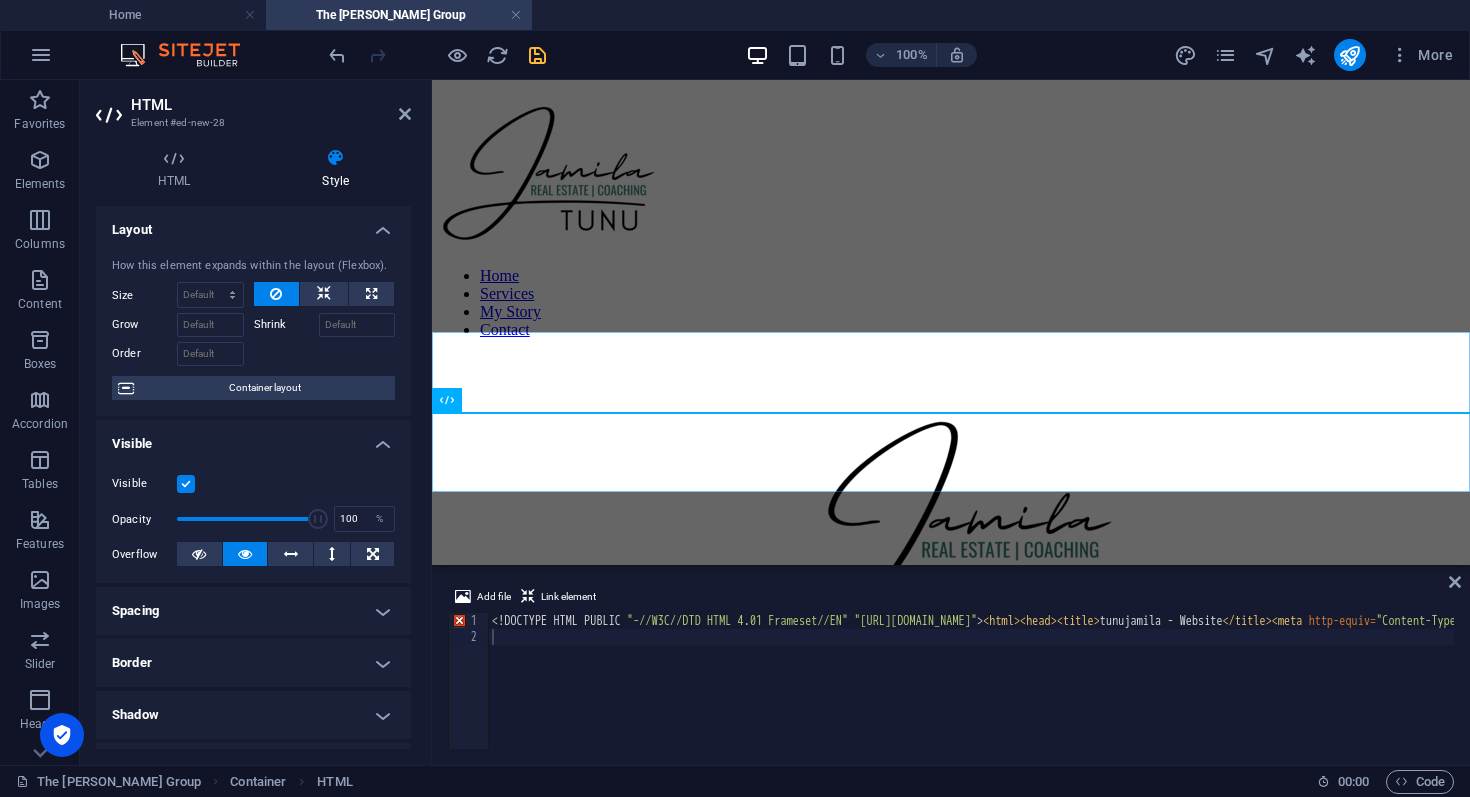 scroll, scrollTop: 3, scrollLeft: 0, axis: vertical 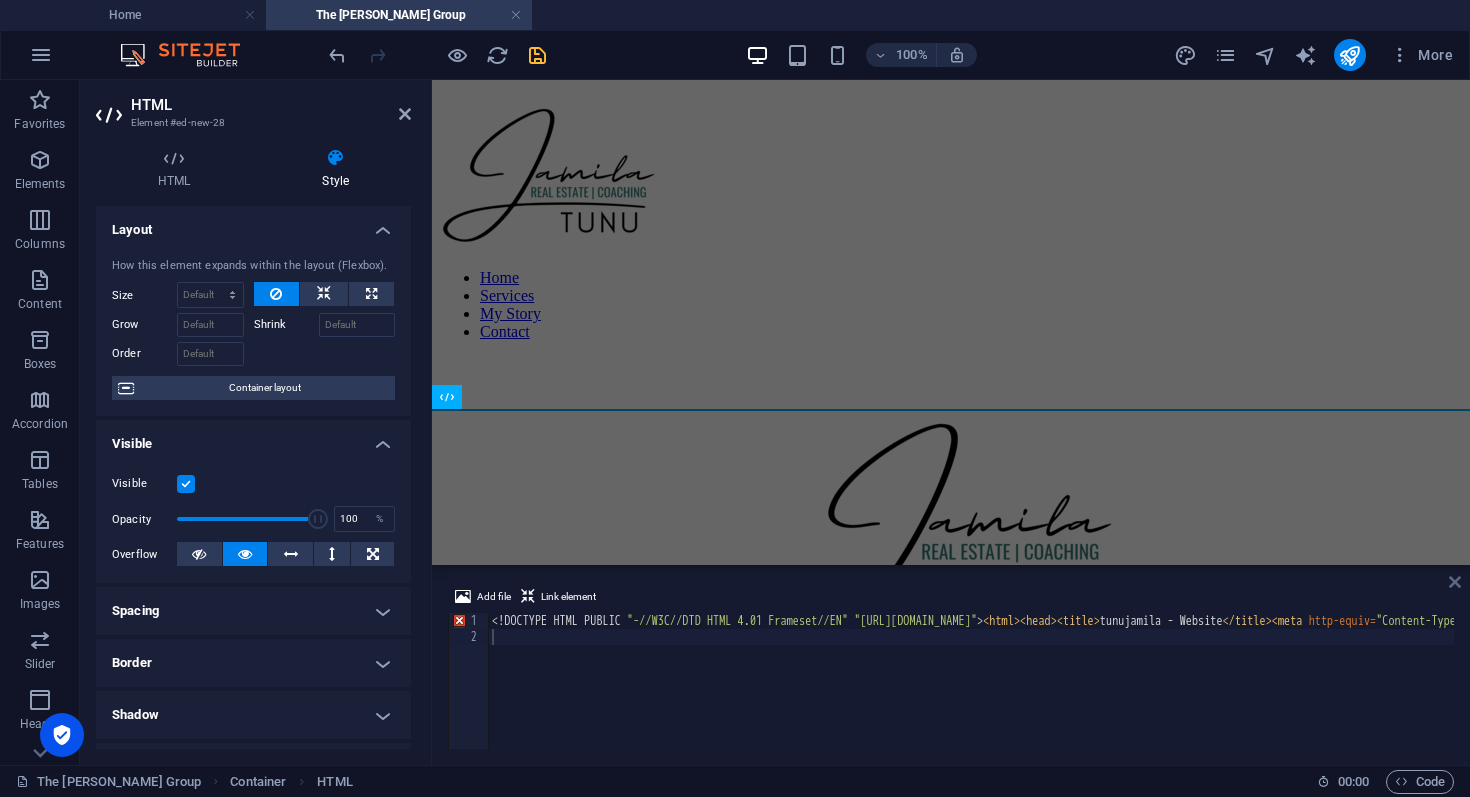 click at bounding box center (1455, 582) 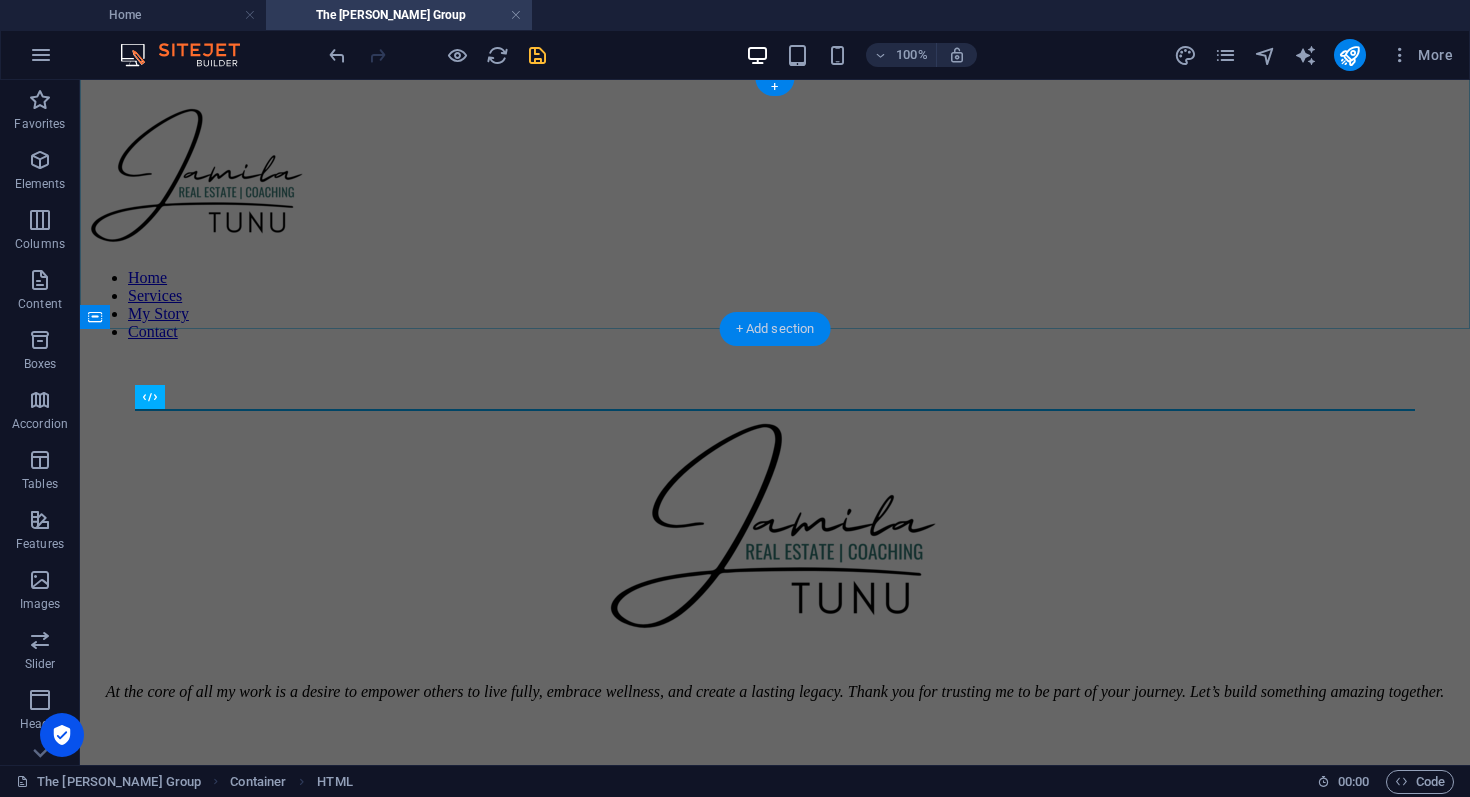 click on "+ Add section" at bounding box center [775, 329] 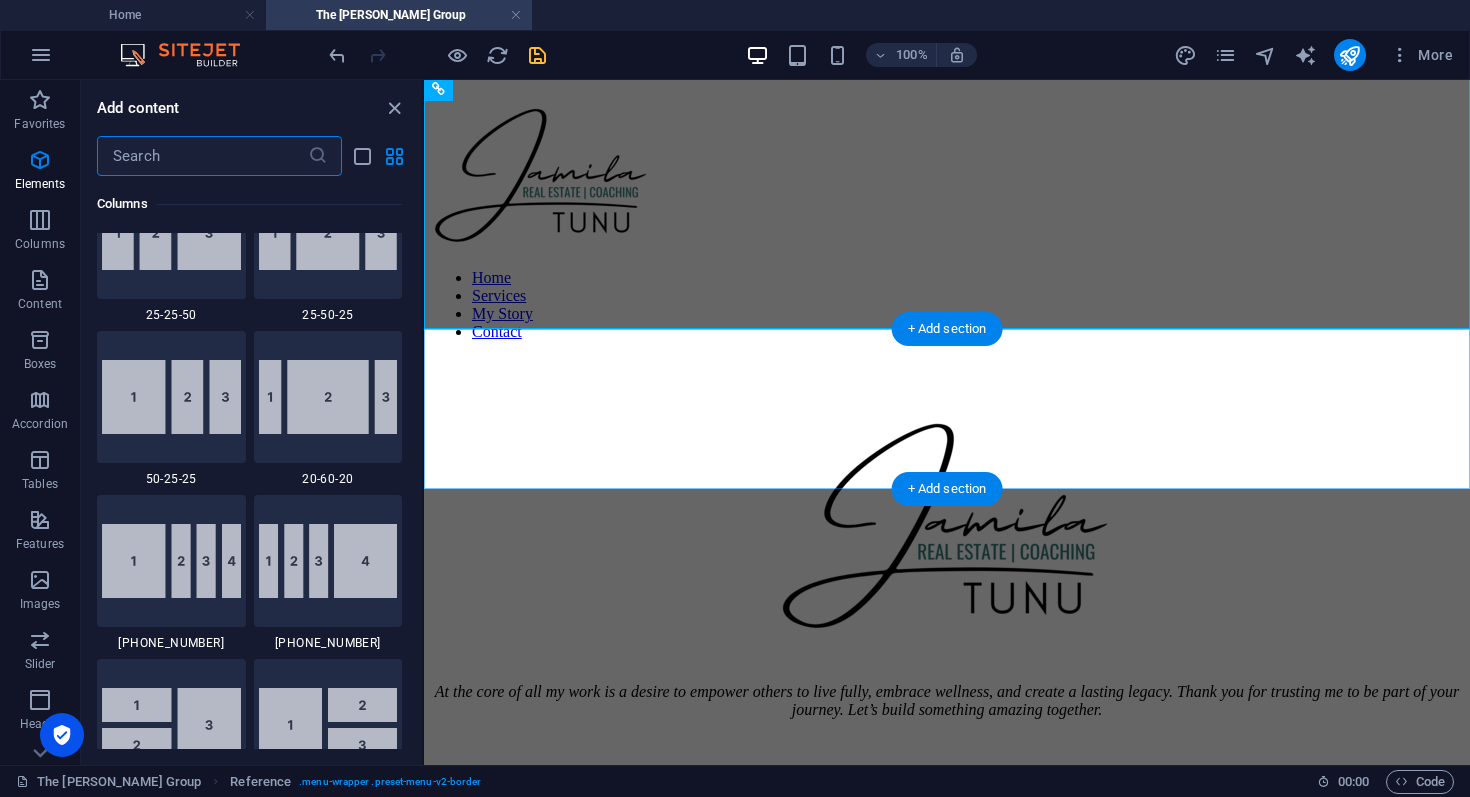 scroll, scrollTop: 3827, scrollLeft: 0, axis: vertical 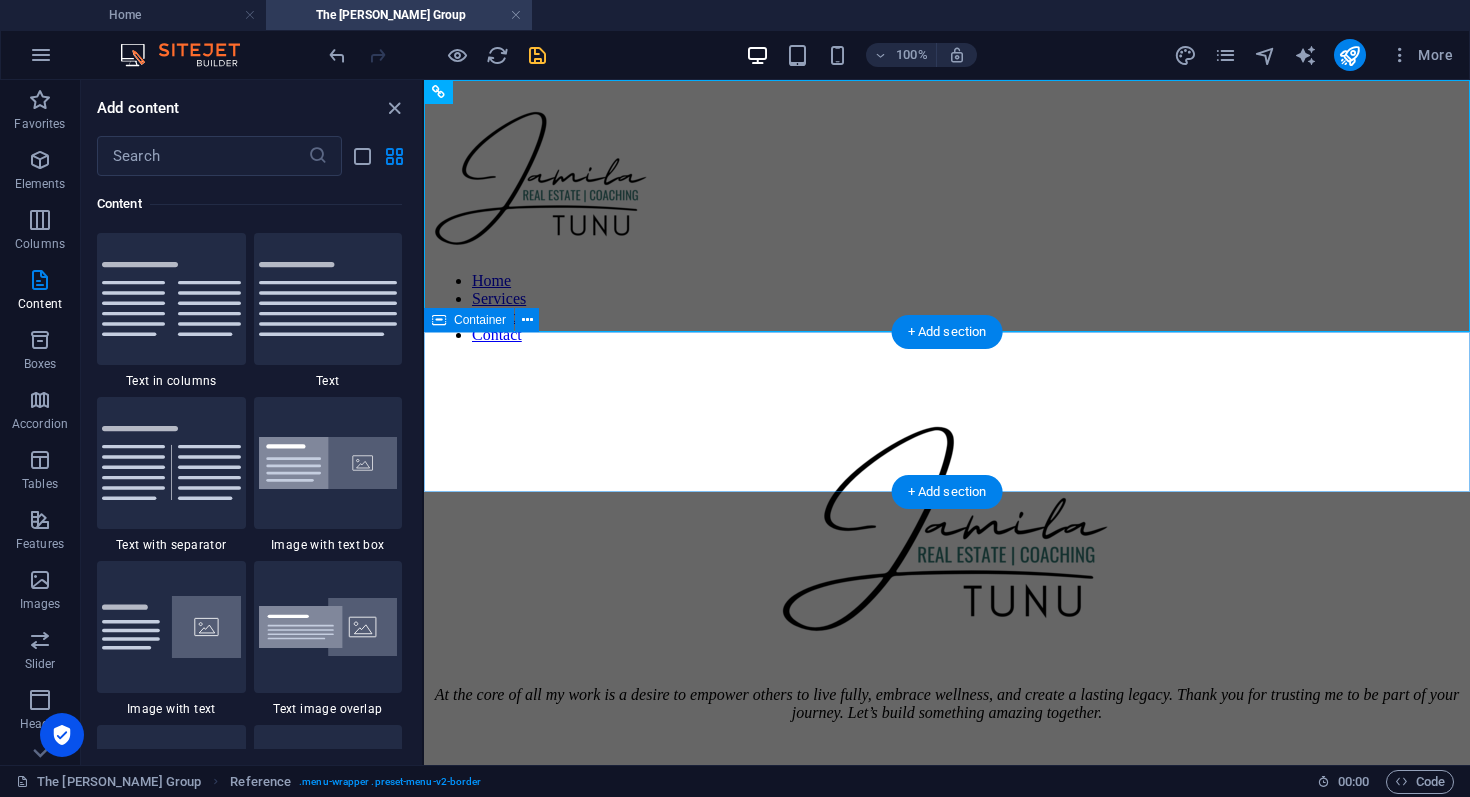 click on "tunujamila - Website </html>" at bounding box center (947, 340) 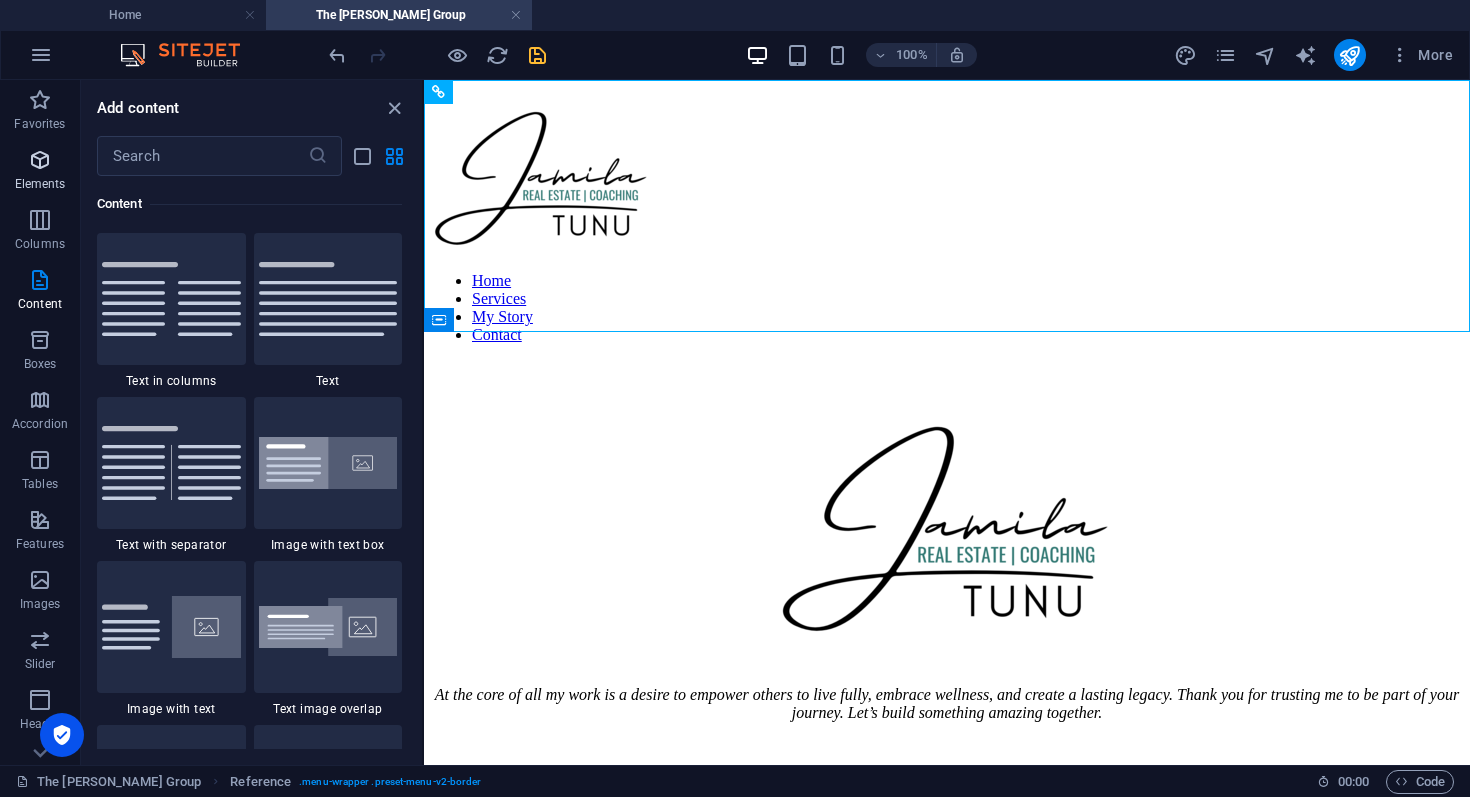 click on "Elements" at bounding box center (40, 172) 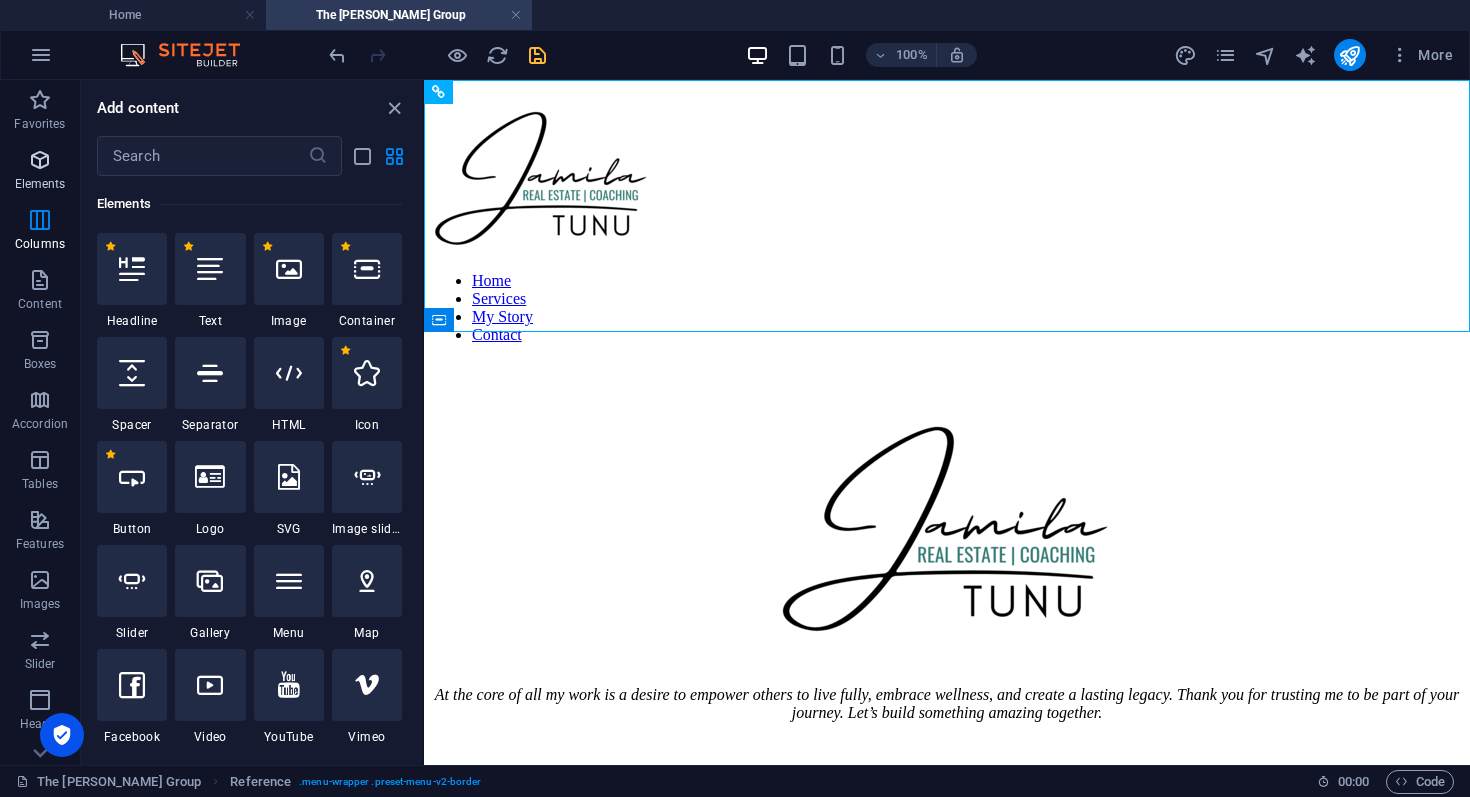 scroll, scrollTop: 541, scrollLeft: 0, axis: vertical 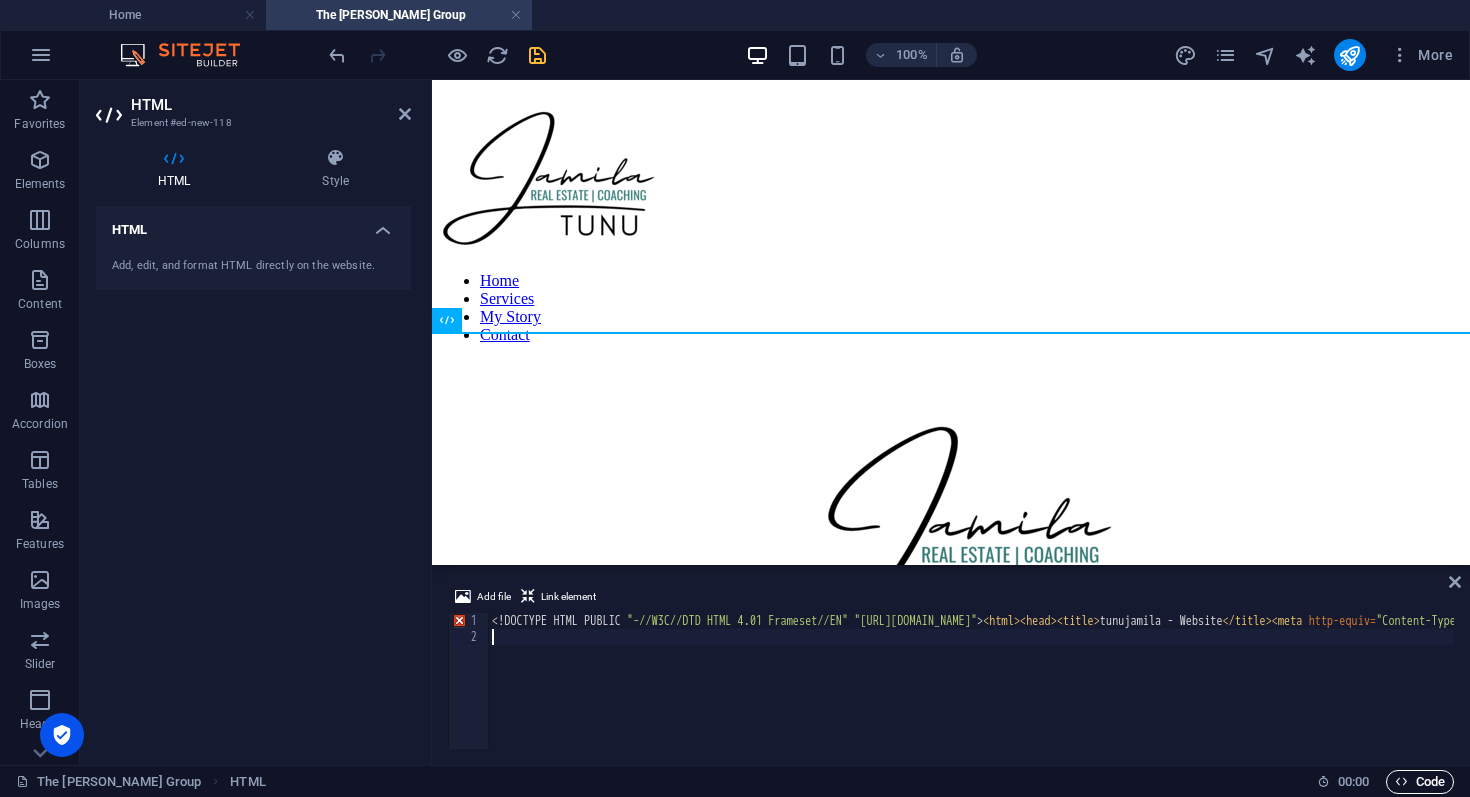 type 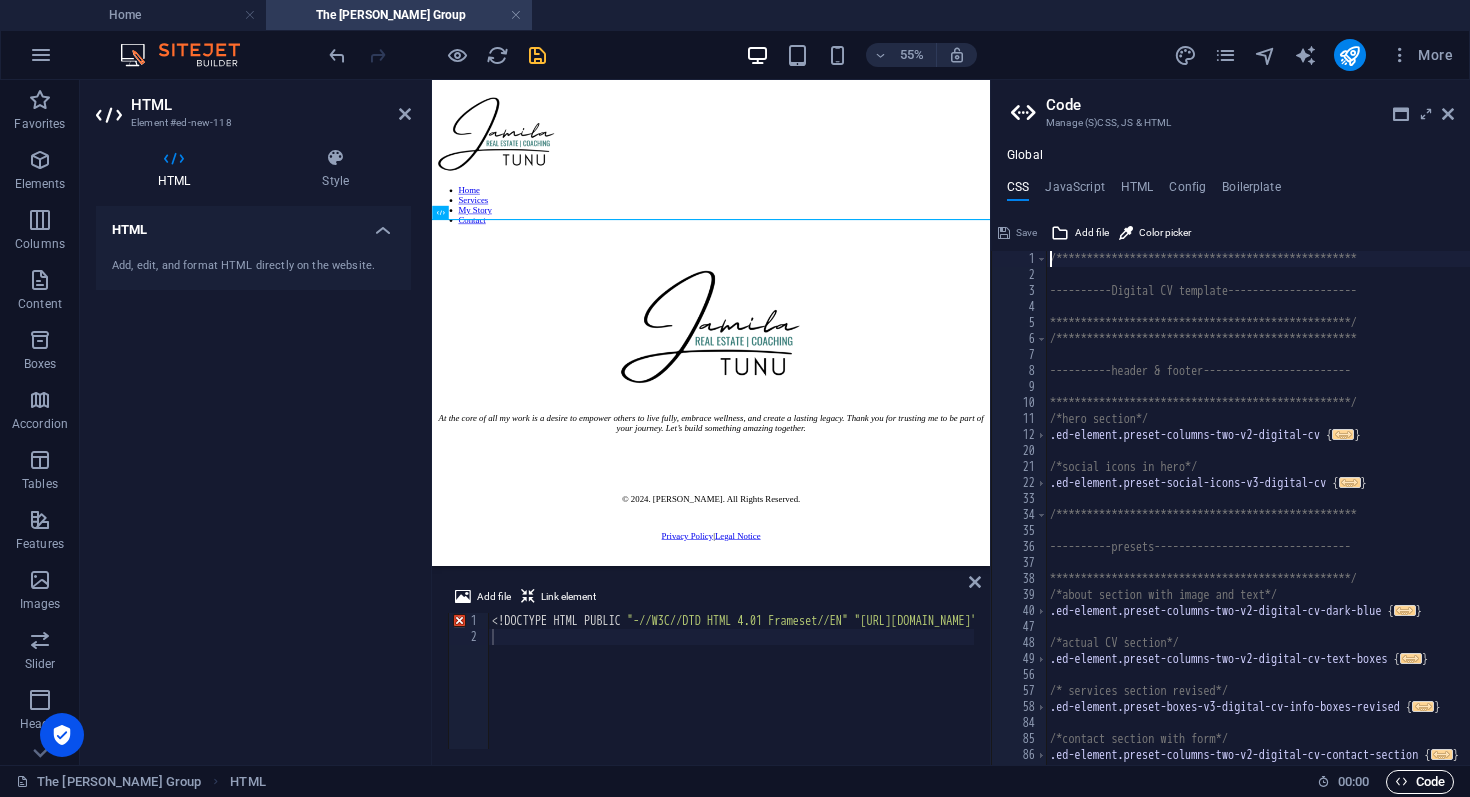click on "Code" at bounding box center (1420, 782) 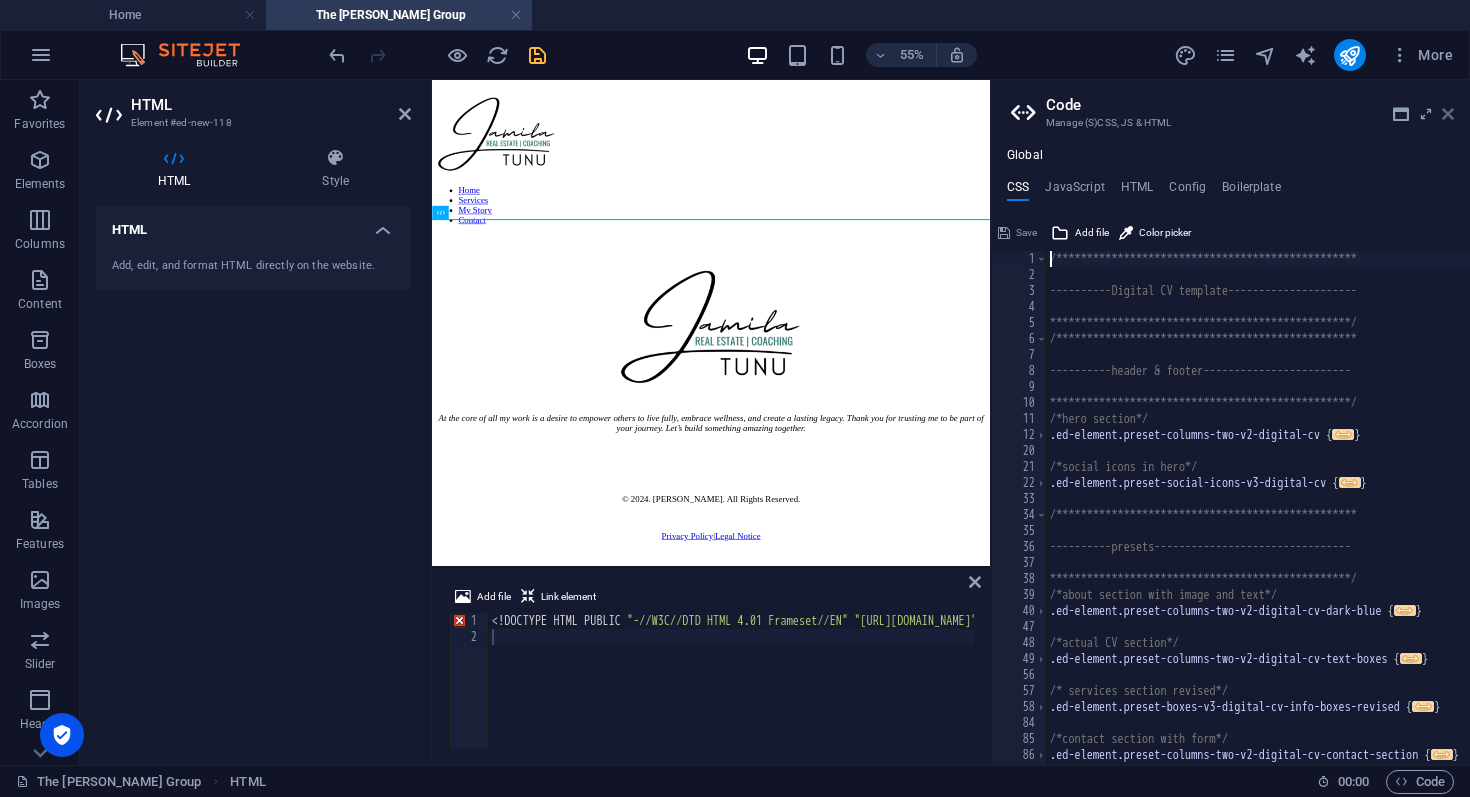 click at bounding box center (1448, 114) 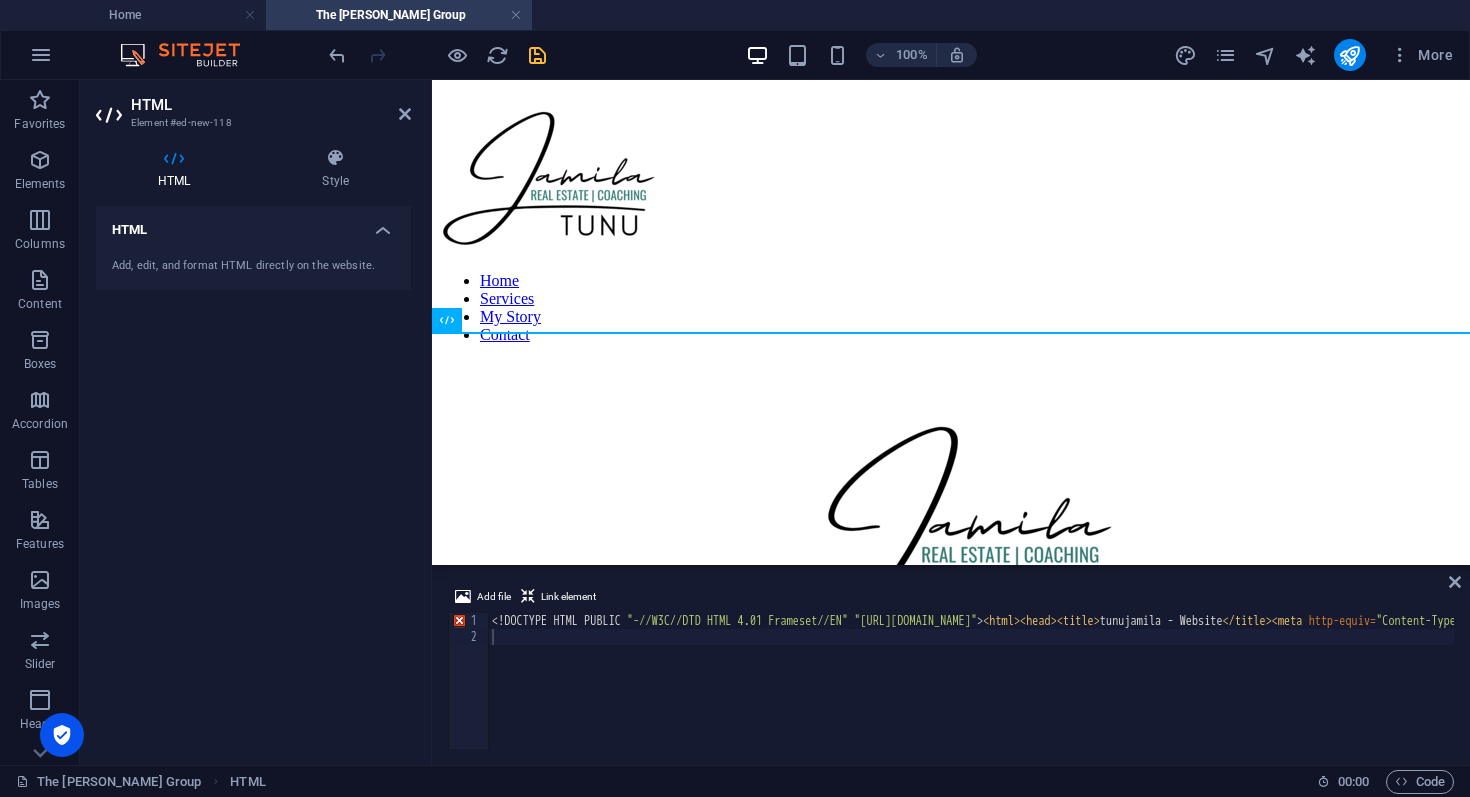 click on "HTML" at bounding box center [253, 224] 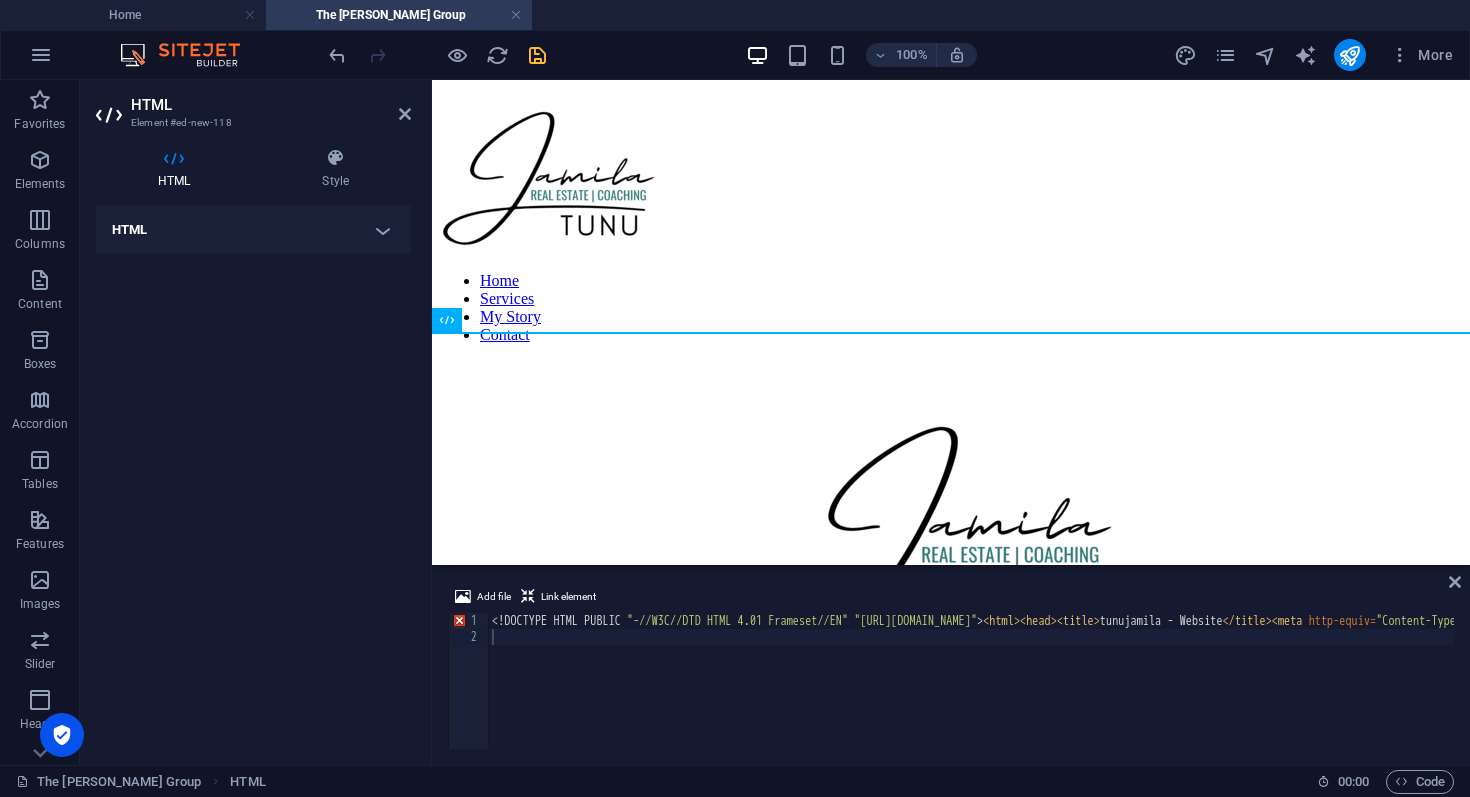 click on "HTML" at bounding box center (253, 230) 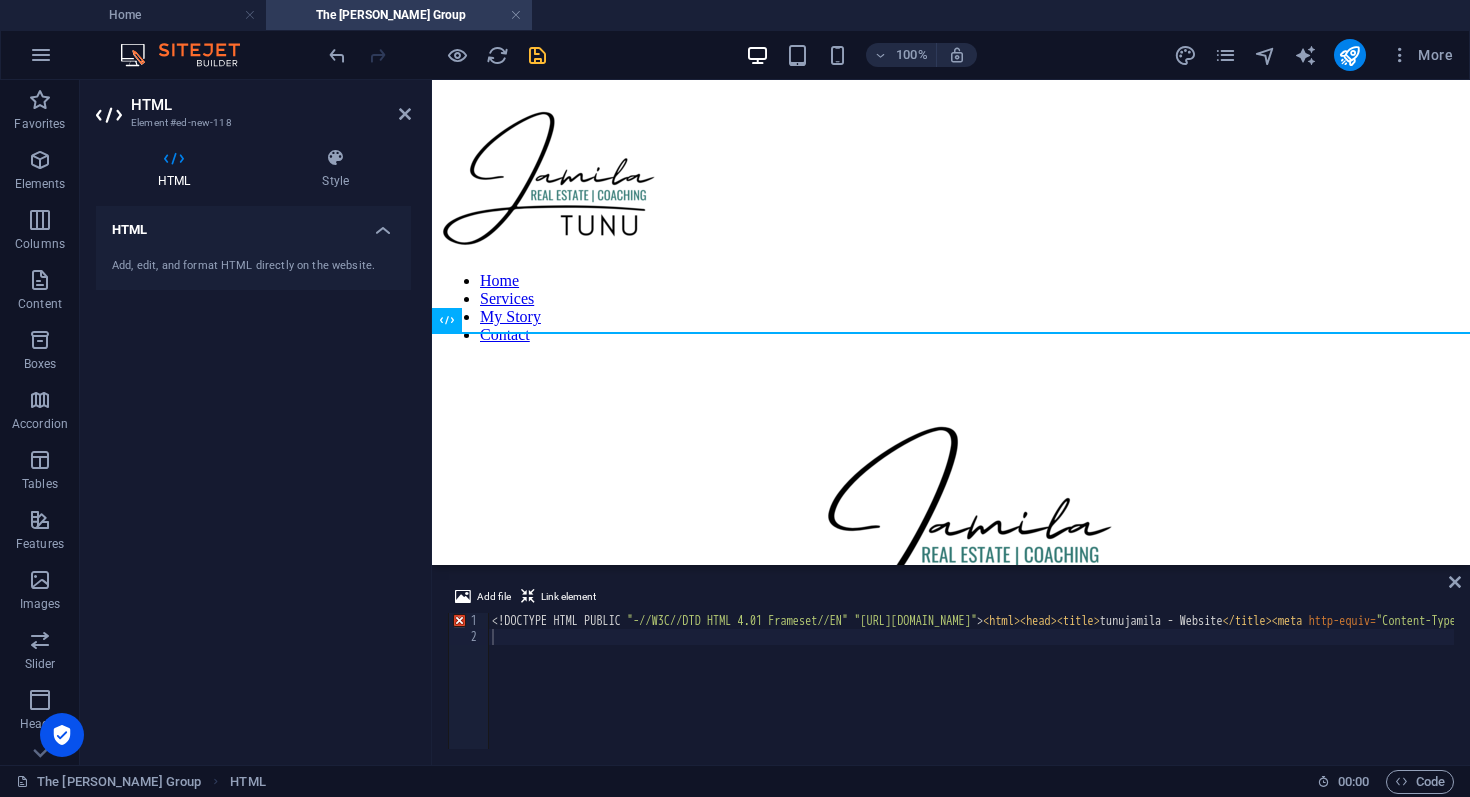 click on "Add, edit, and format HTML directly on the website." at bounding box center (253, 266) 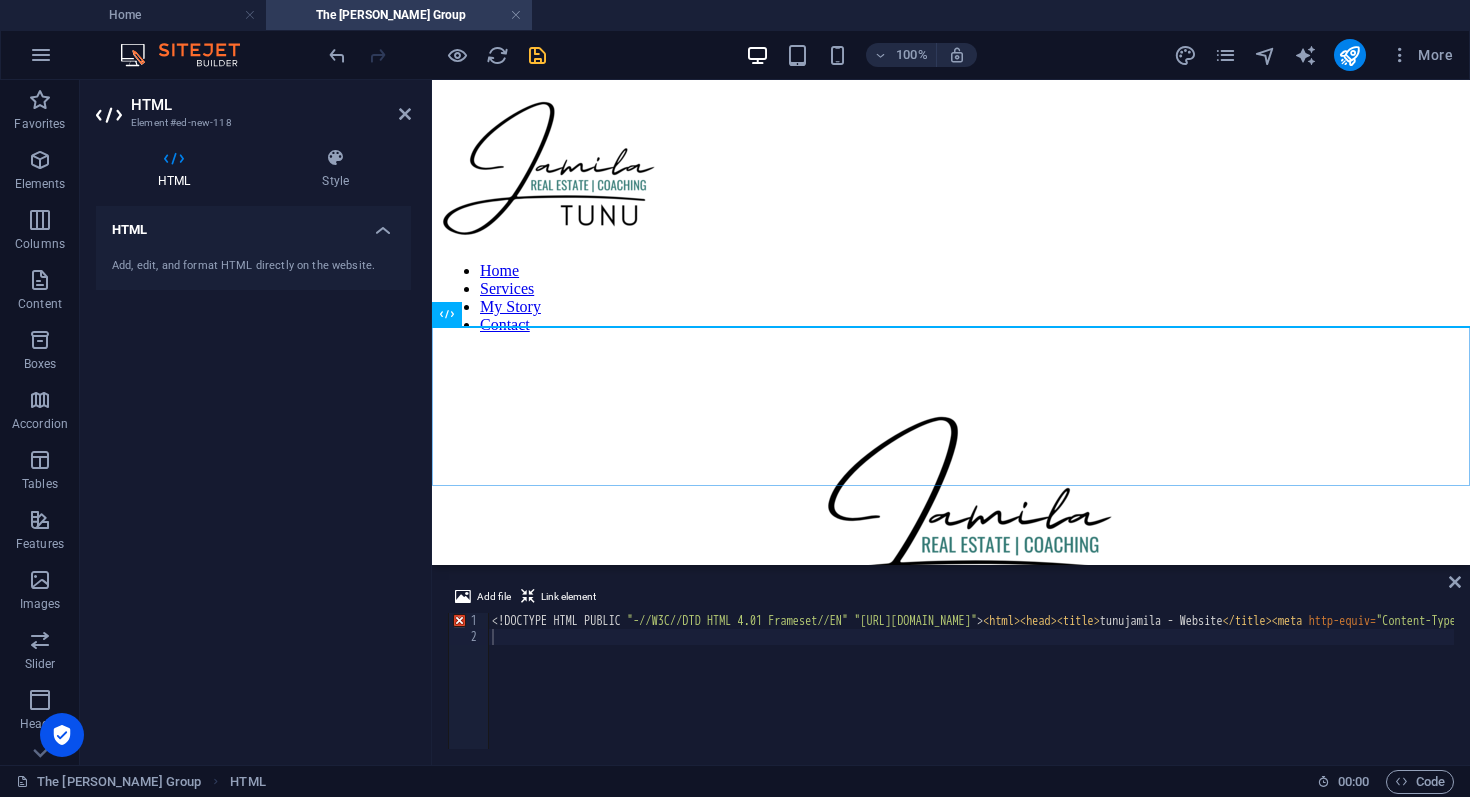 scroll, scrollTop: 26, scrollLeft: 0, axis: vertical 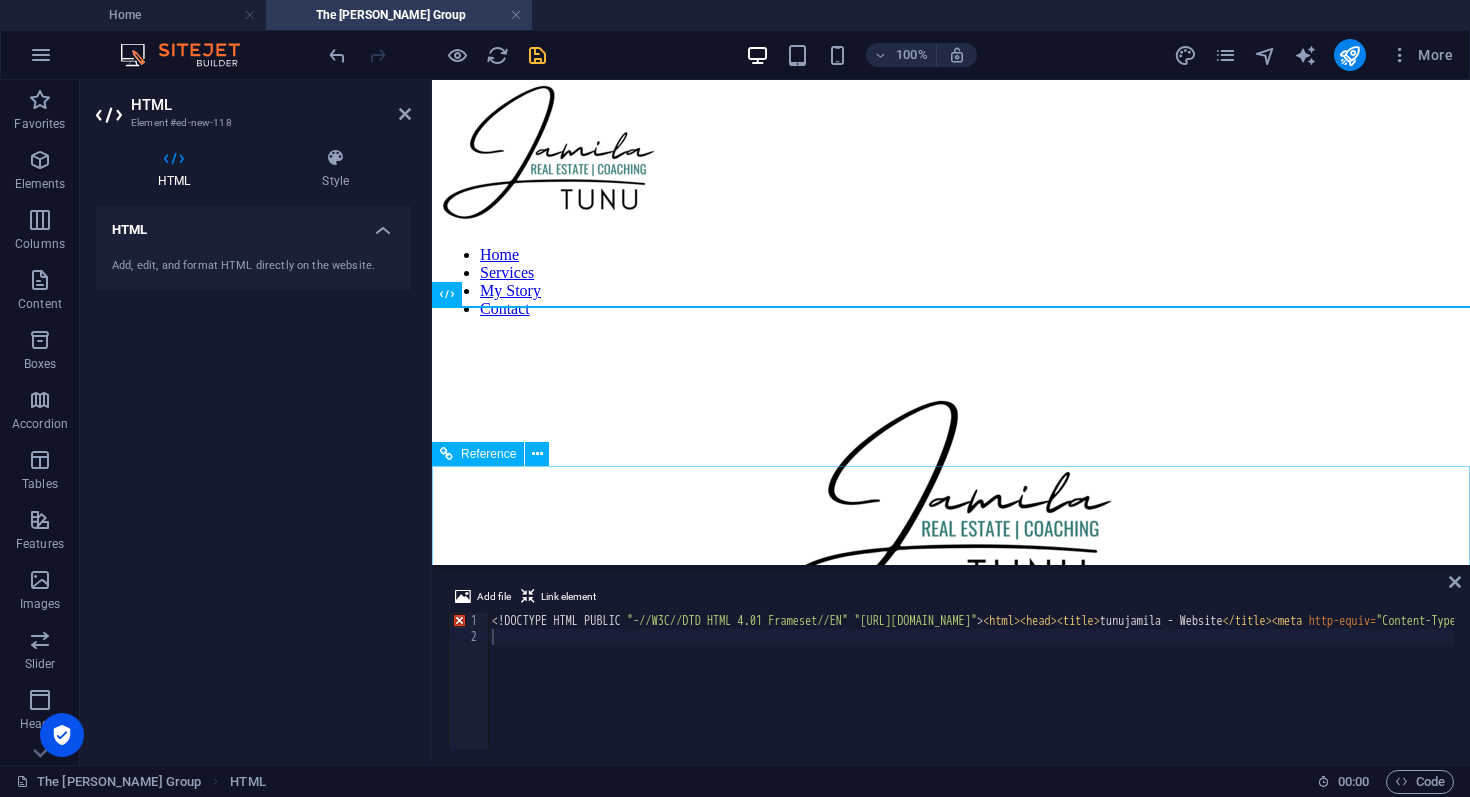 click on "Reference" at bounding box center (488, 454) 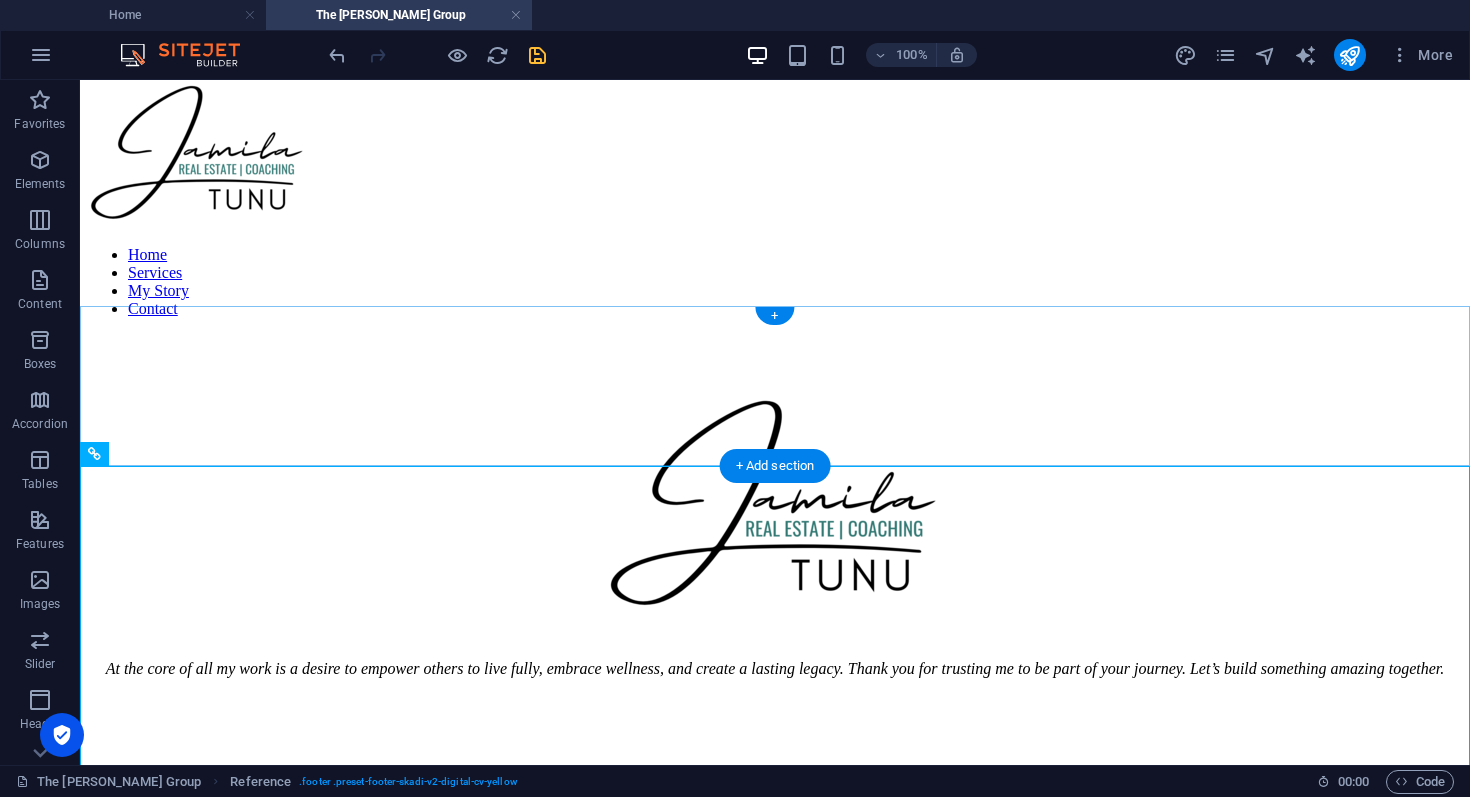 scroll, scrollTop: 0, scrollLeft: 0, axis: both 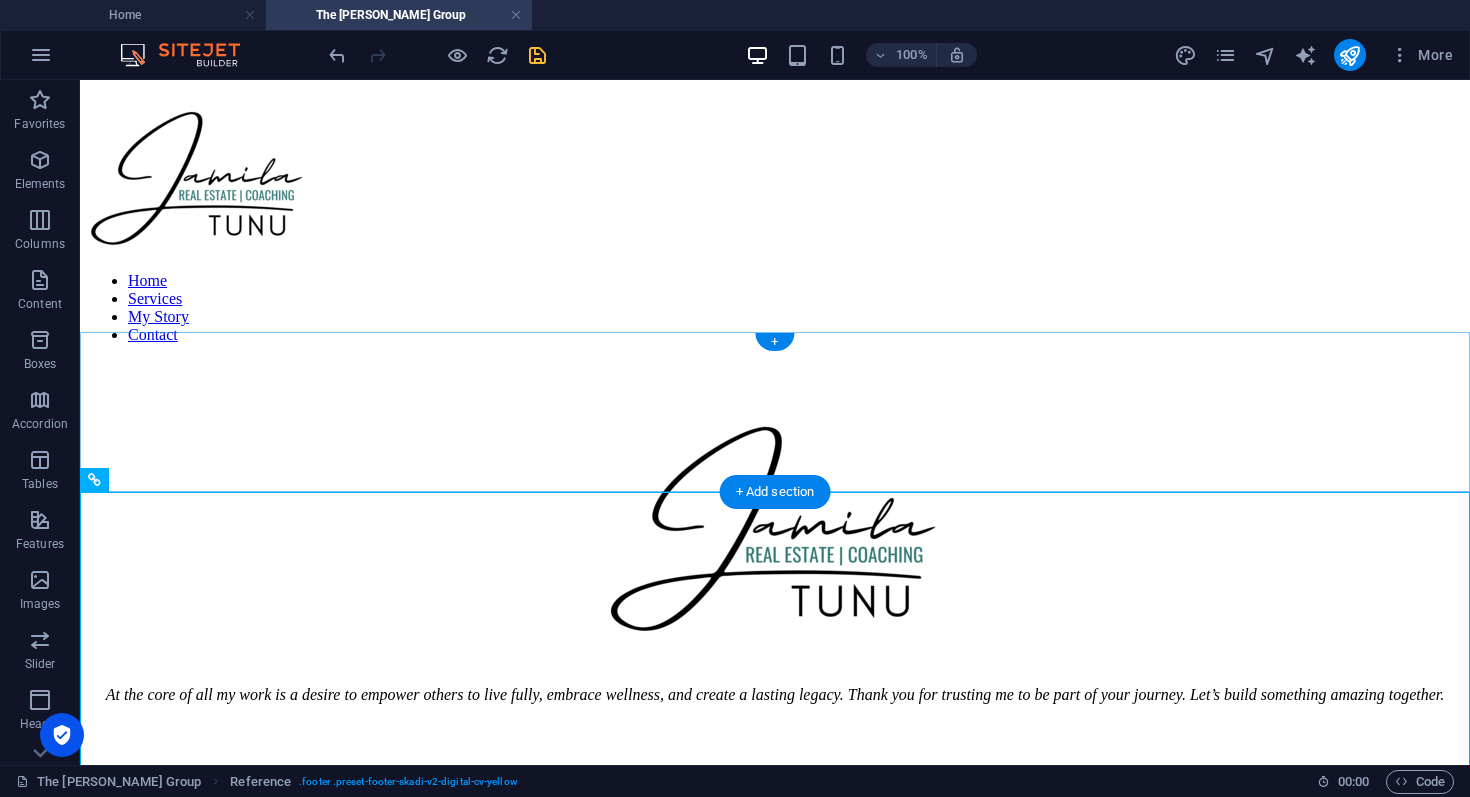 click on "tunujamila - Website </html>" at bounding box center [775, 340] 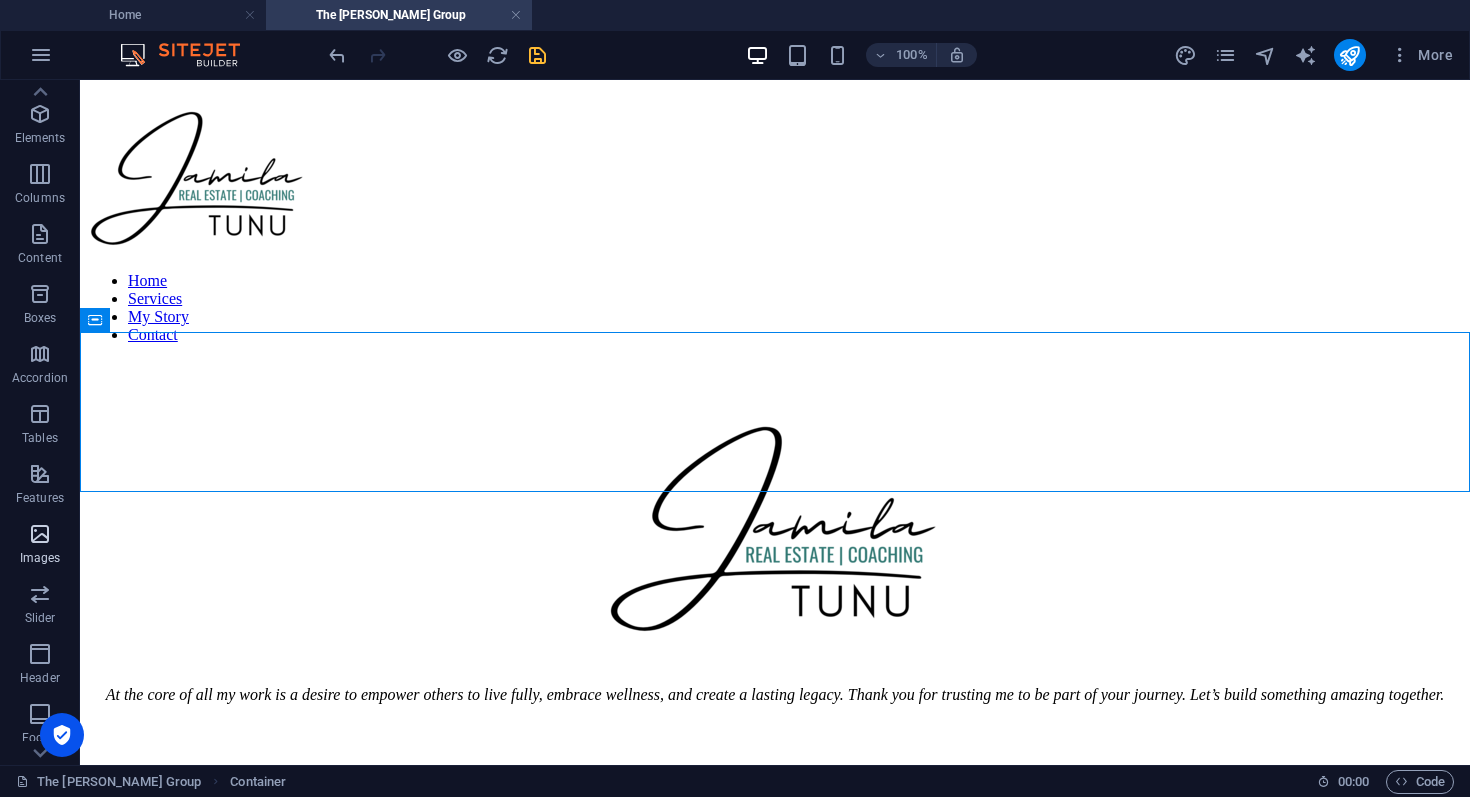 scroll, scrollTop: 50, scrollLeft: 0, axis: vertical 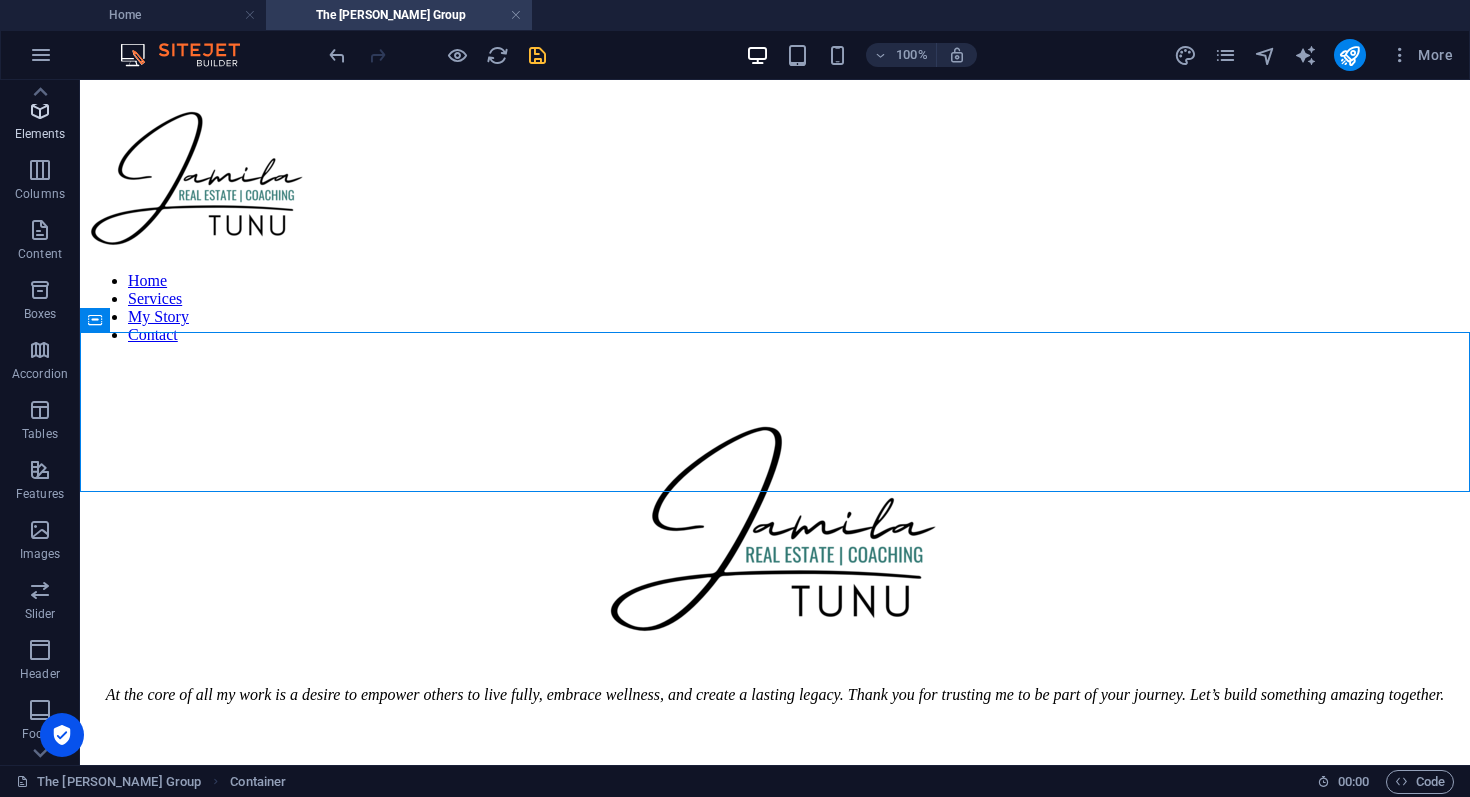 click at bounding box center [40, 110] 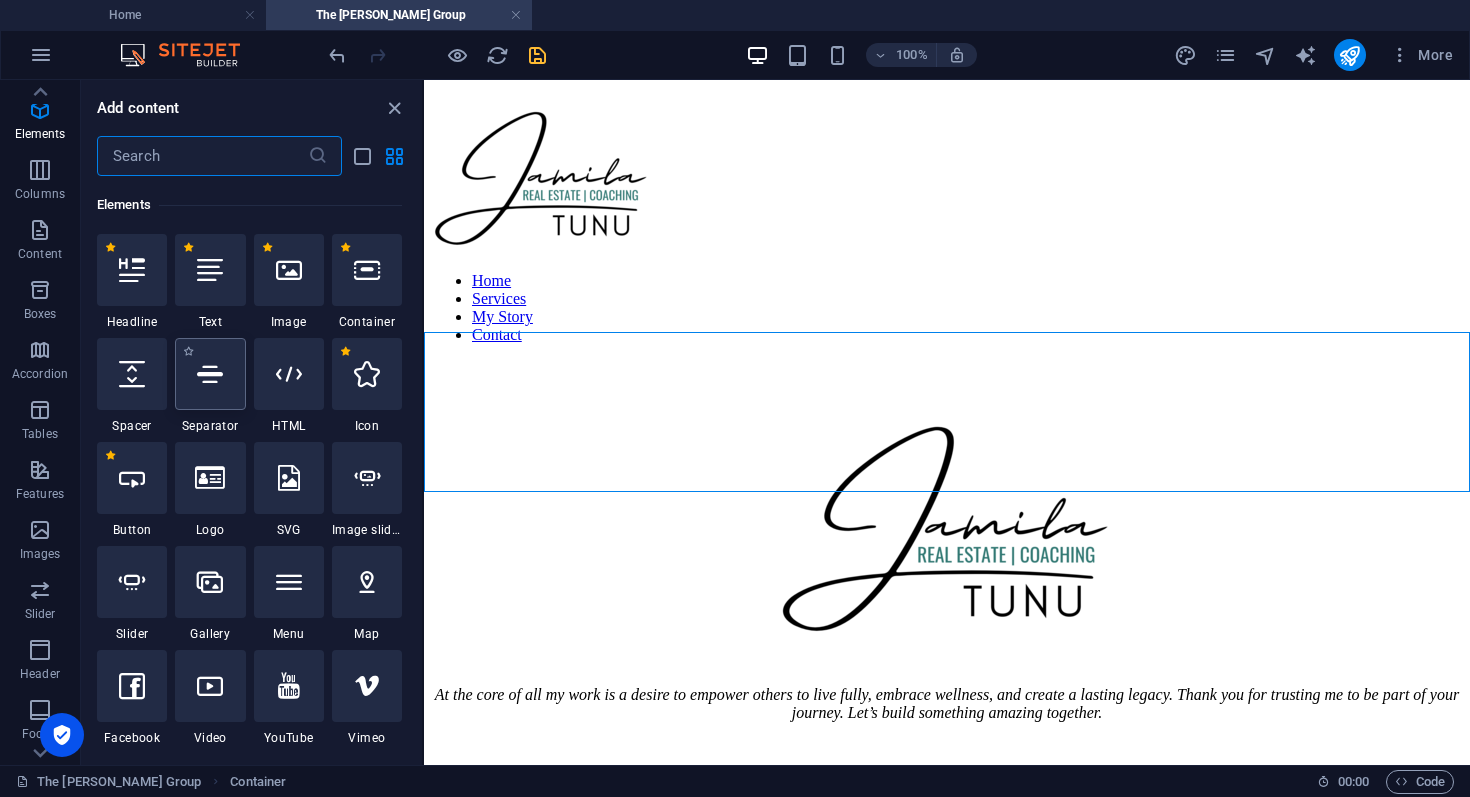 scroll, scrollTop: 541, scrollLeft: 0, axis: vertical 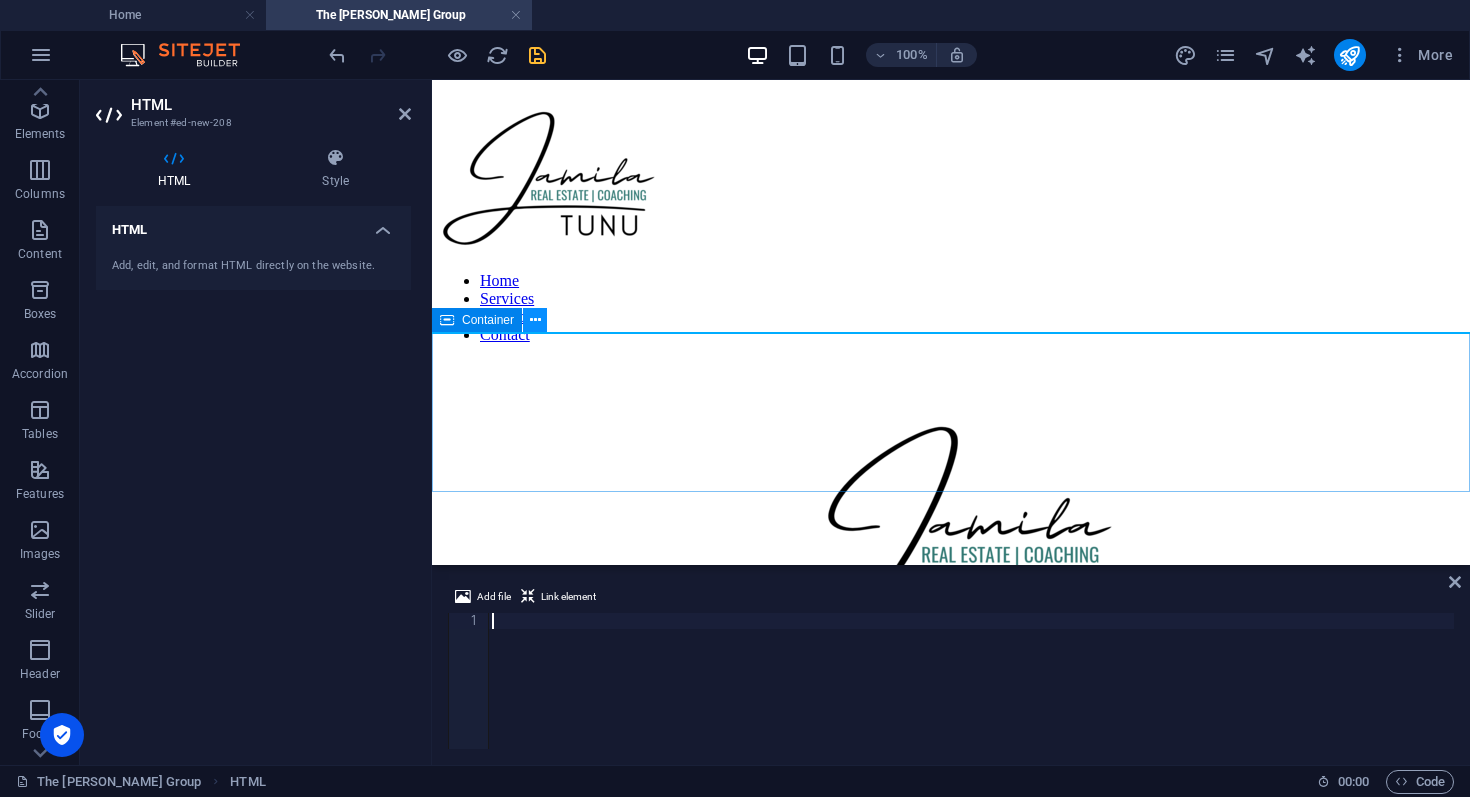 click at bounding box center (535, 320) 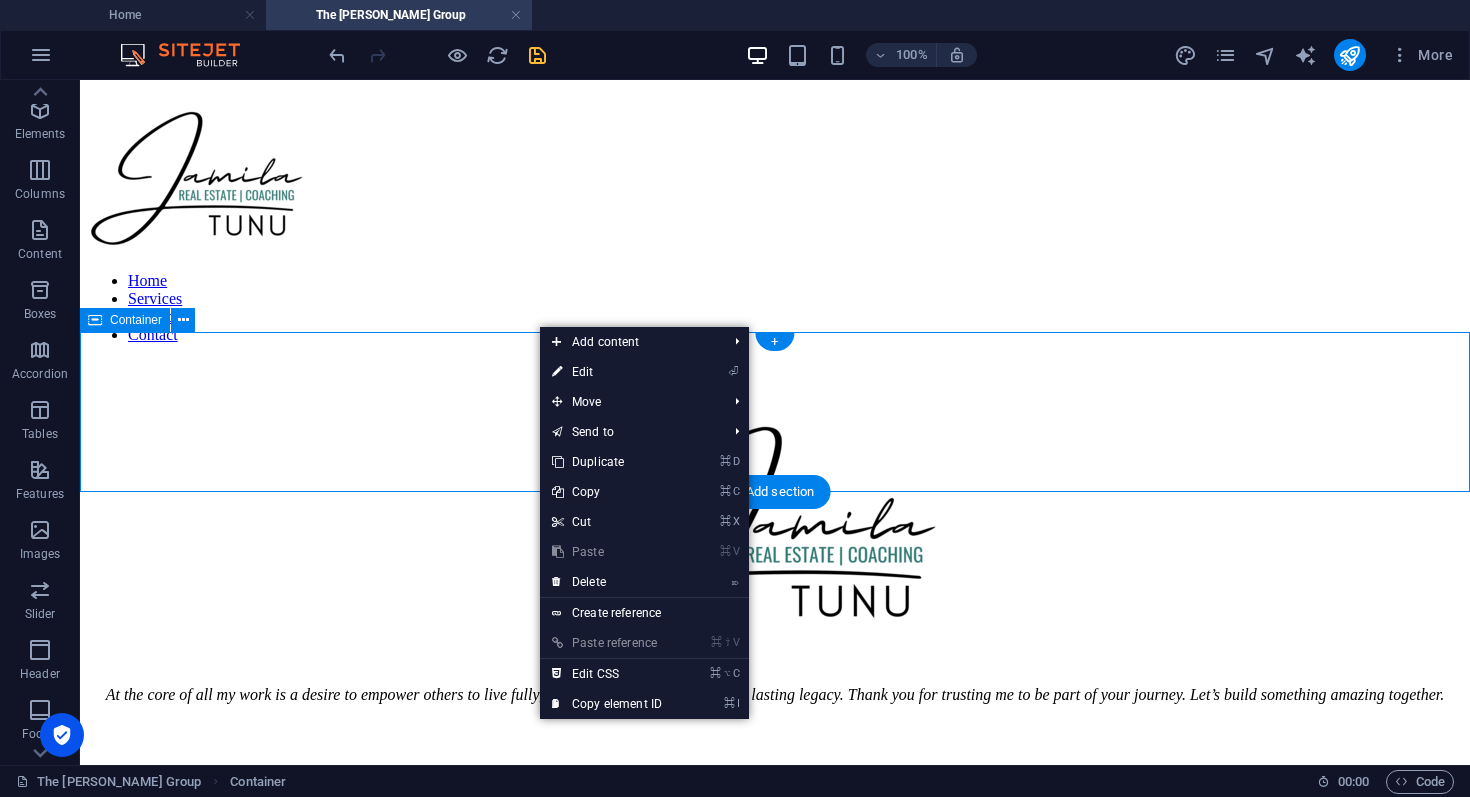 click on "tunujamila - Website </html>" at bounding box center (775, 340) 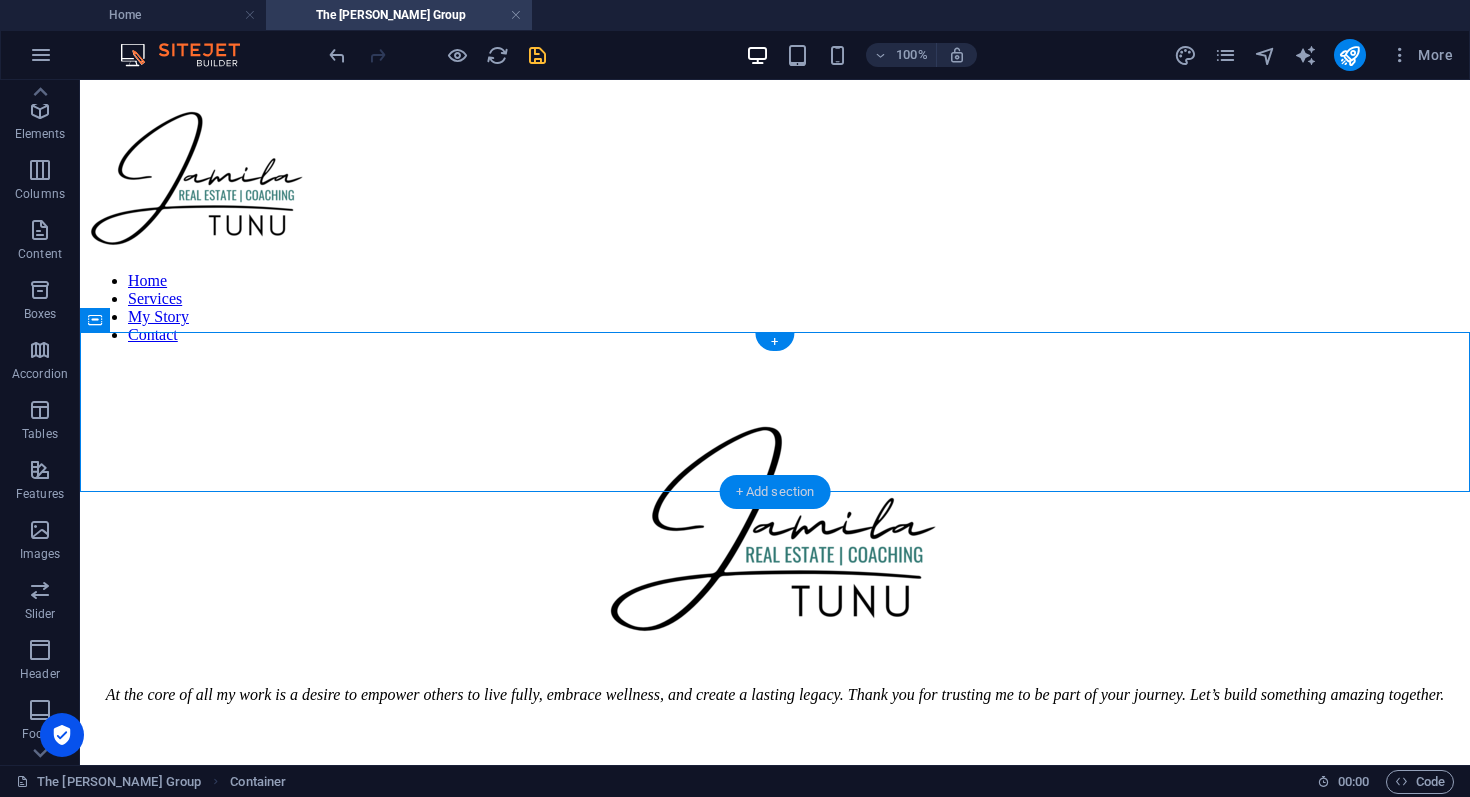 click on "+ Add section" at bounding box center [775, 492] 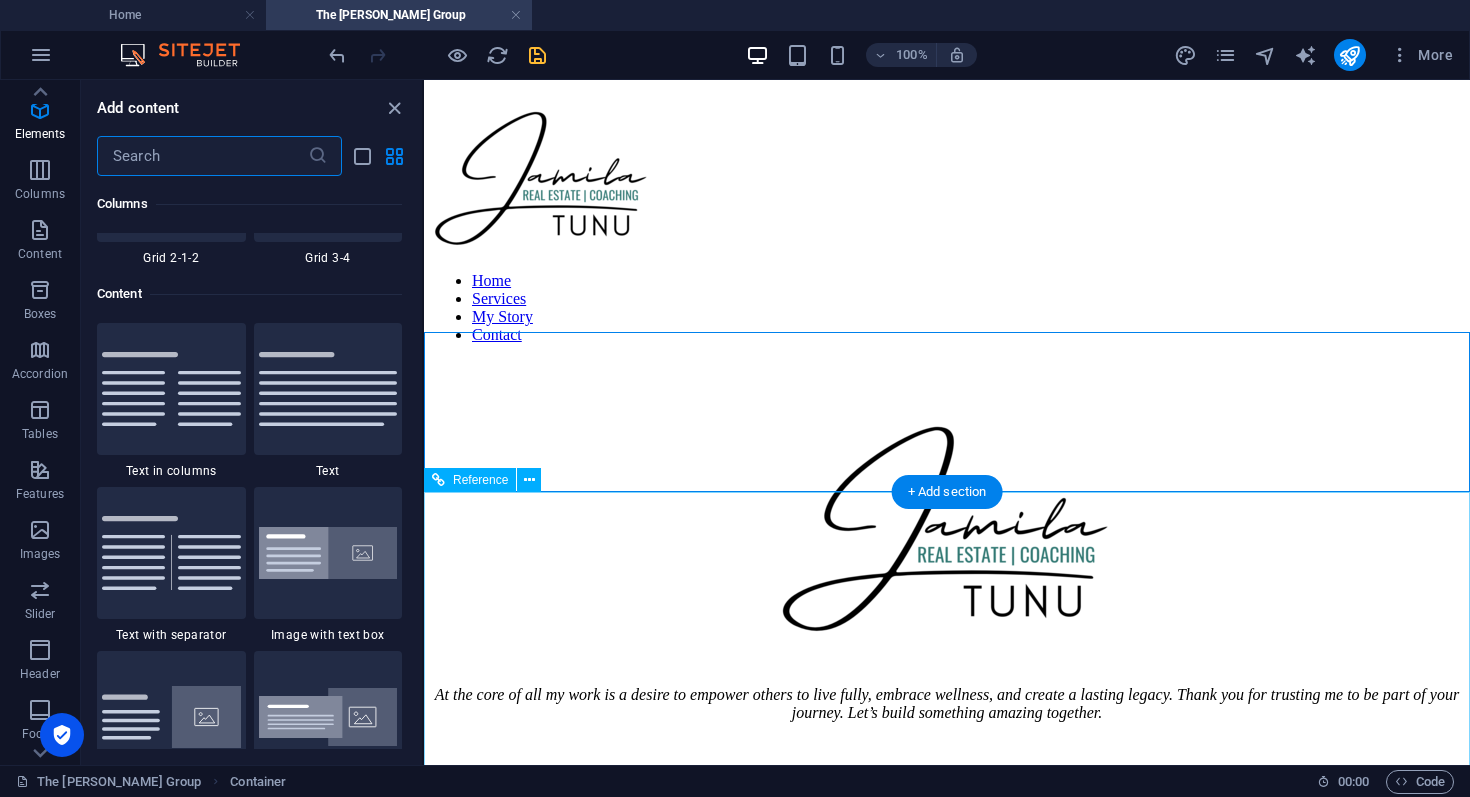 scroll, scrollTop: 3827, scrollLeft: 0, axis: vertical 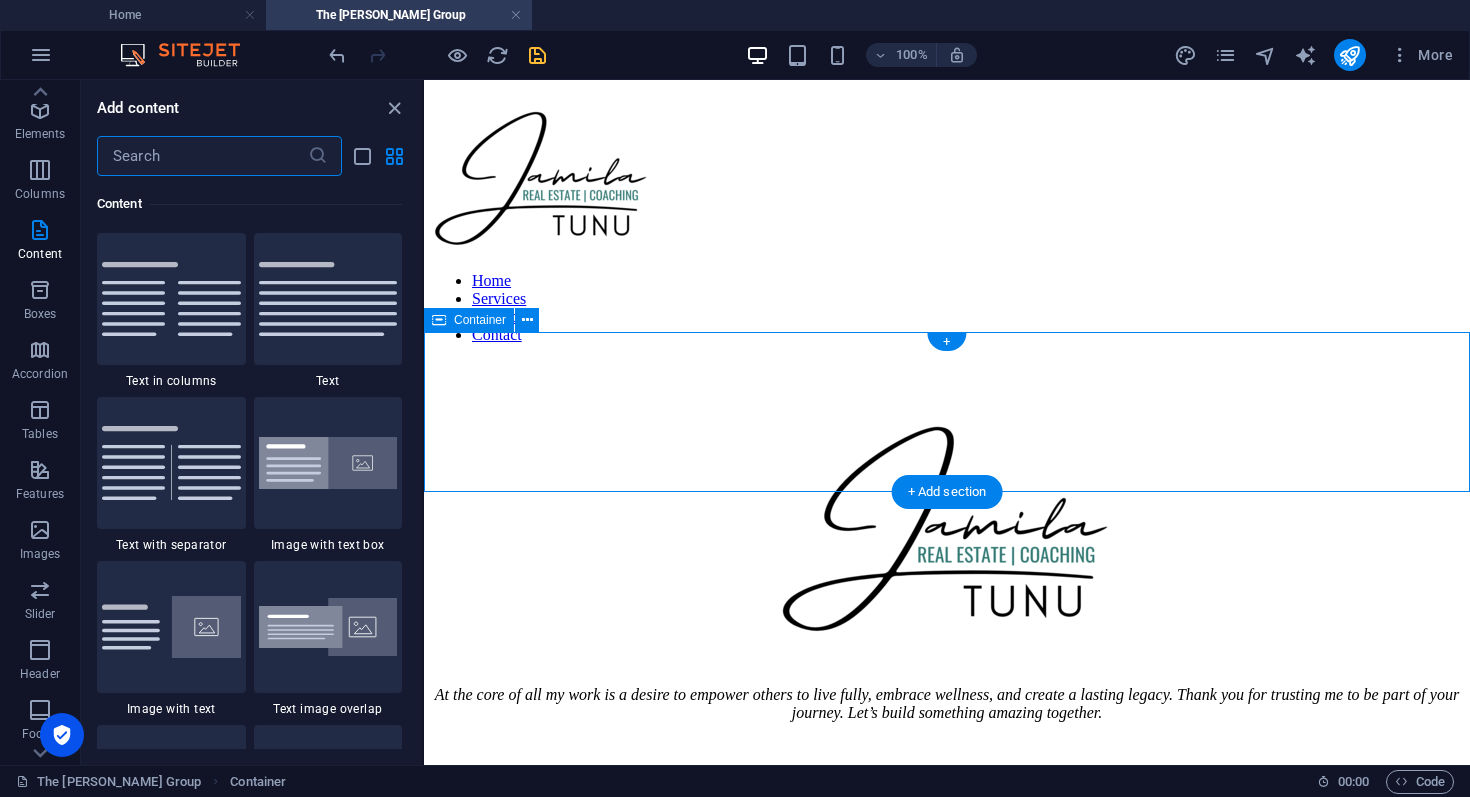 click on "tunujamila - Website </html>" at bounding box center [947, 340] 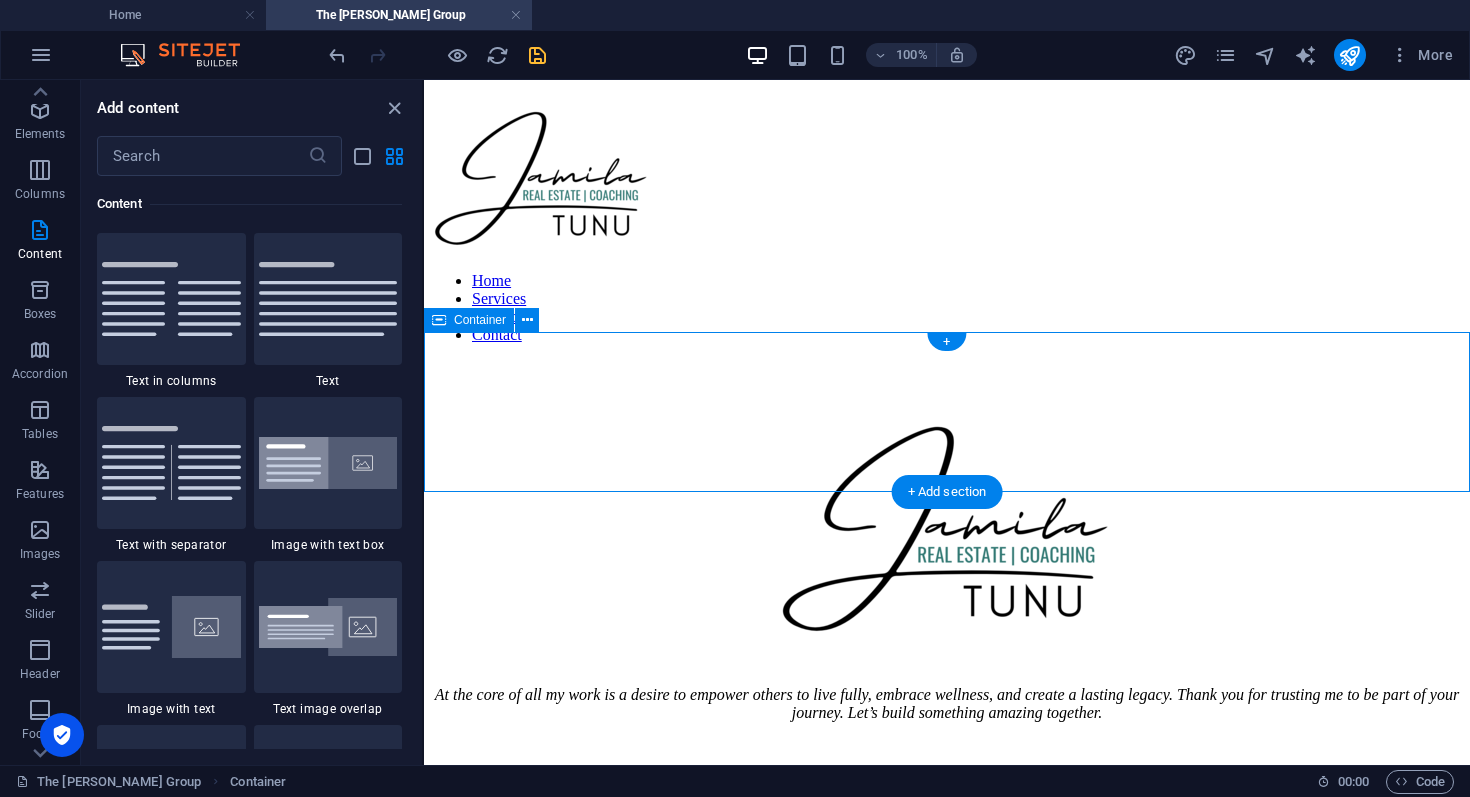 click on "tunujamila - Website </html>" at bounding box center [947, 340] 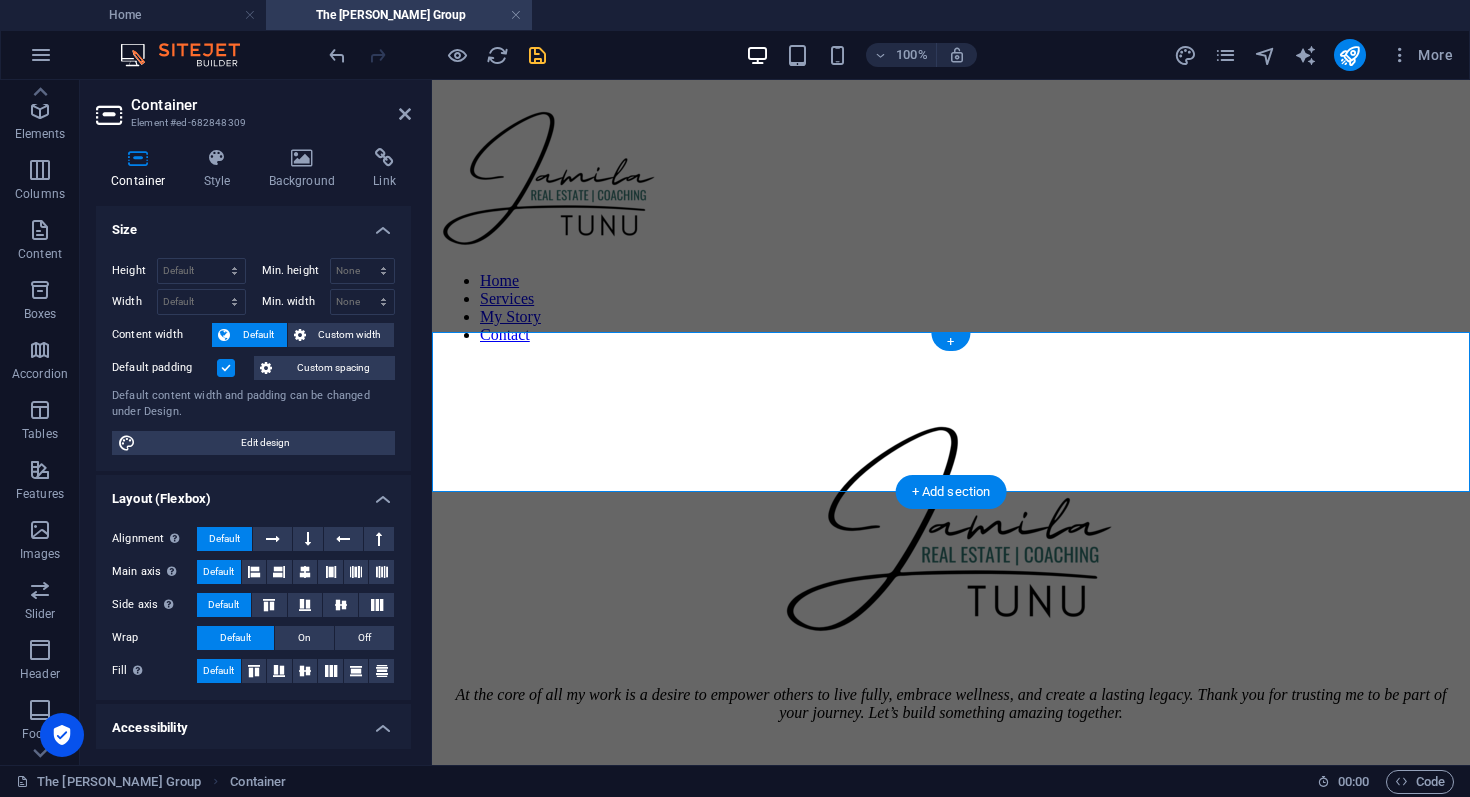 click on "tunujamila - Website </html>" at bounding box center (951, 340) 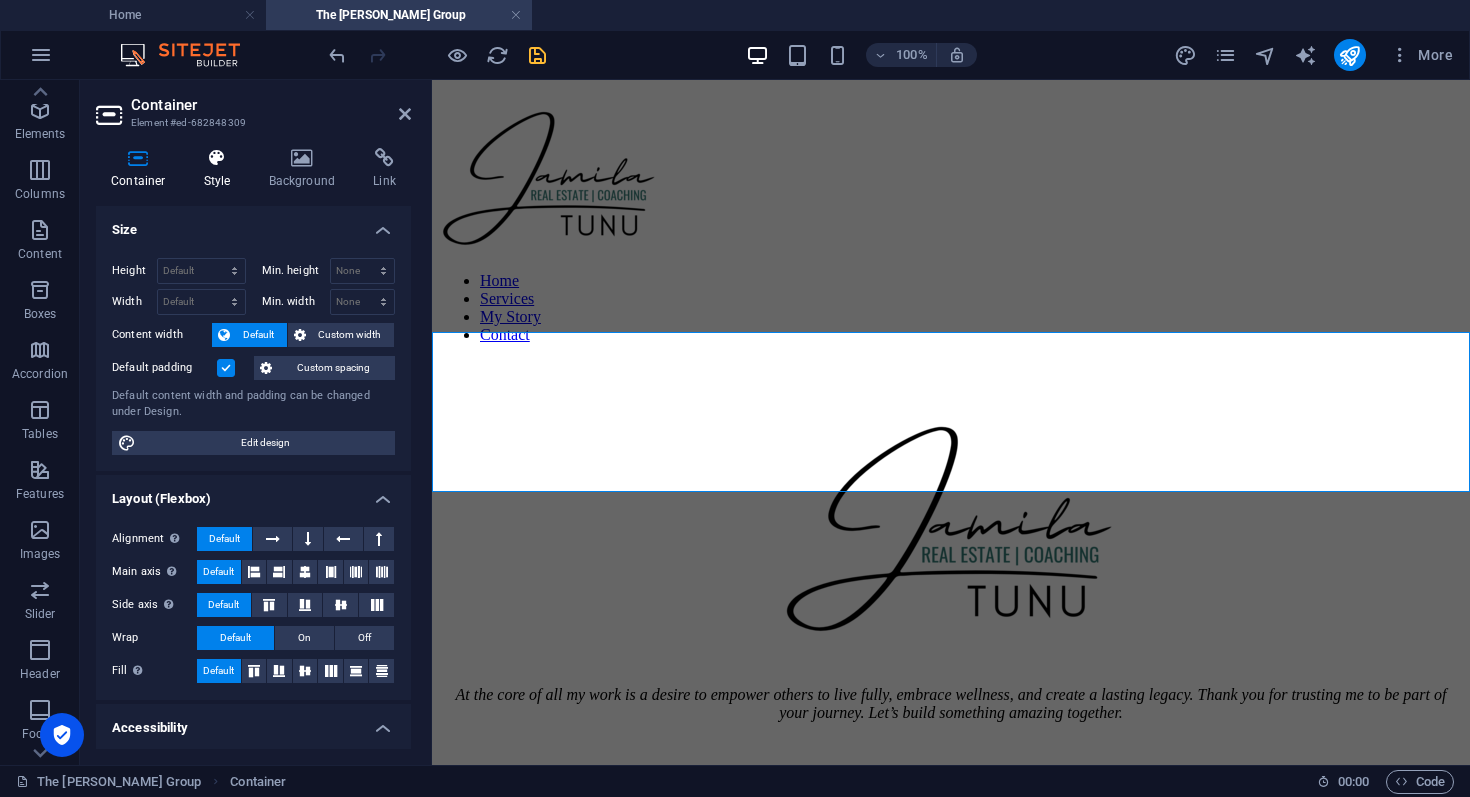 click at bounding box center (217, 158) 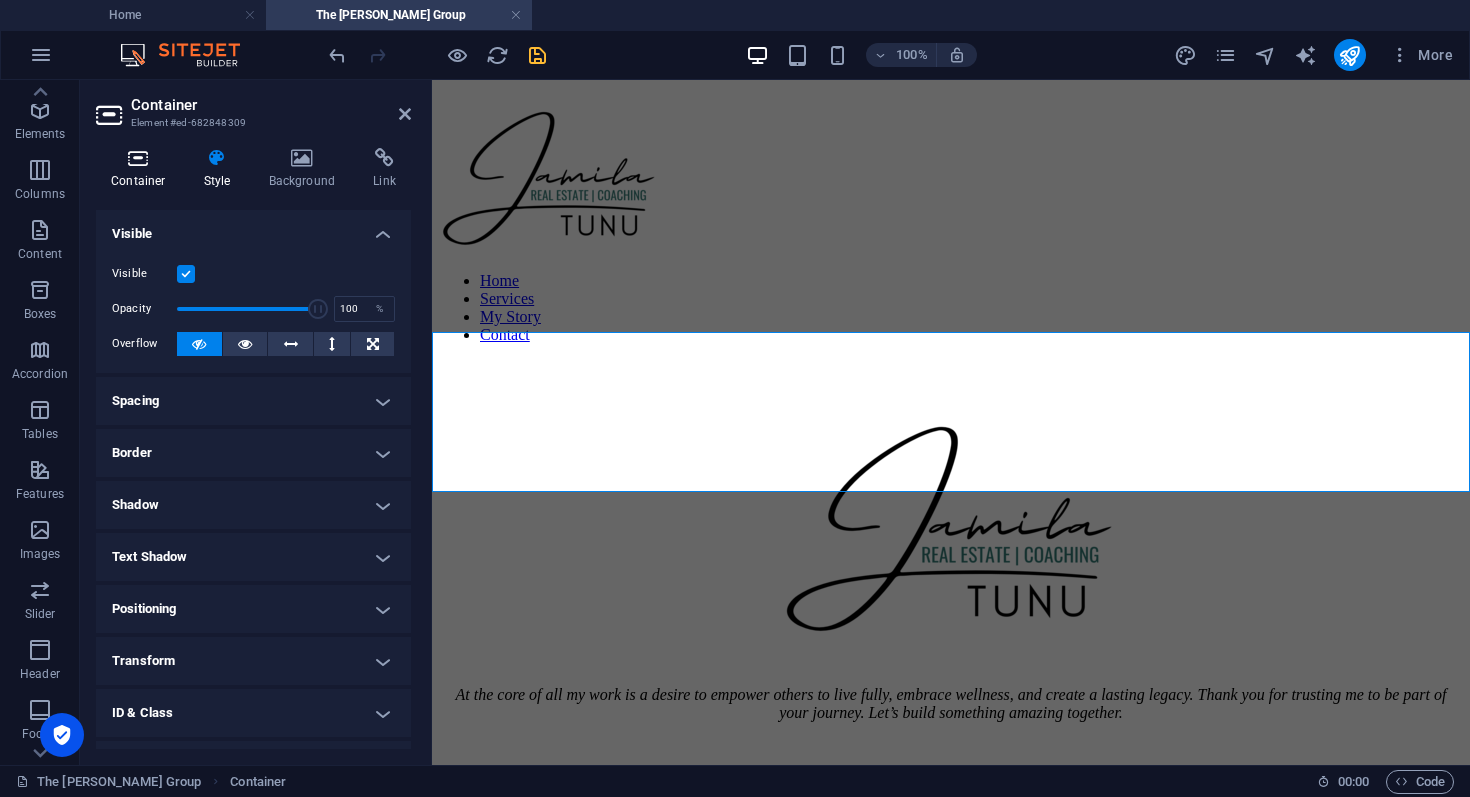 click at bounding box center (138, 158) 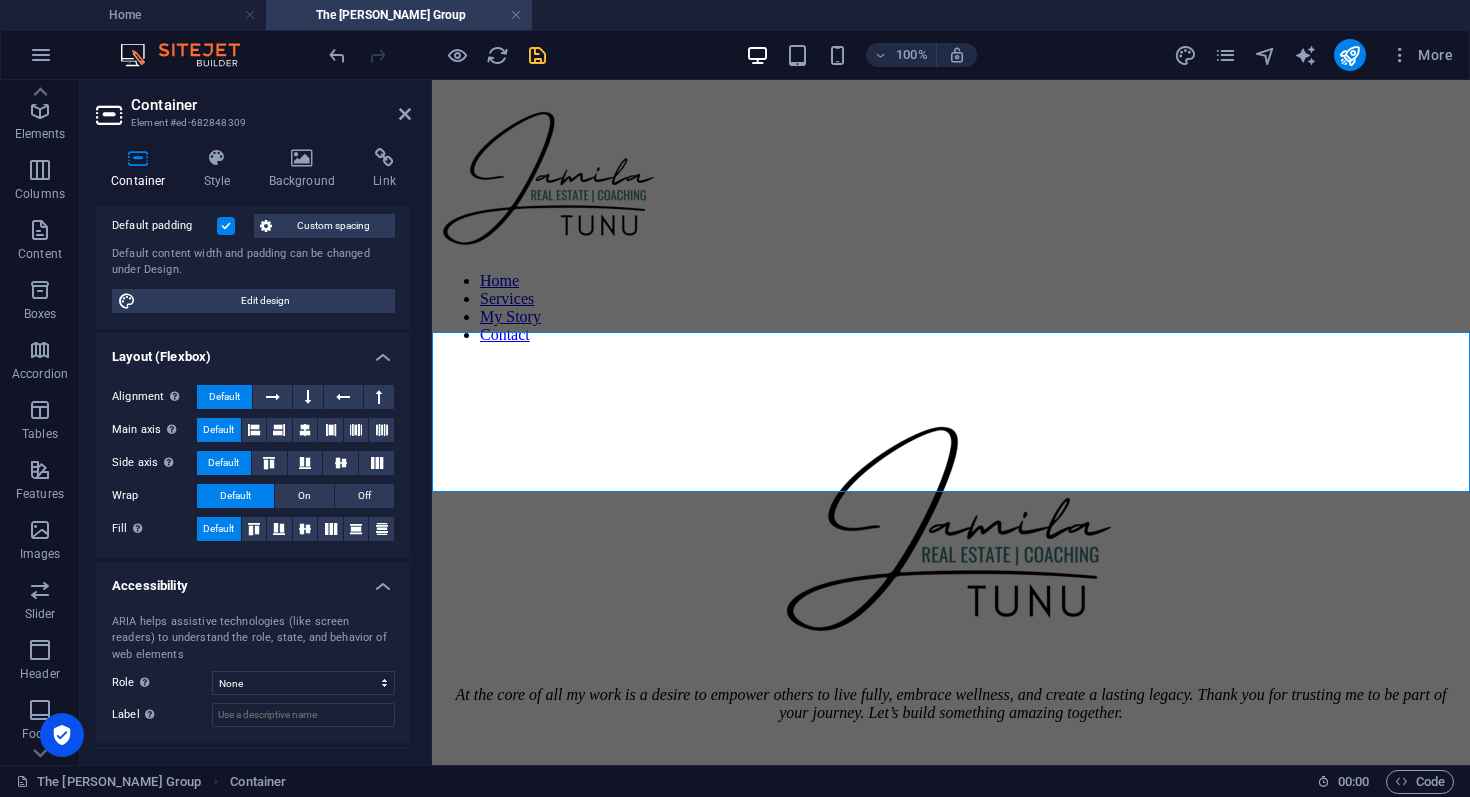 scroll, scrollTop: 0, scrollLeft: 0, axis: both 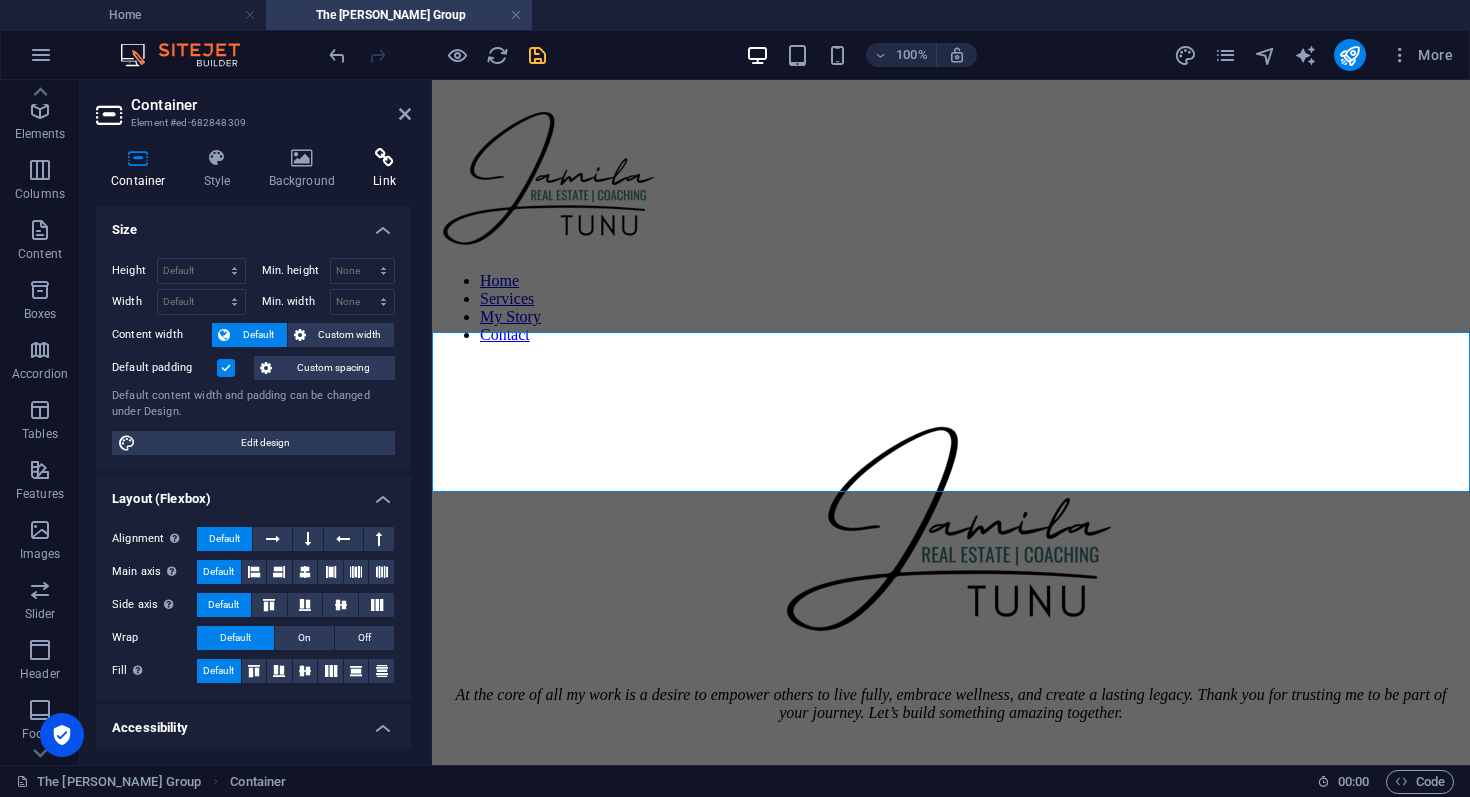 click on "Link" at bounding box center [384, 169] 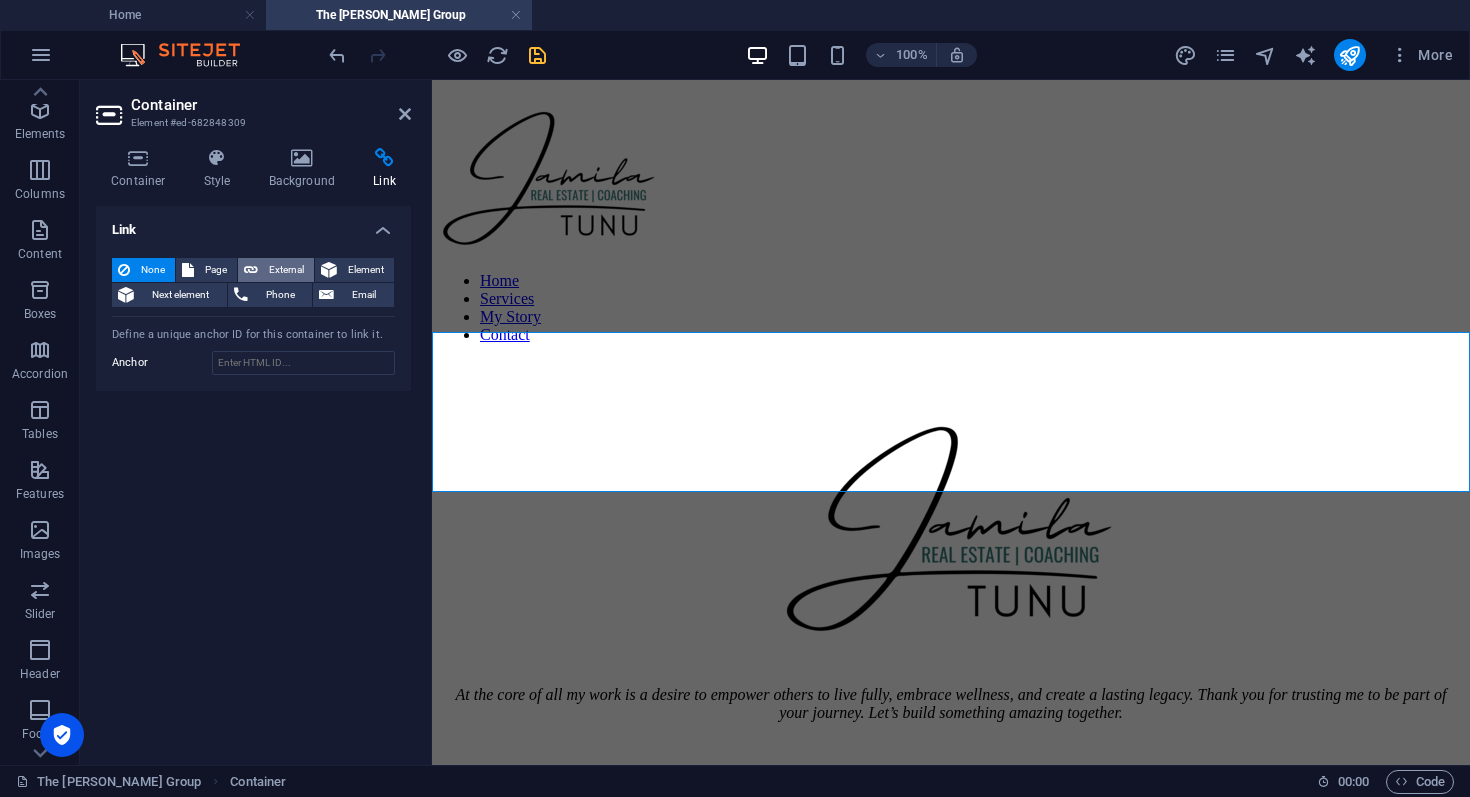 click on "External" at bounding box center [286, 270] 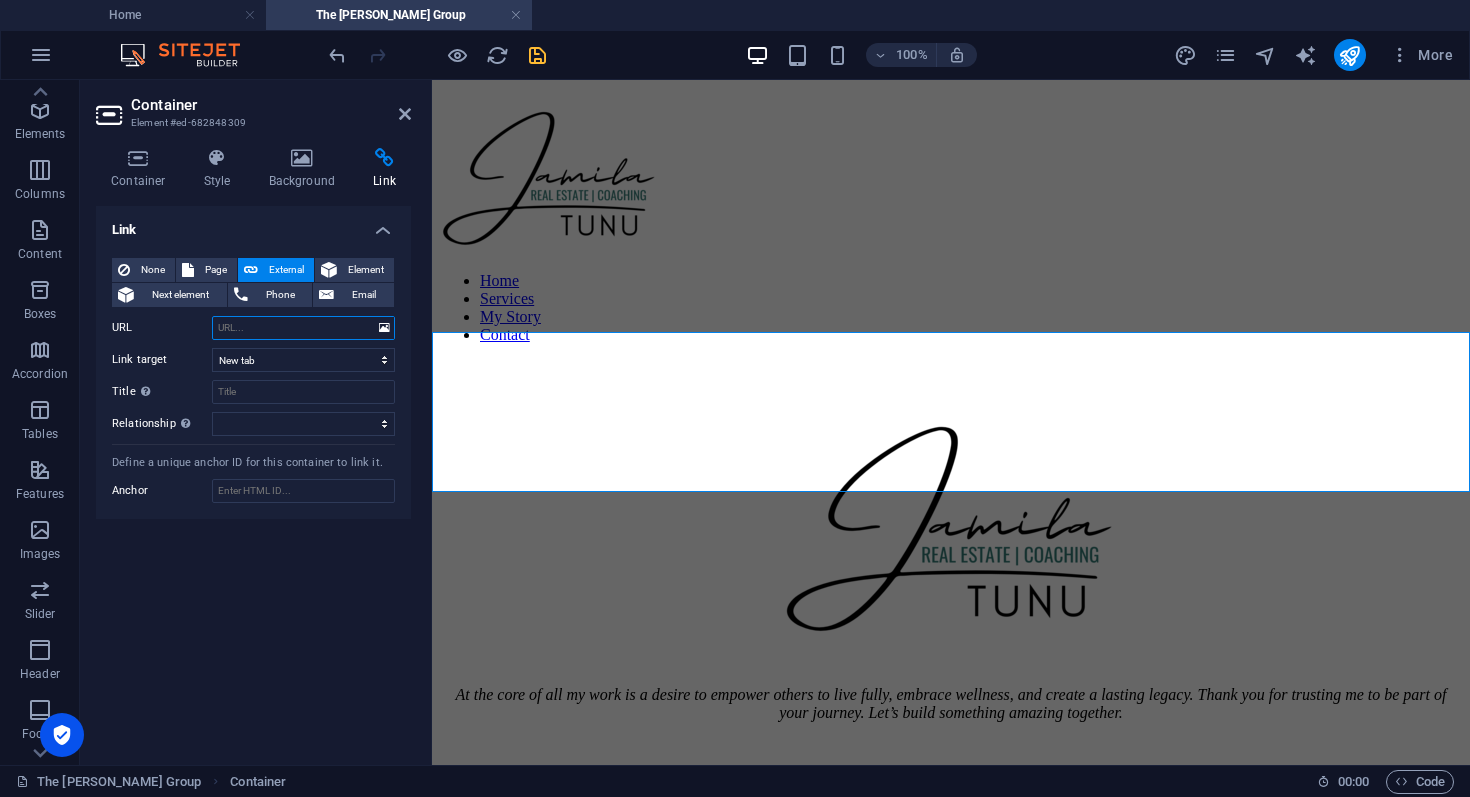paste on "[URL][DOMAIN_NAME]" 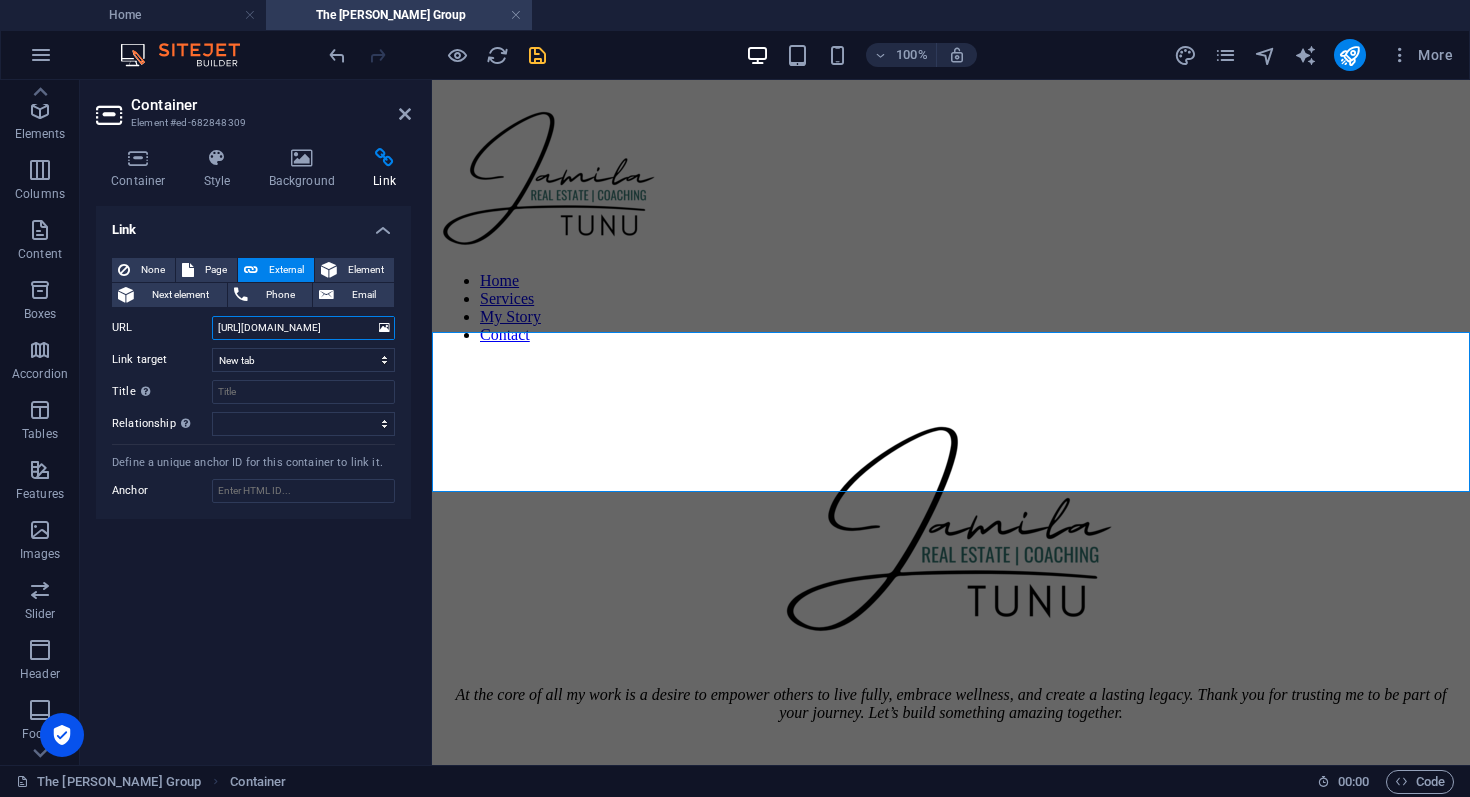 scroll, scrollTop: 0, scrollLeft: 15, axis: horizontal 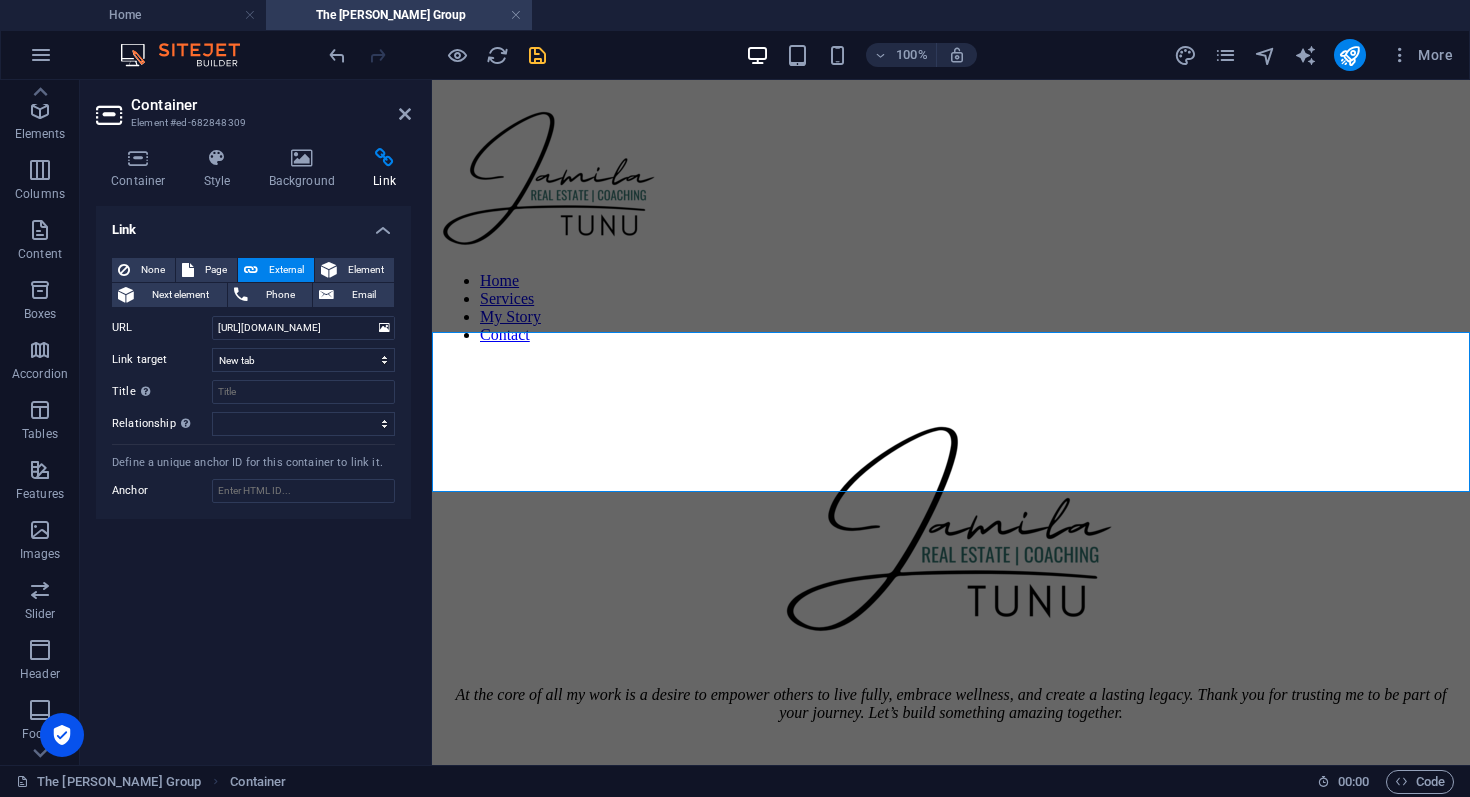 click on "Link None Page External Element Next element Phone Email Page Home [PERSON_NAME] Coaching Company Legal Notice Privacy Subpage The [PERSON_NAME] Group Element
URL [URL][DOMAIN_NAME] Phone Email Link target New tab Same tab Overlay Title Additional link description, should not be the same as the link text. The title is most often shown as a tooltip text when the mouse moves over the element. Leave empty if uncertain. Relationship Sets the  relationship of this link to the link target . For example, the value "nofollow" instructs search engines not to follow the link. Can be left empty. alternate author bookmark external help license next nofollow noreferrer noopener prev search tag Define a unique anchor ID for this container to link it. [GEOGRAPHIC_DATA]" at bounding box center [253, 477] 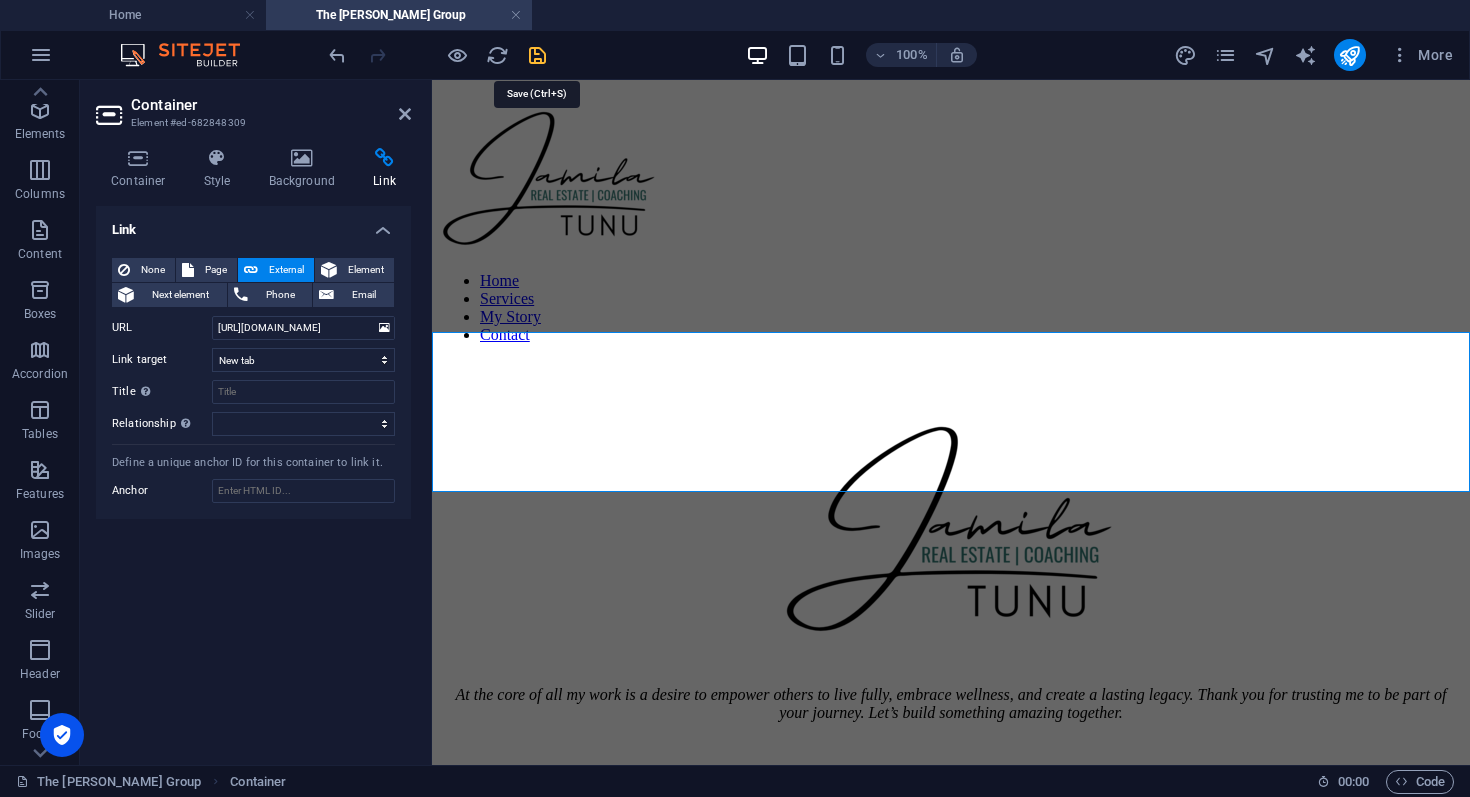 click at bounding box center [537, 55] 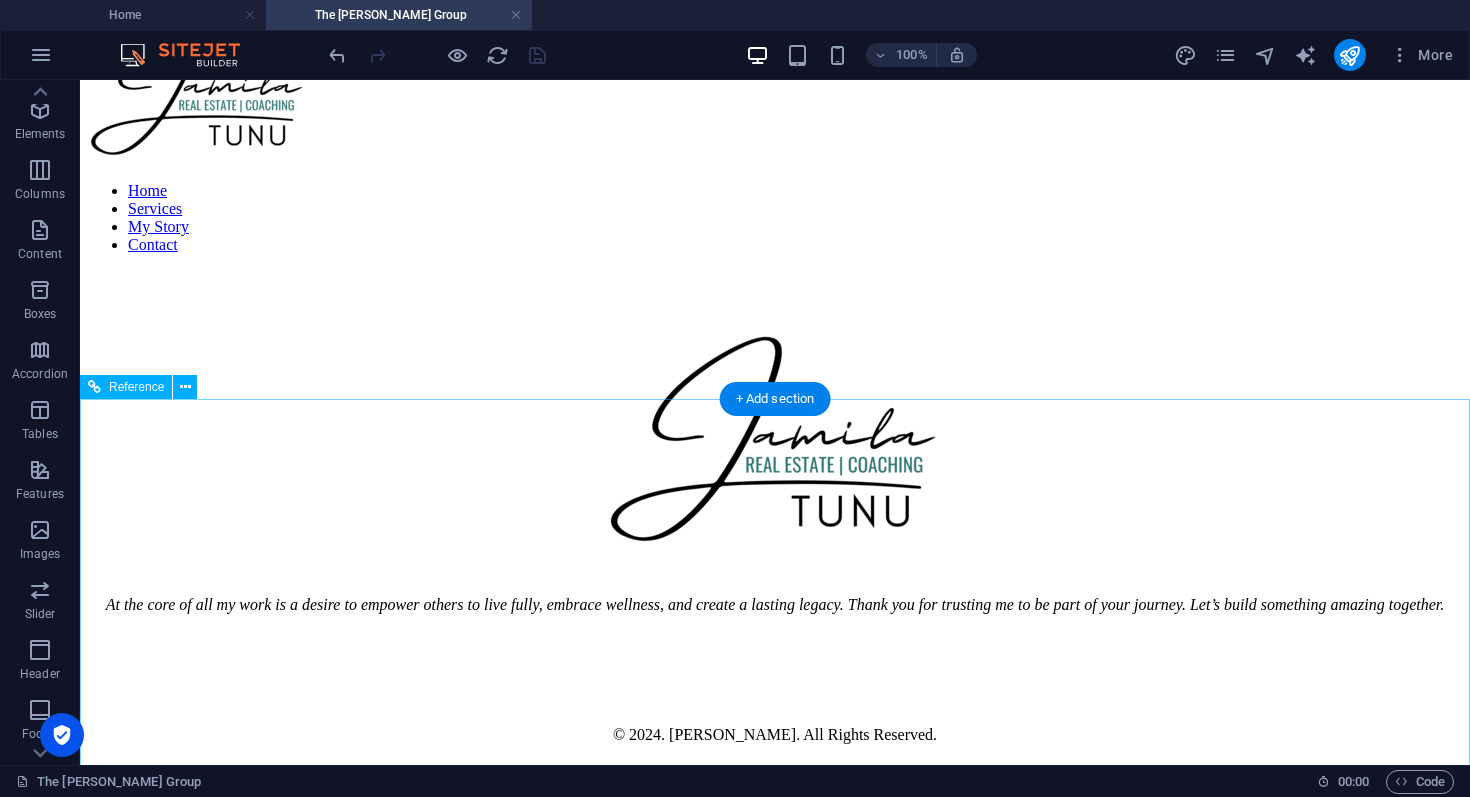 scroll, scrollTop: 96, scrollLeft: 0, axis: vertical 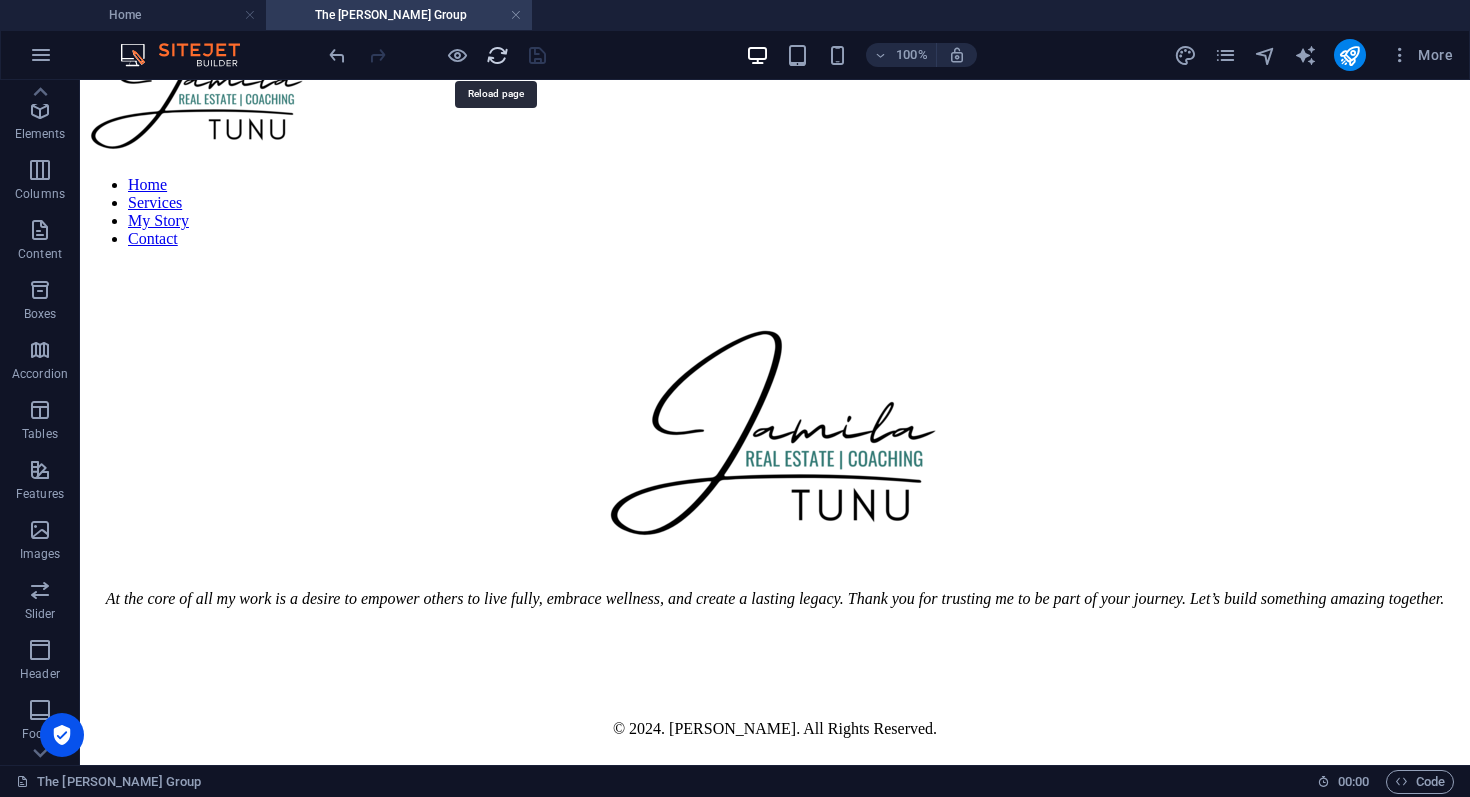 click at bounding box center (497, 55) 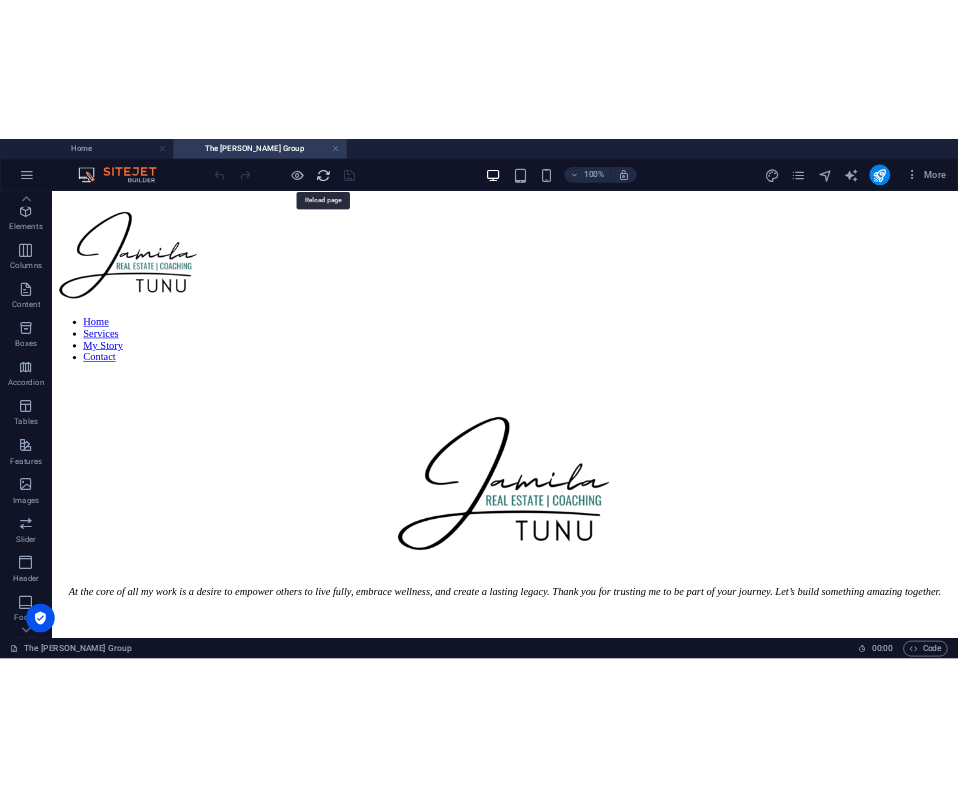 scroll, scrollTop: 0, scrollLeft: 0, axis: both 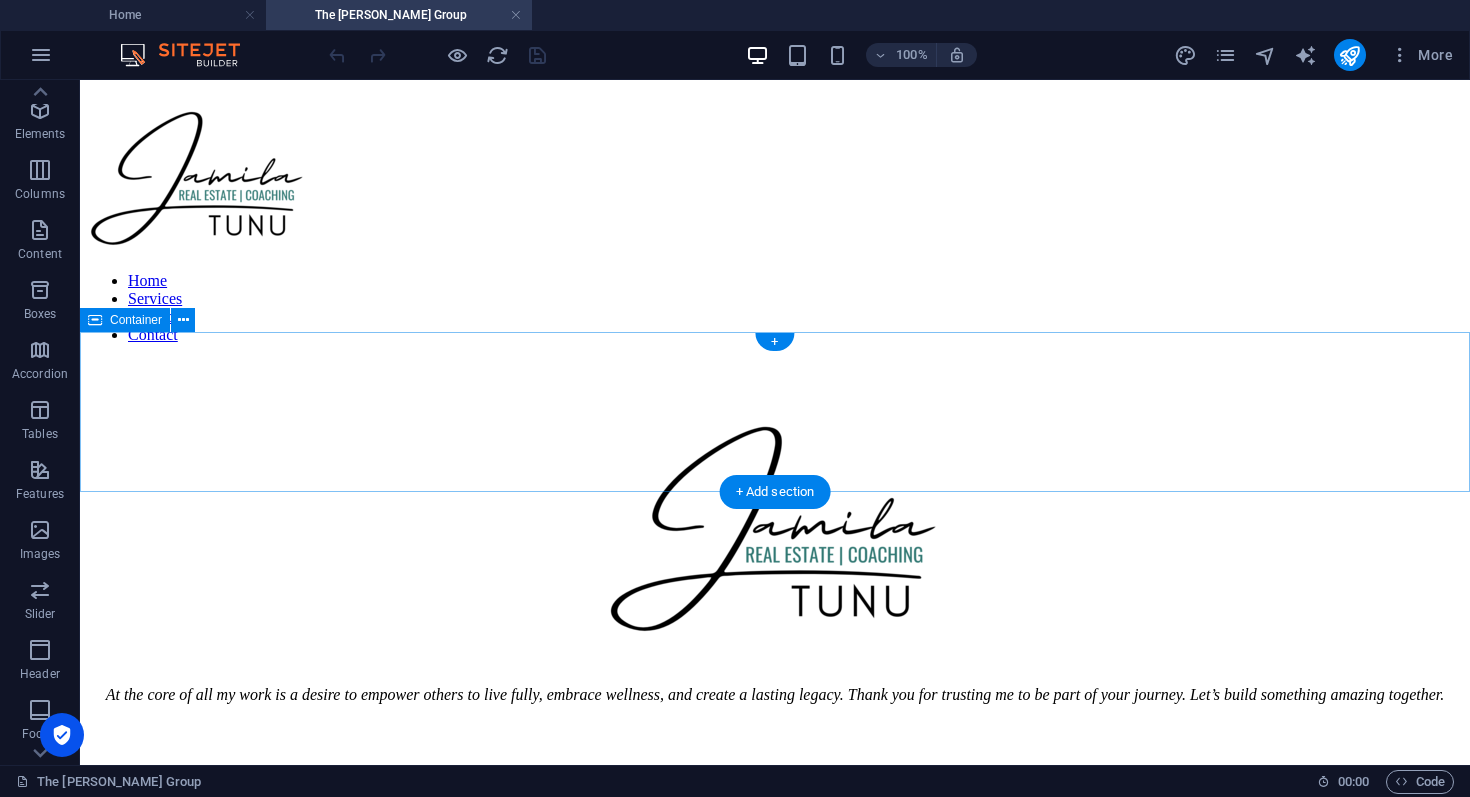 click on "tunujamila - Website </html>" at bounding box center (775, 340) 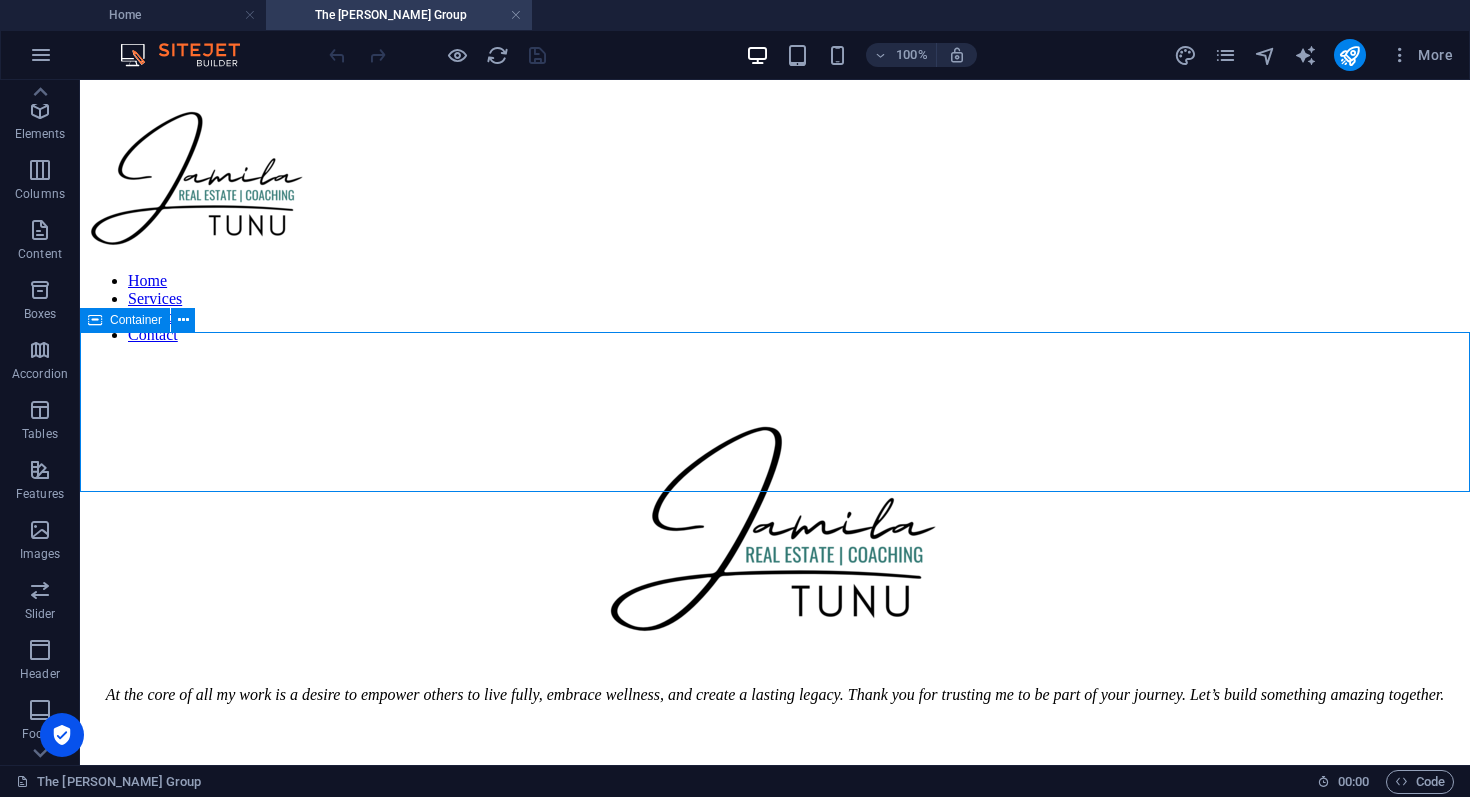 click on "Container" at bounding box center (136, 320) 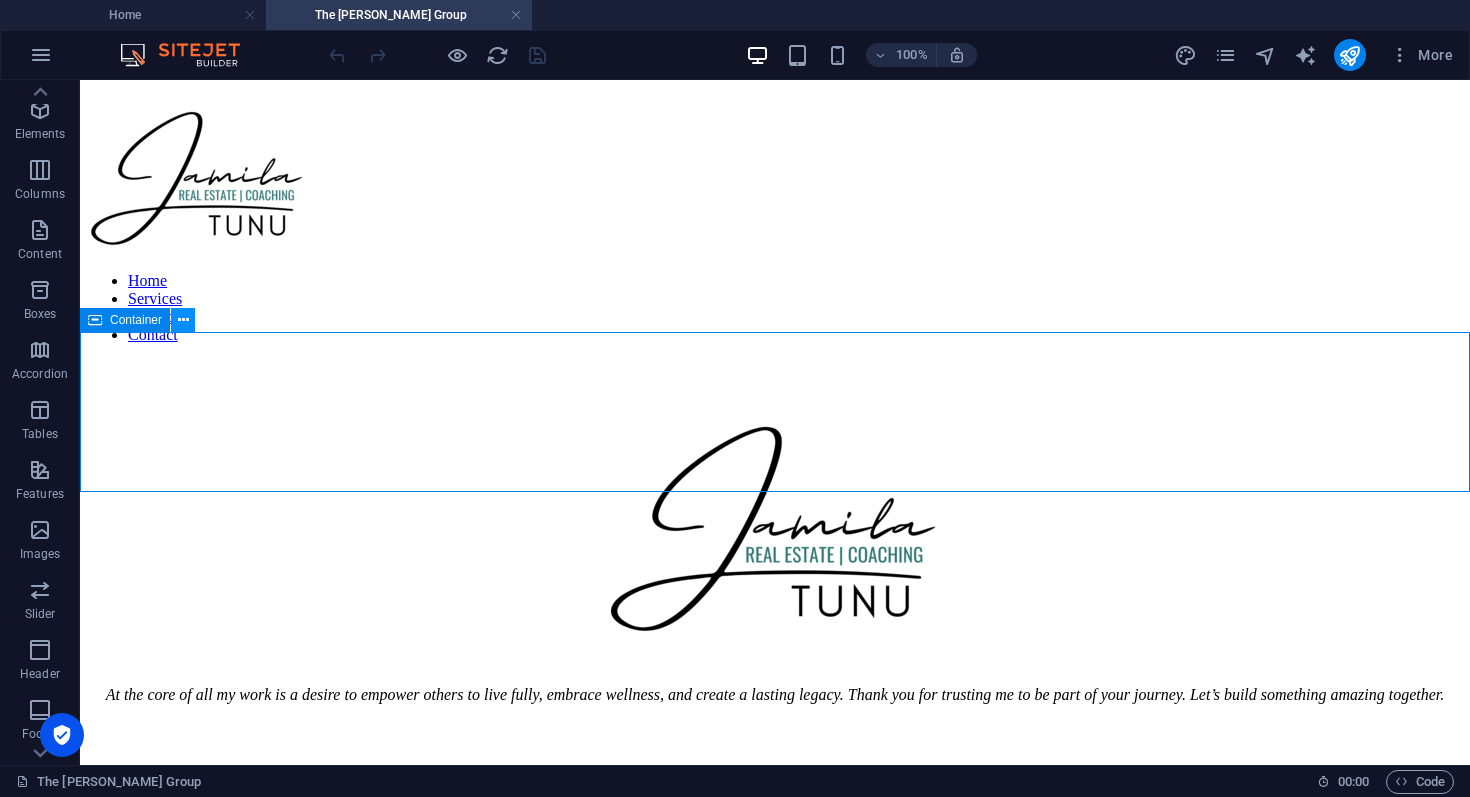 click at bounding box center [183, 320] 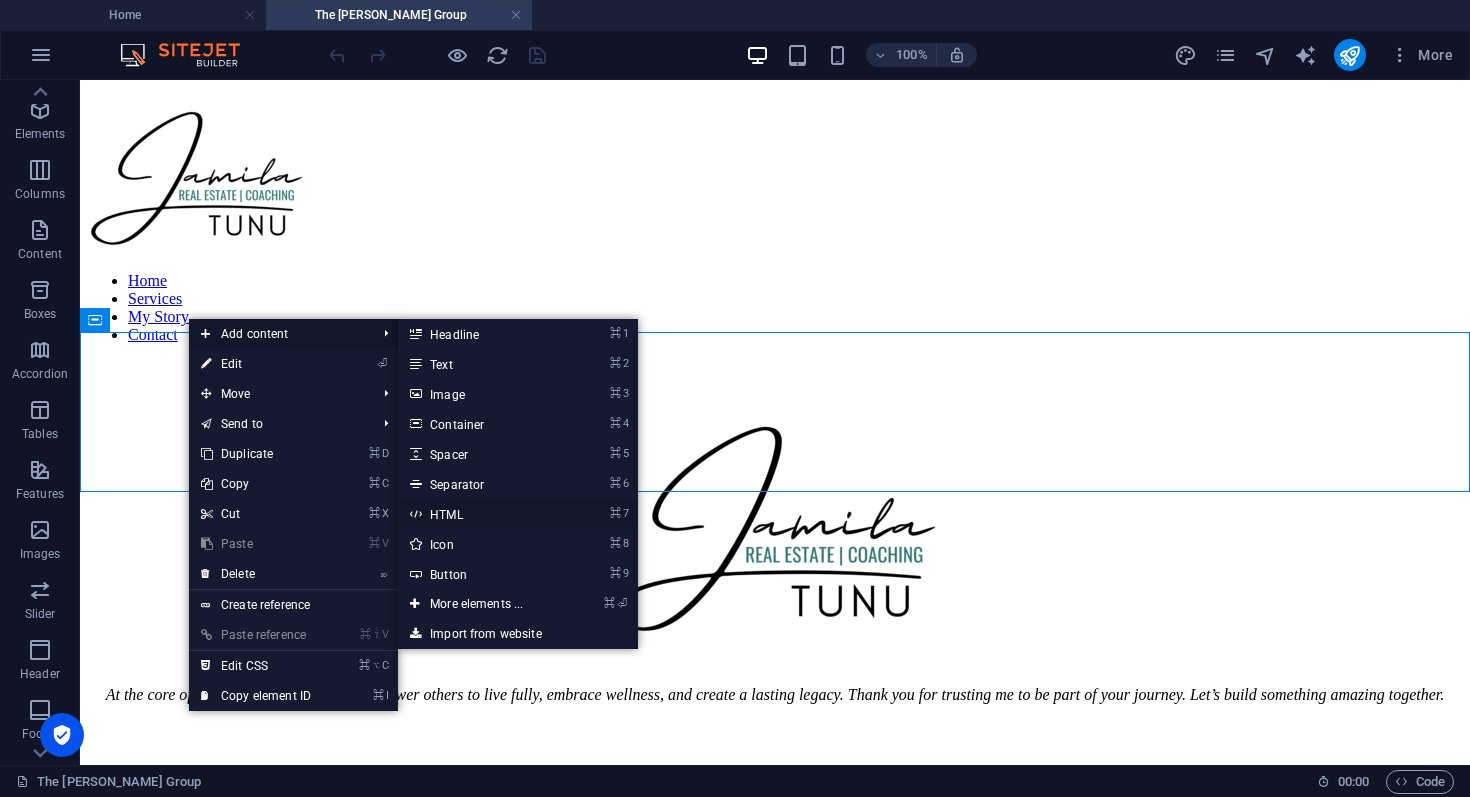 click on "⌘ 7  HTML" at bounding box center [480, 514] 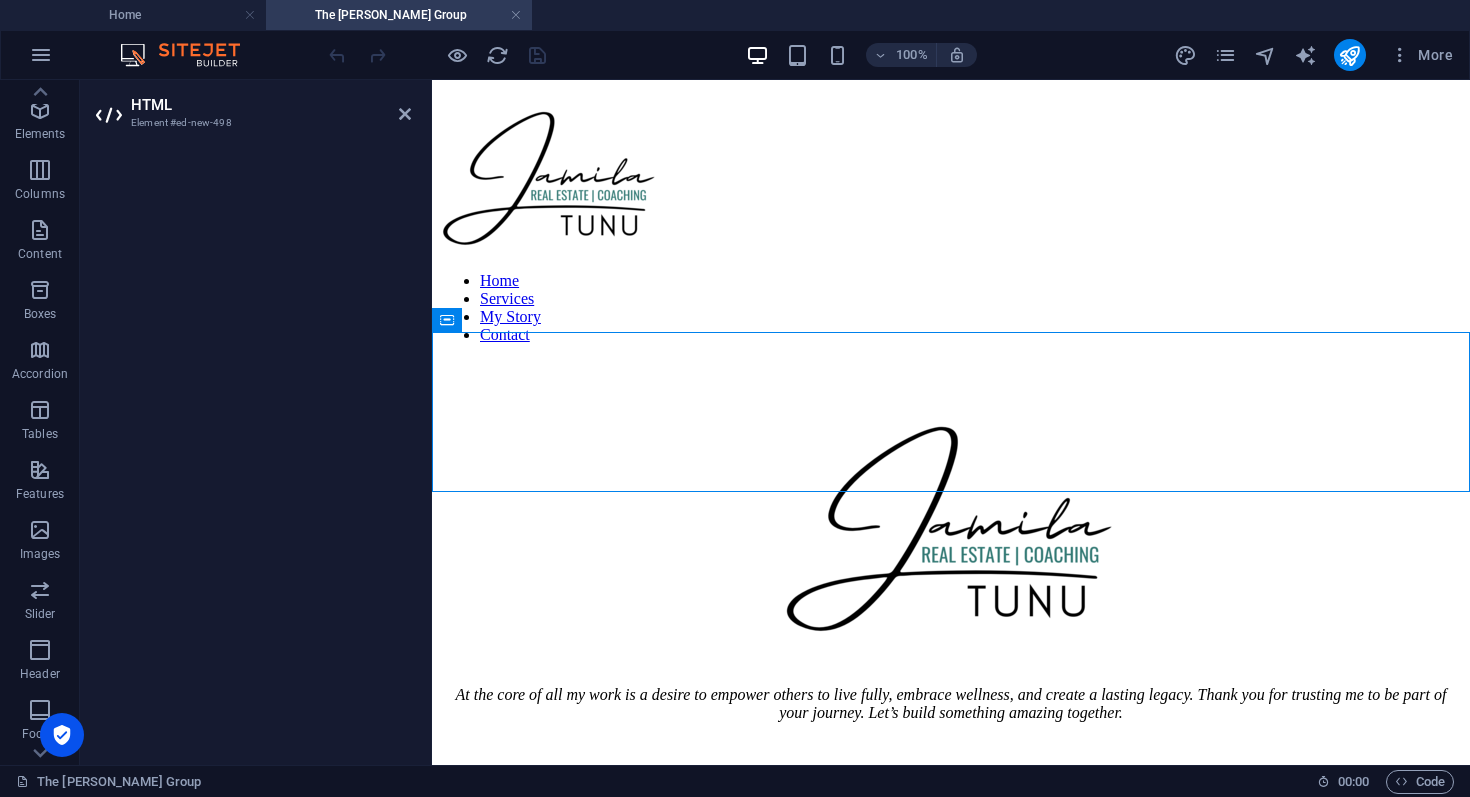 click on "HTML Element #ed-new-498" at bounding box center (253, 106) 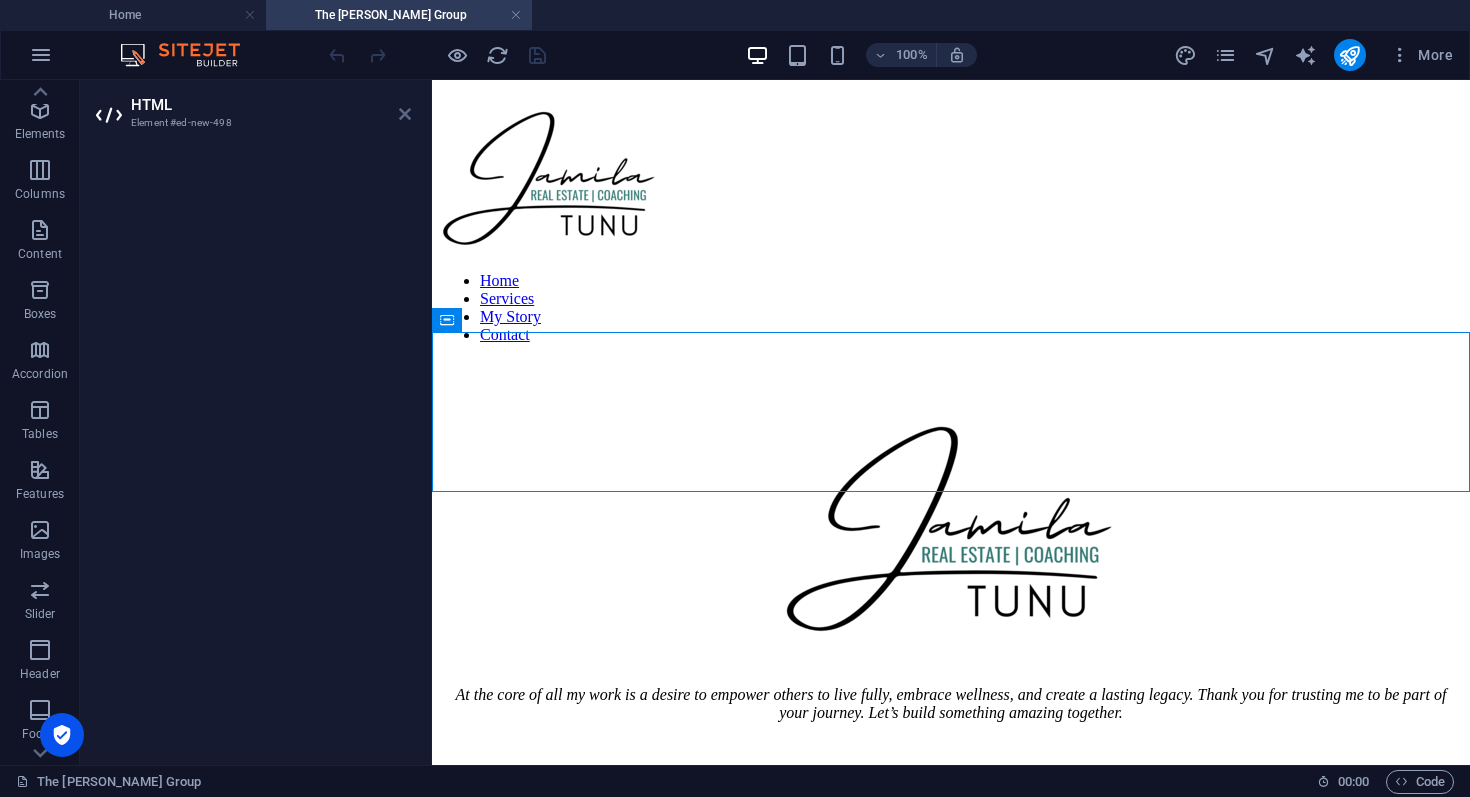 click at bounding box center [405, 114] 